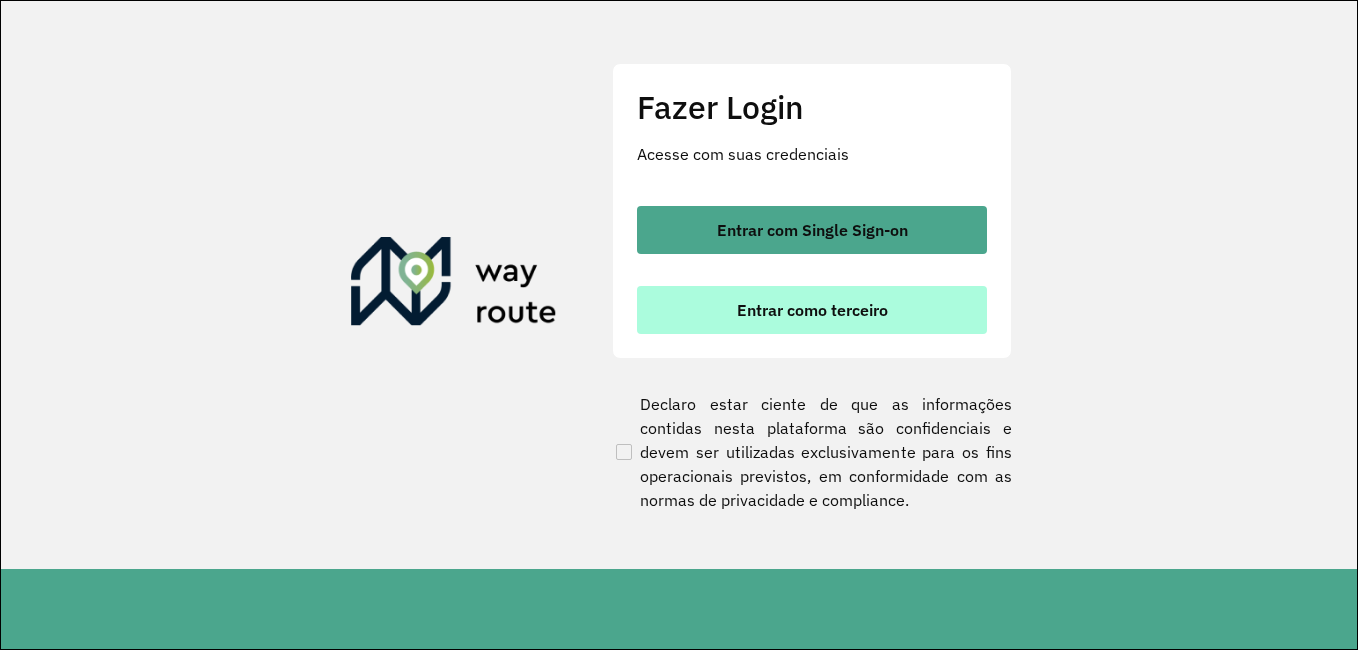scroll, scrollTop: 0, scrollLeft: 0, axis: both 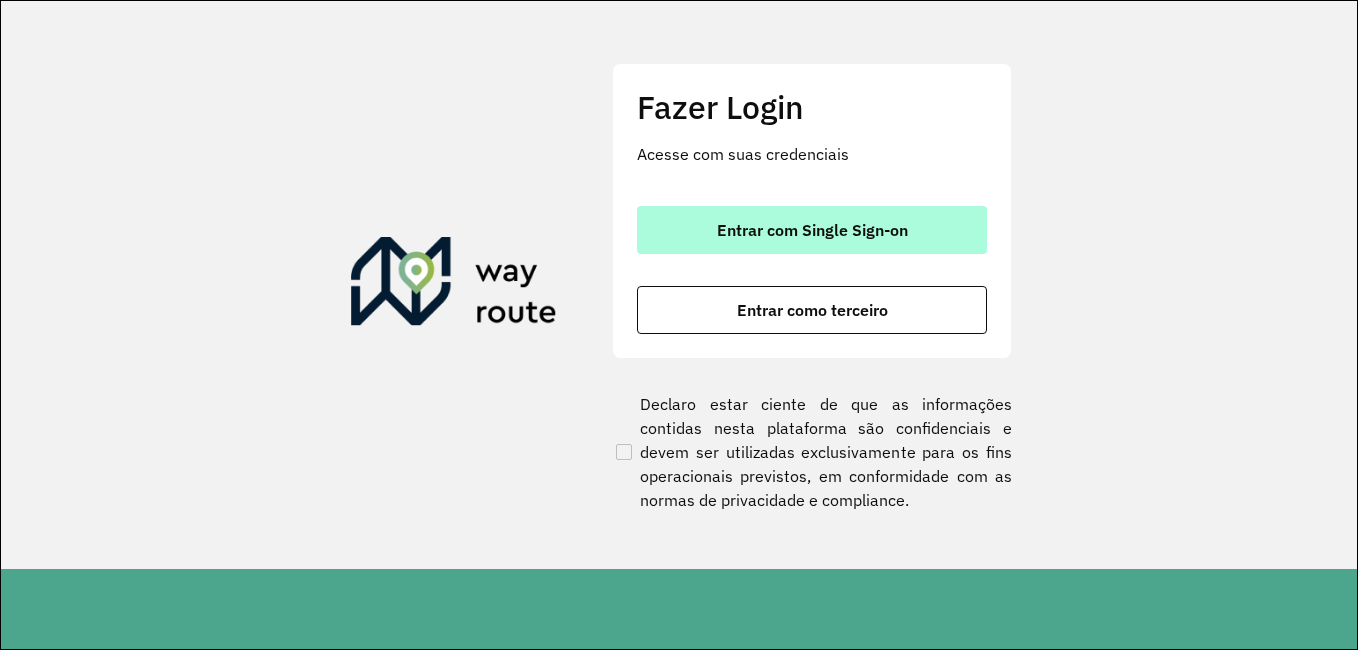 click on "Entrar com Single Sign-on" at bounding box center (812, 230) 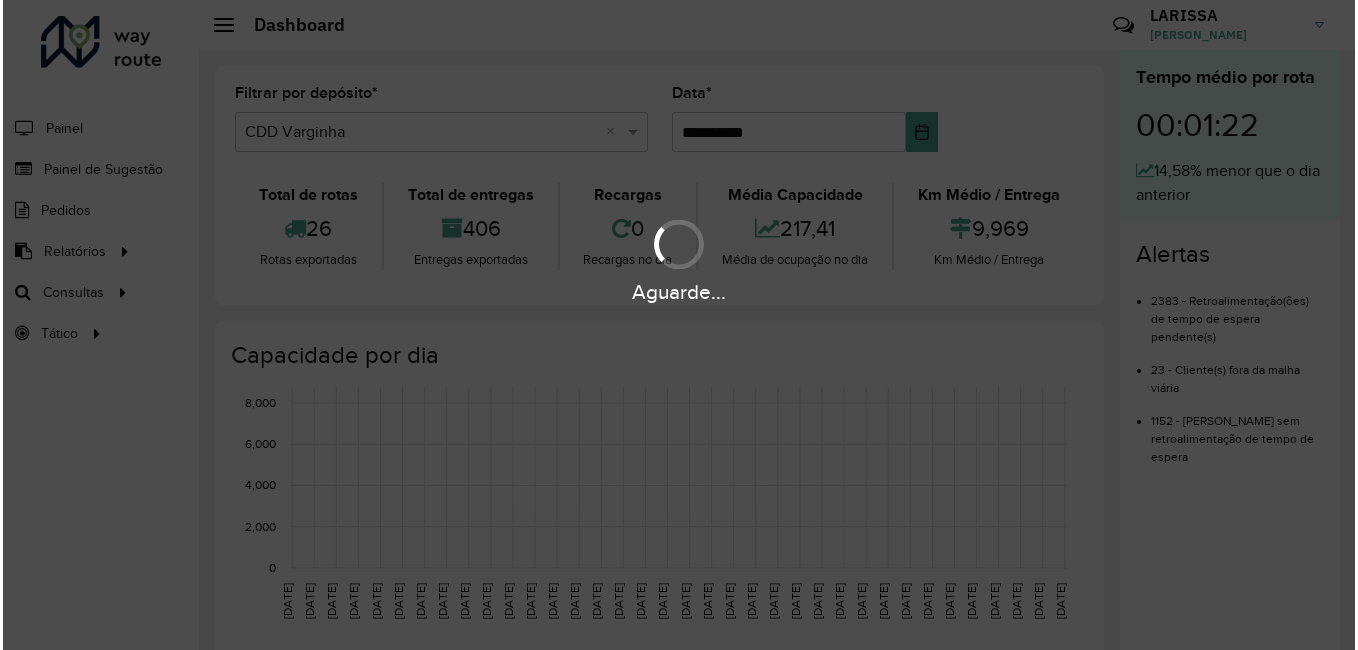 scroll, scrollTop: 0, scrollLeft: 0, axis: both 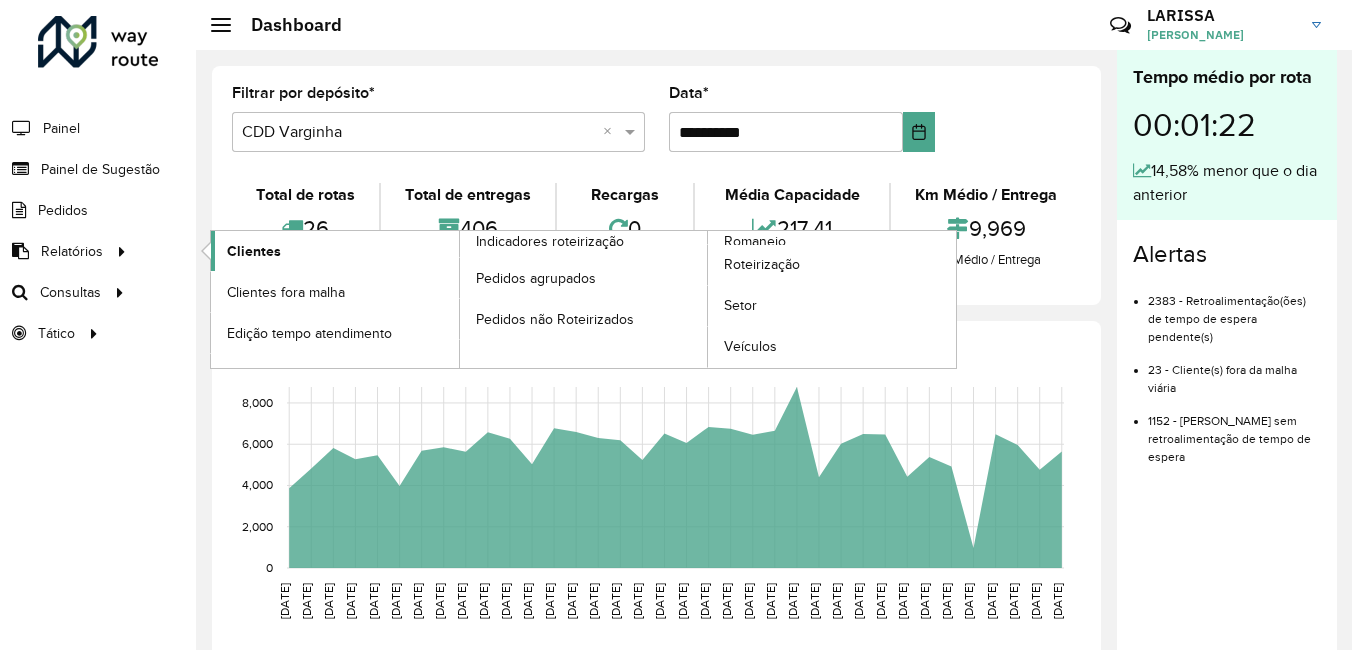 click on "Clientes" 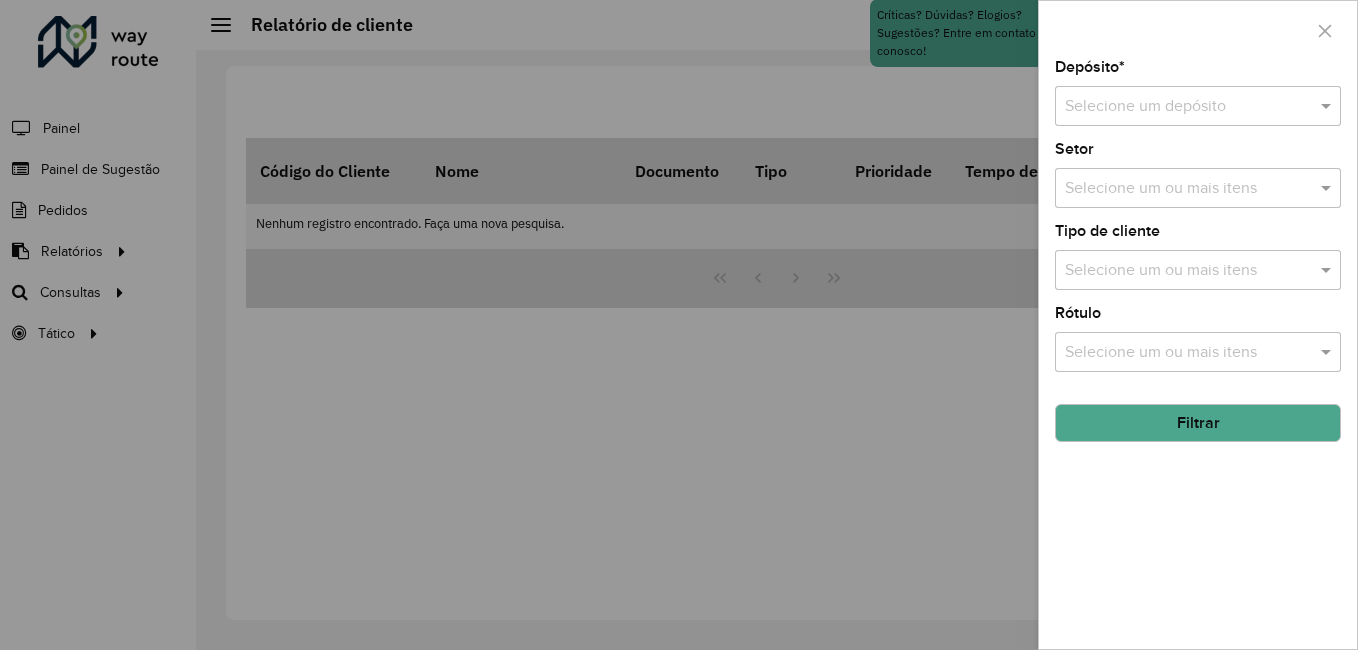 click at bounding box center (1178, 107) 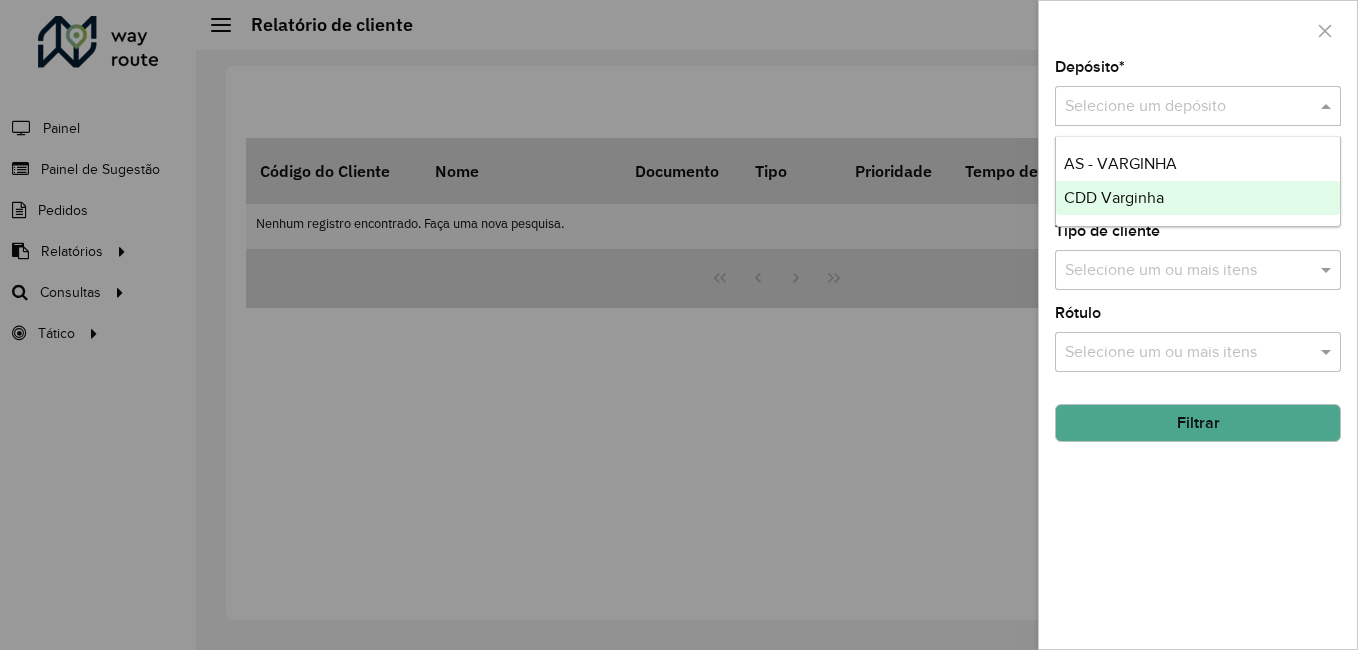 click on "CDD Varginha" at bounding box center [1198, 198] 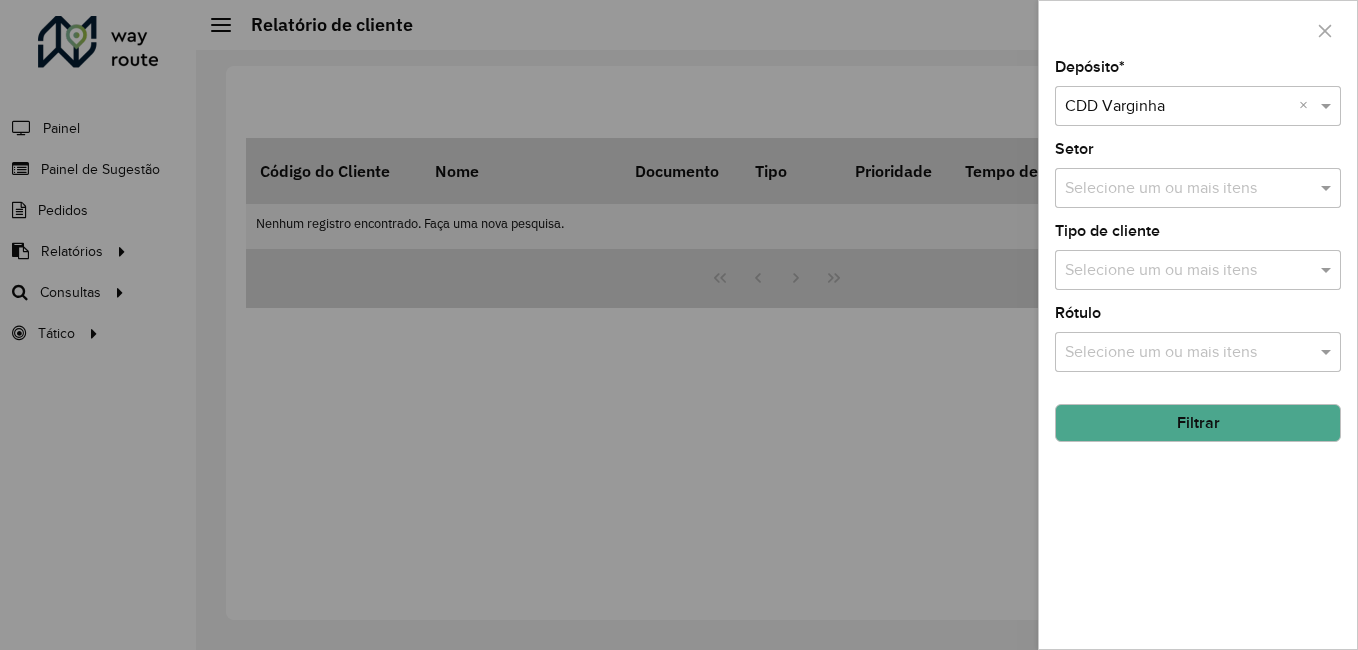 click on "Filtrar" 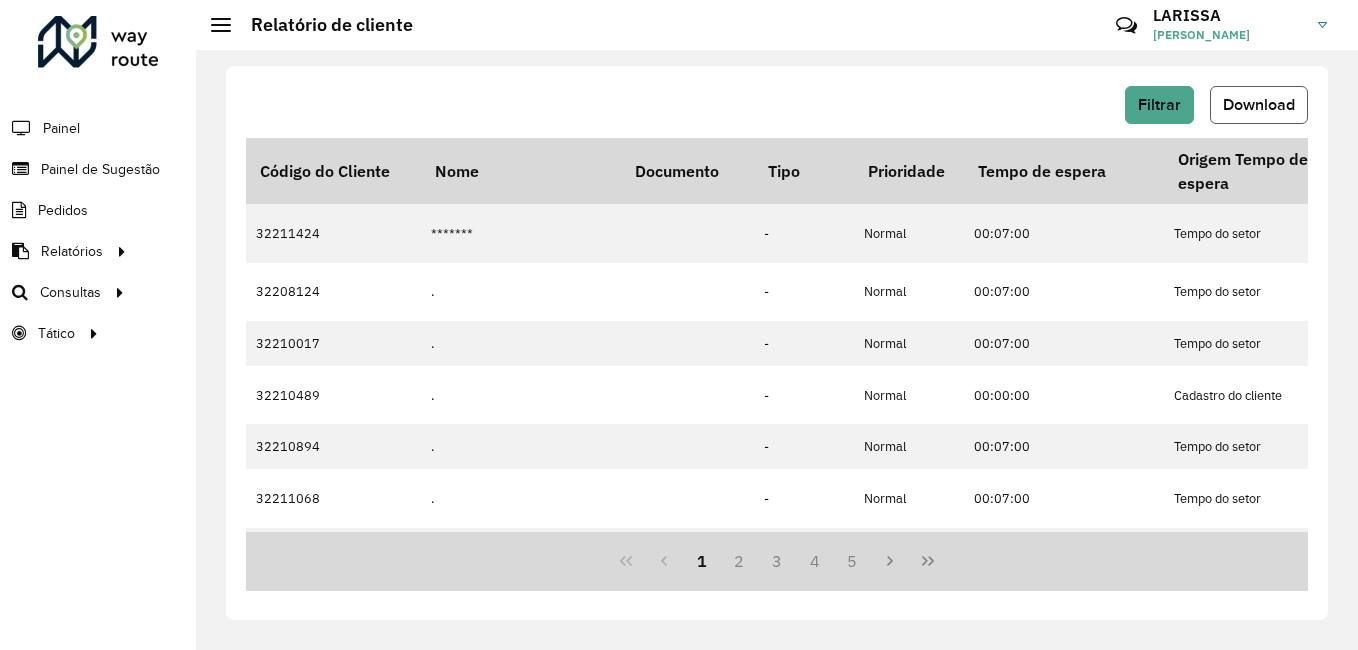 click on "Download" 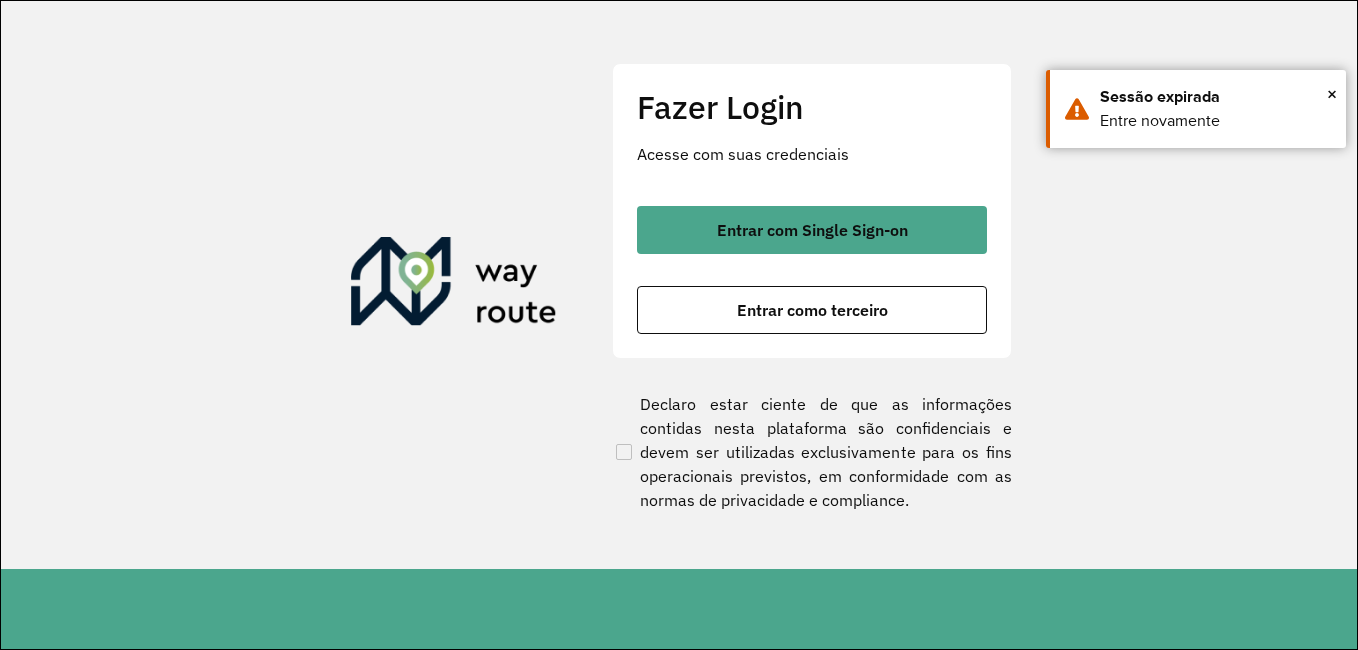 scroll, scrollTop: 0, scrollLeft: 0, axis: both 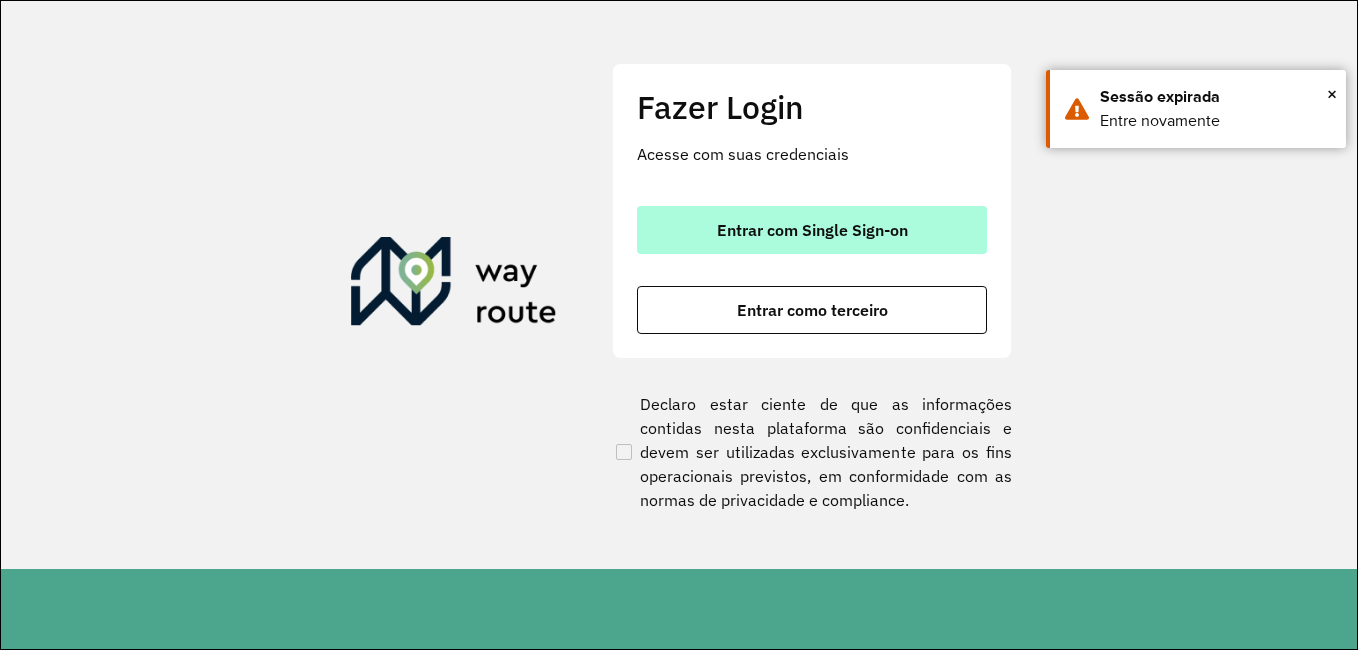 click on "Entrar com Single Sign-on" at bounding box center [812, 230] 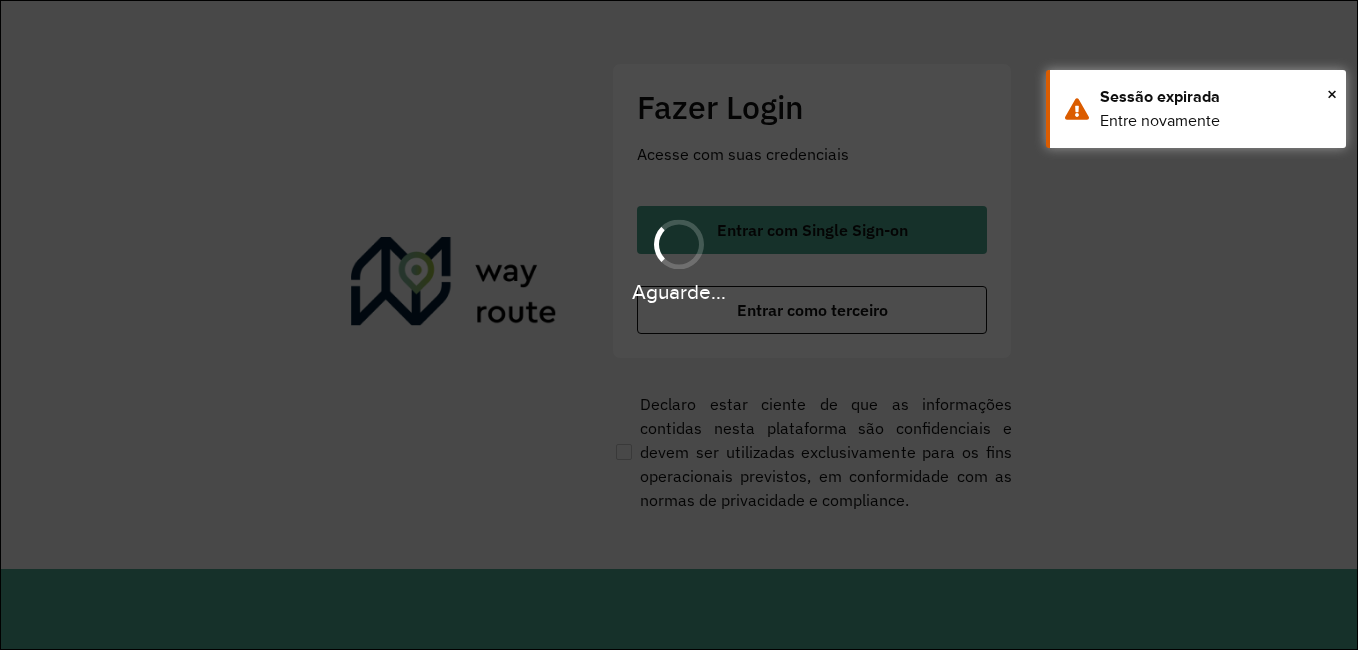 scroll, scrollTop: 0, scrollLeft: 0, axis: both 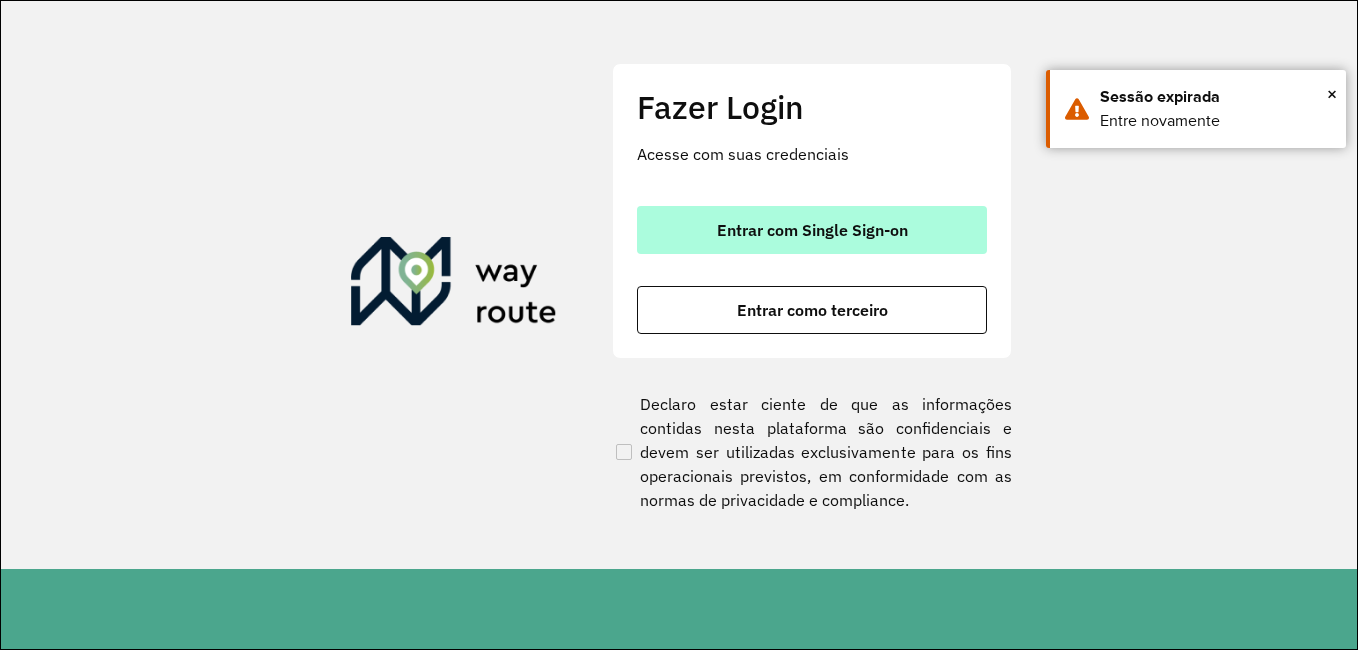 click on "Entrar com Single Sign-on" at bounding box center (812, 230) 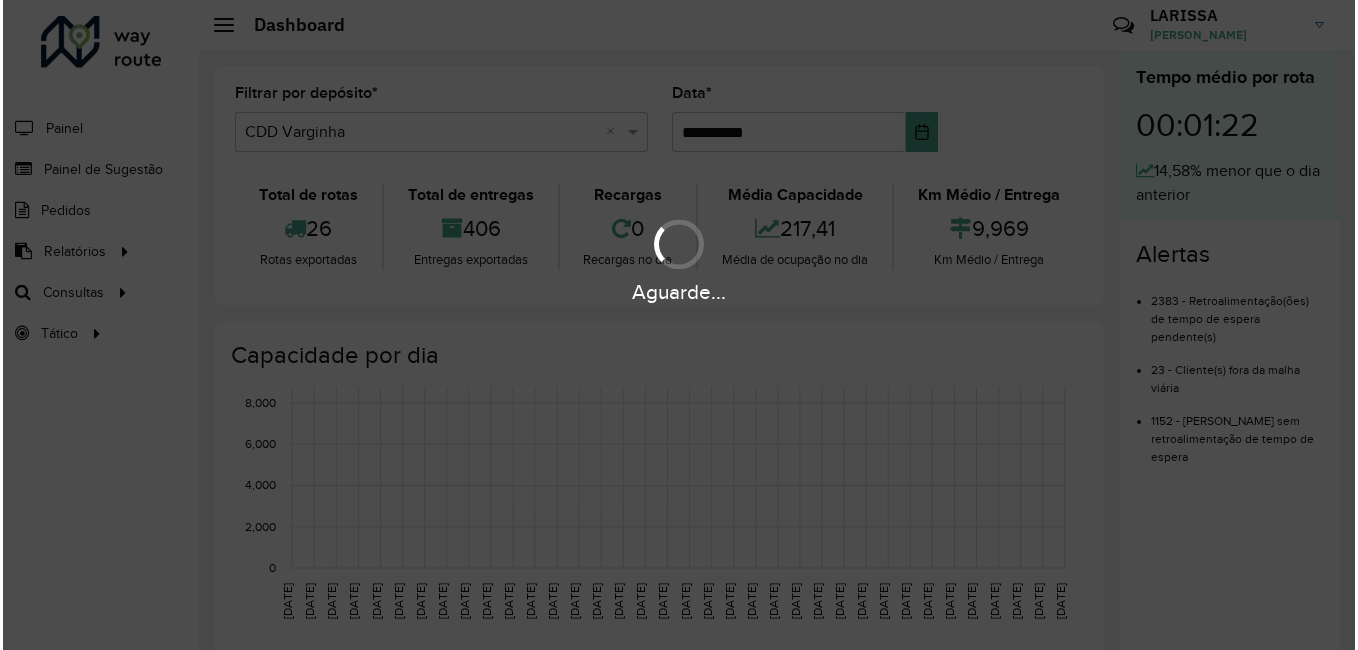 scroll, scrollTop: 0, scrollLeft: 0, axis: both 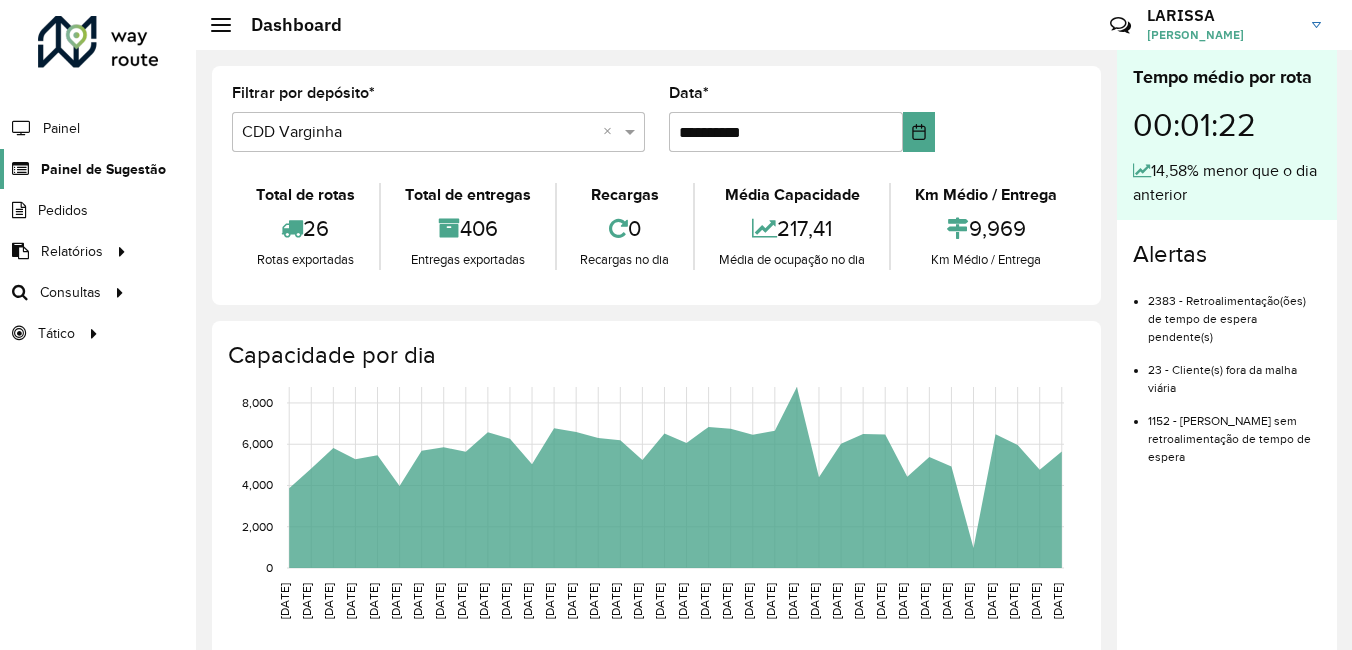 click on "Painel de Sugestão" 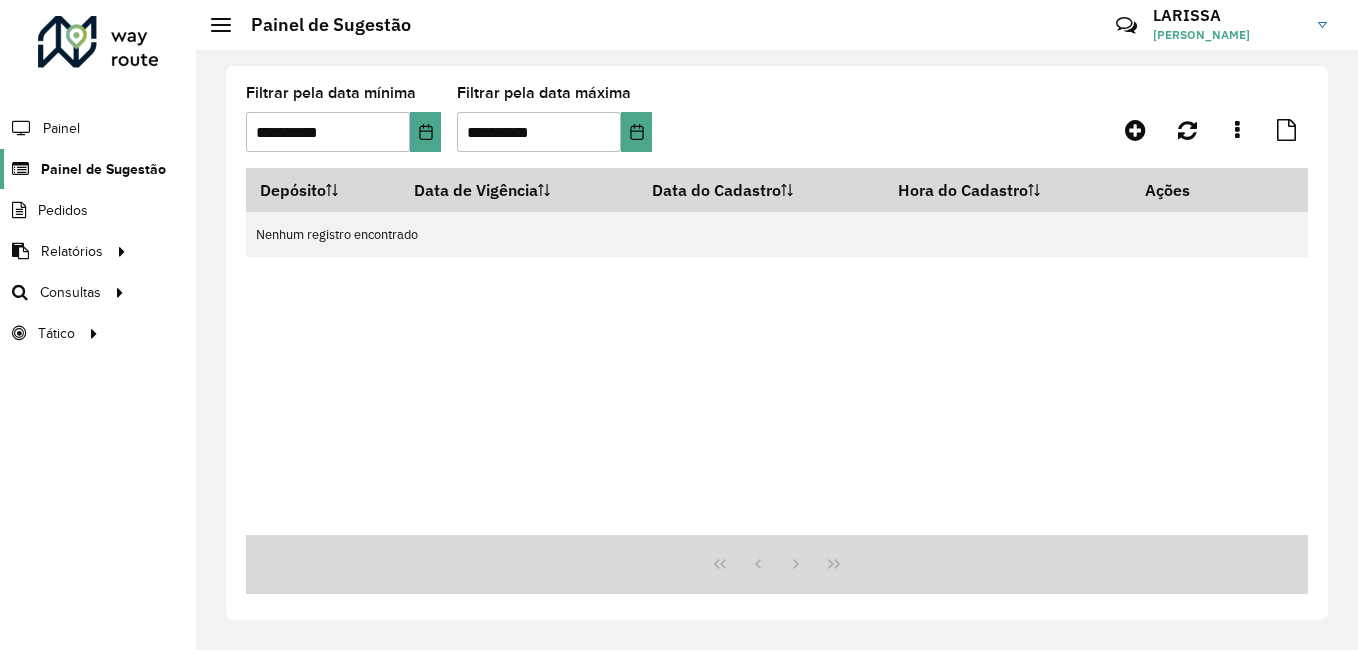 click on "Painel de Sugestão" 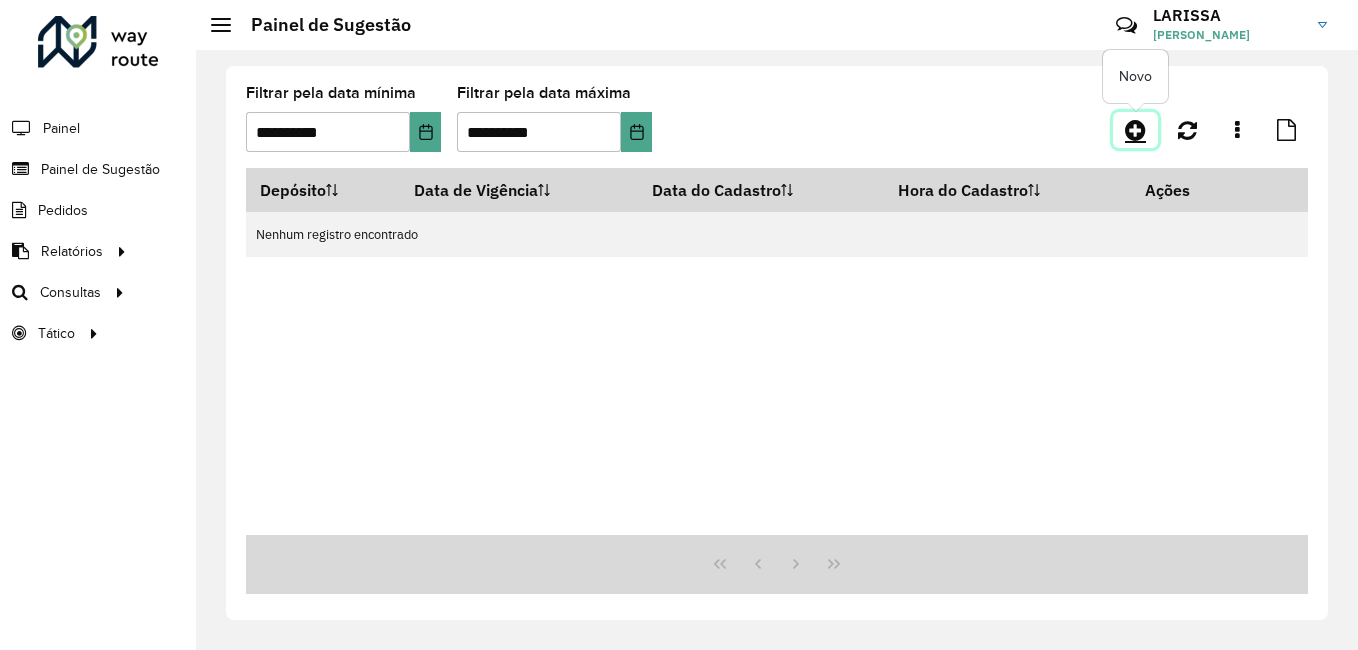 click 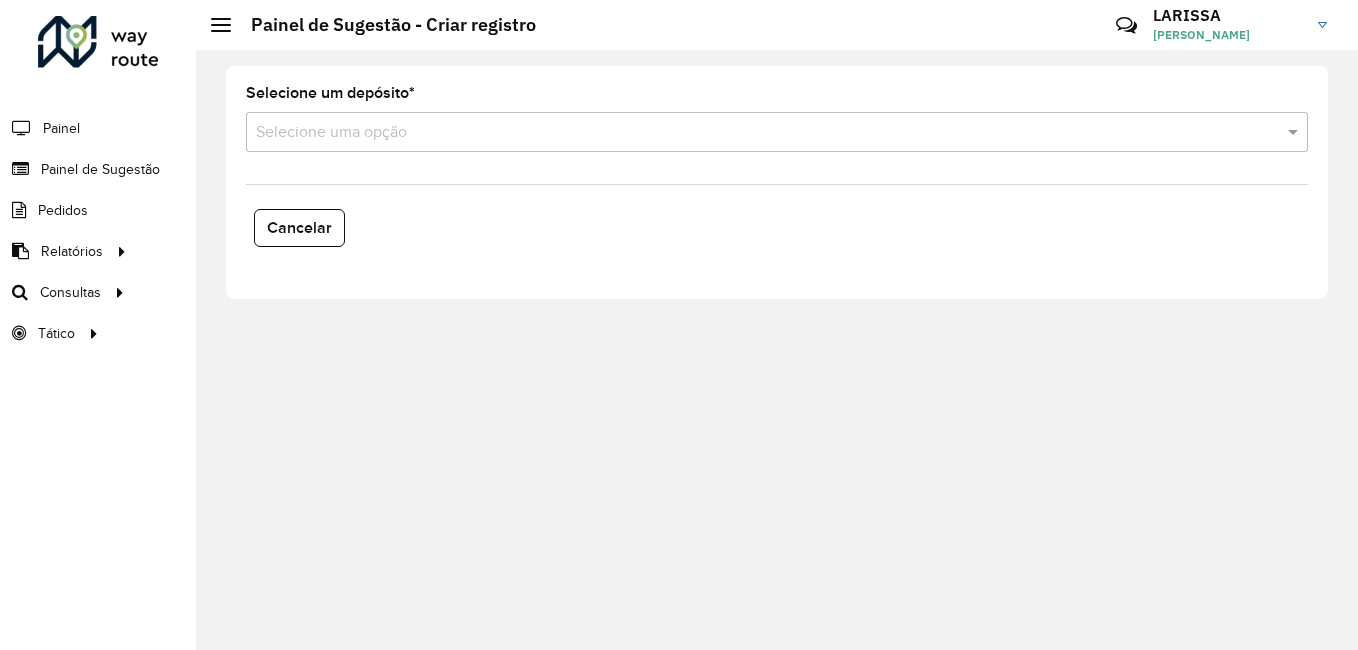 click at bounding box center (757, 133) 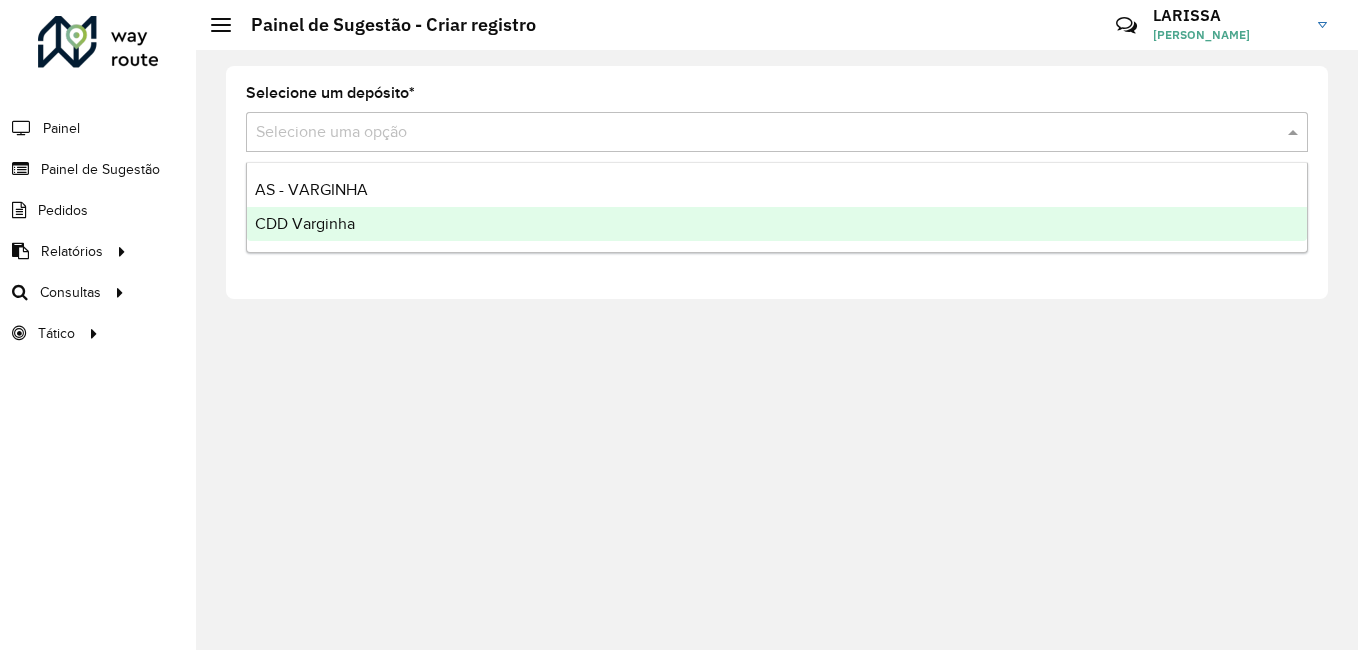 click on "CDD Varginha" at bounding box center [305, 223] 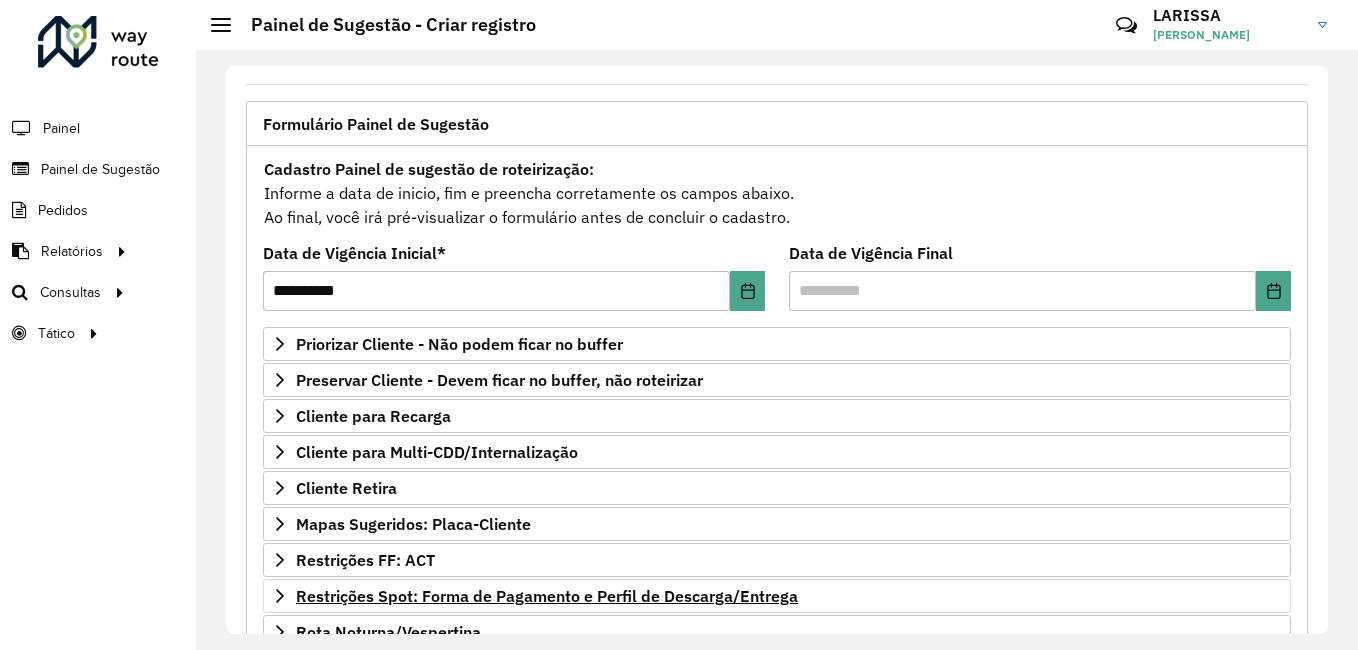 scroll, scrollTop: 347, scrollLeft: 0, axis: vertical 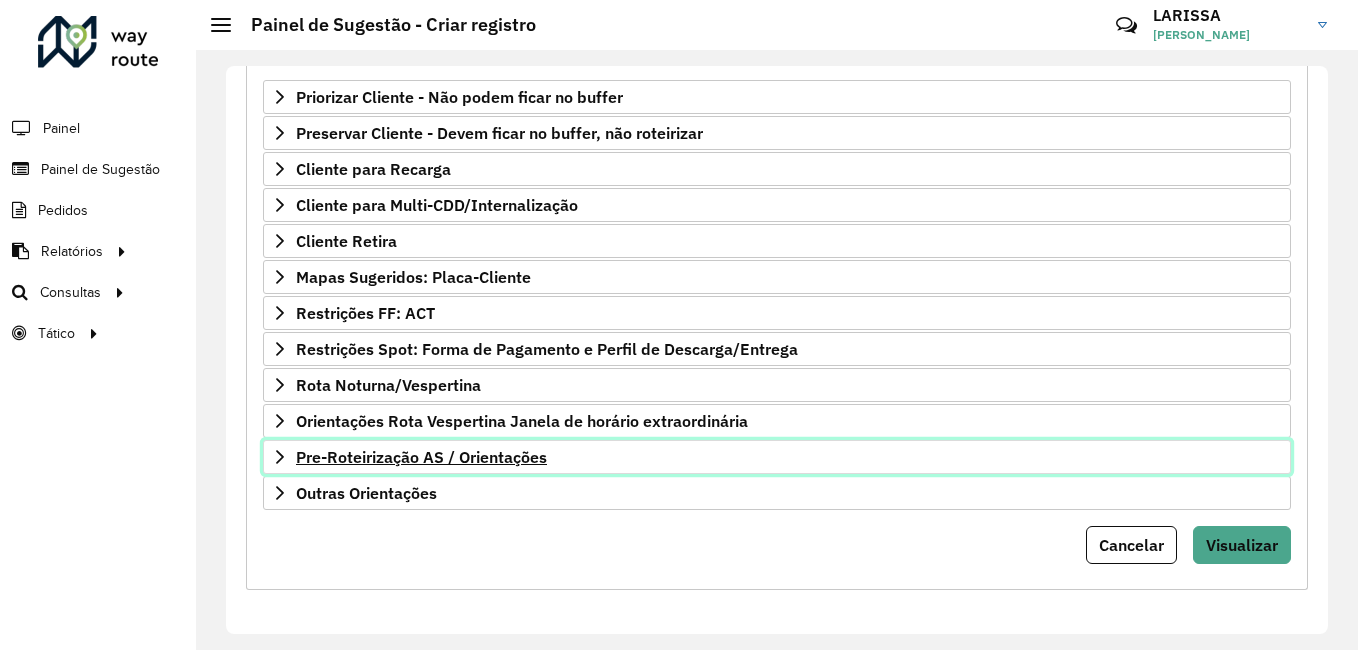 click 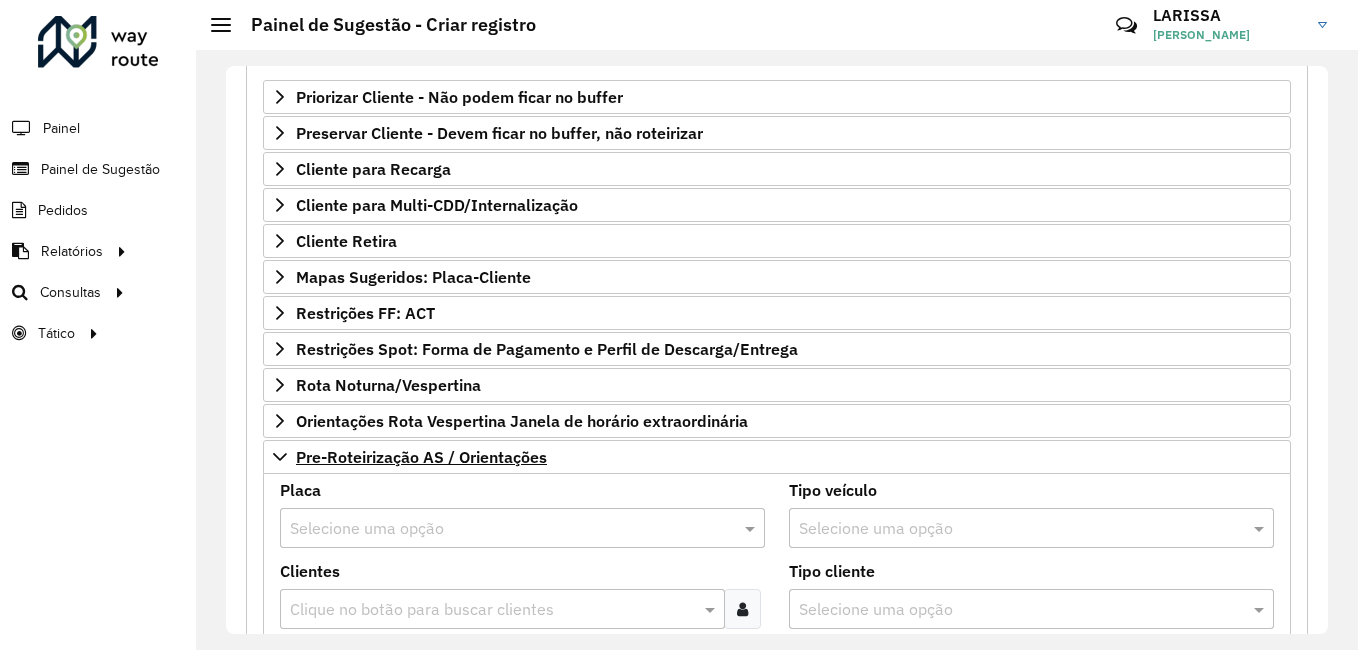 click at bounding box center (502, 529) 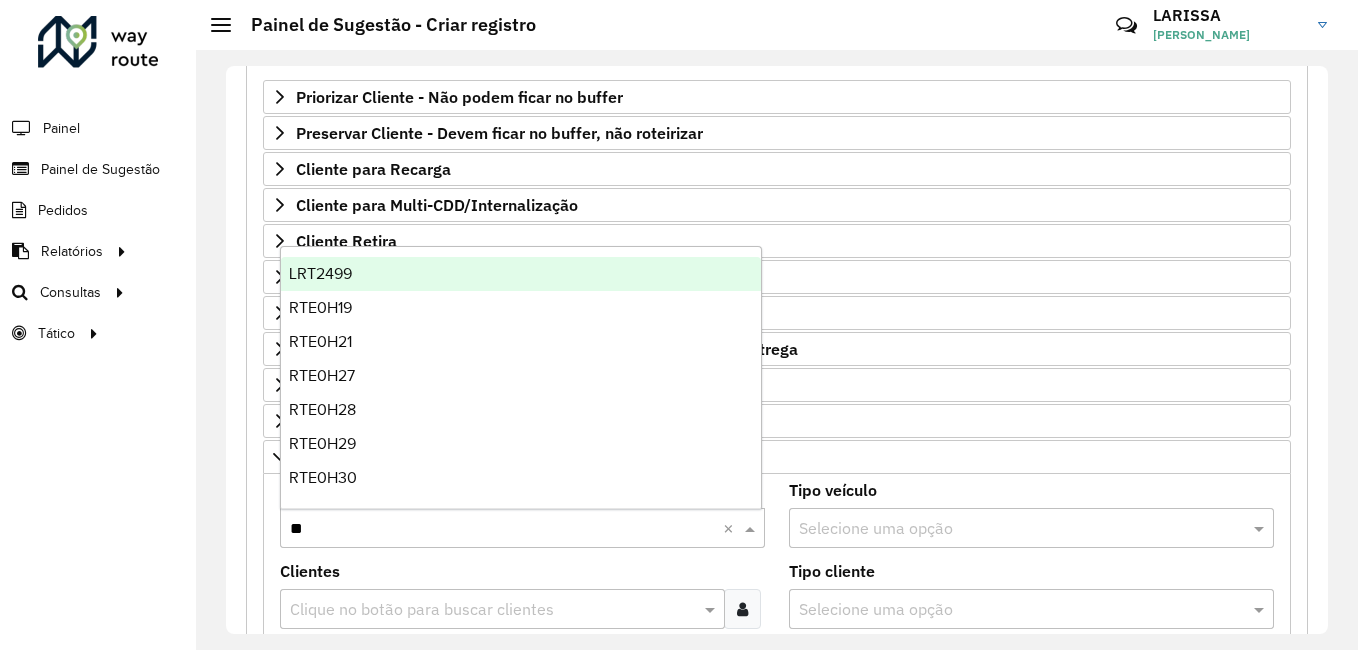 type on "***" 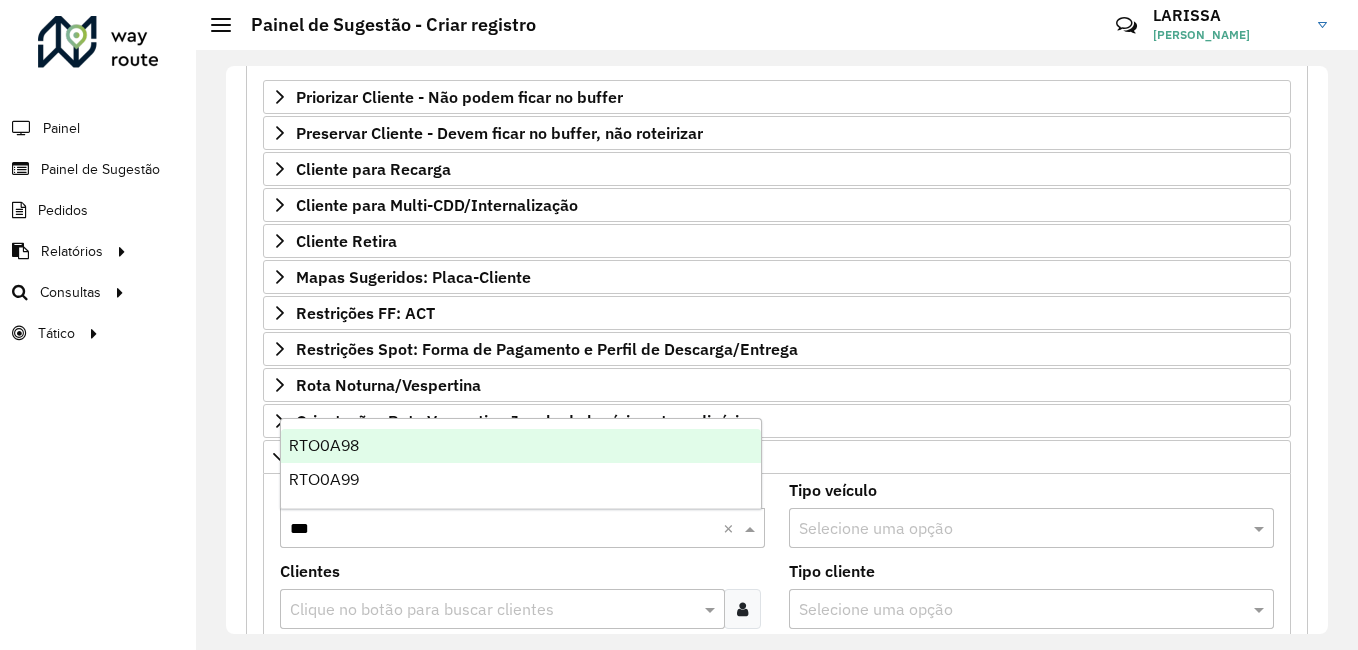 click on "RTO0A98" at bounding box center (521, 446) 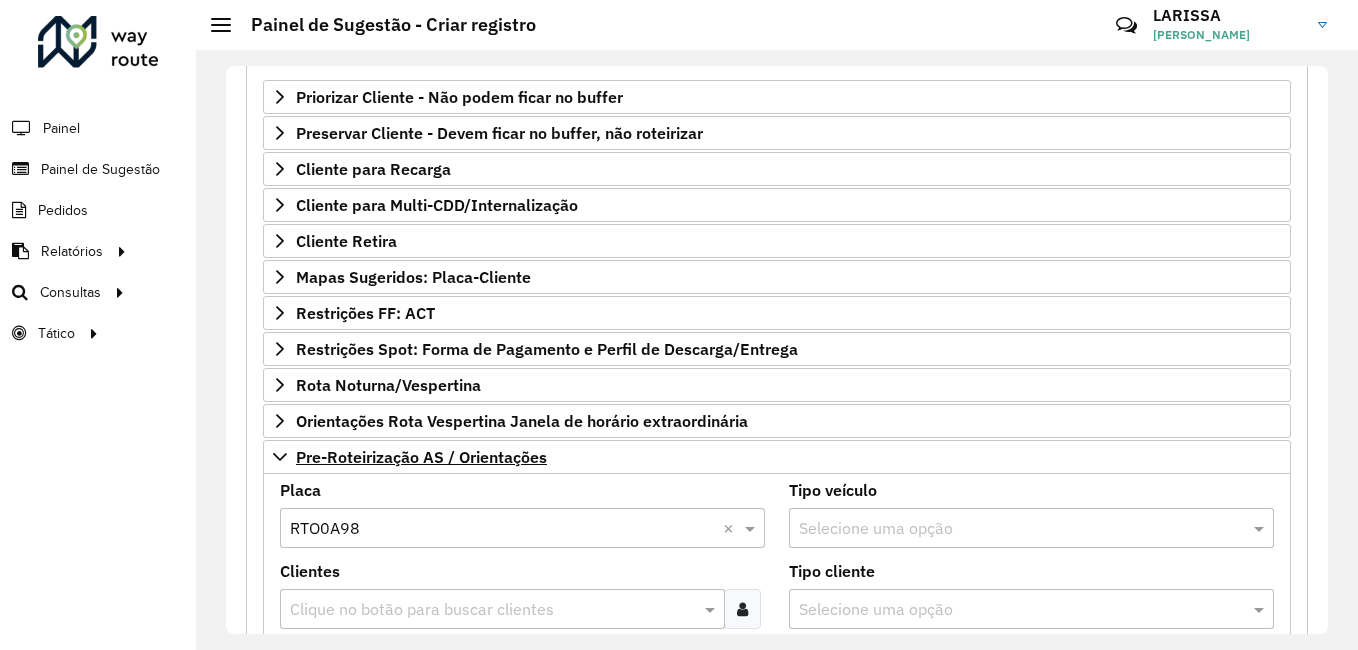 scroll, scrollTop: 647, scrollLeft: 0, axis: vertical 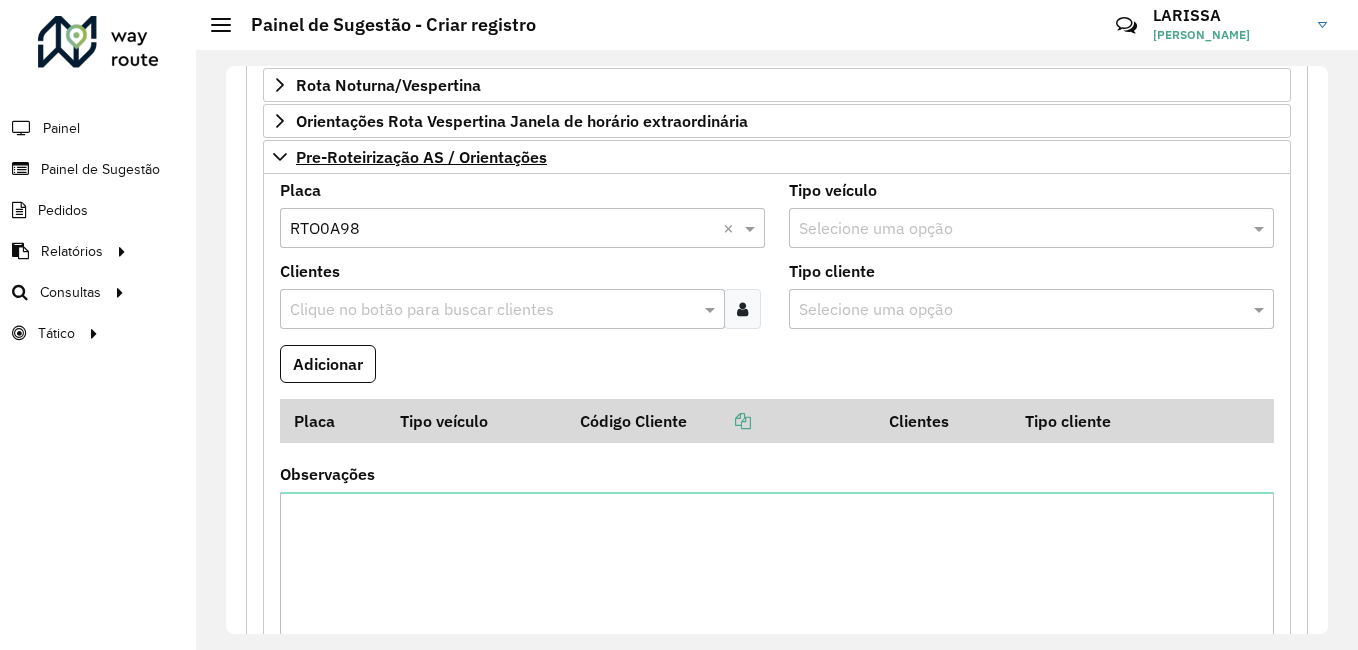 click at bounding box center [742, 309] 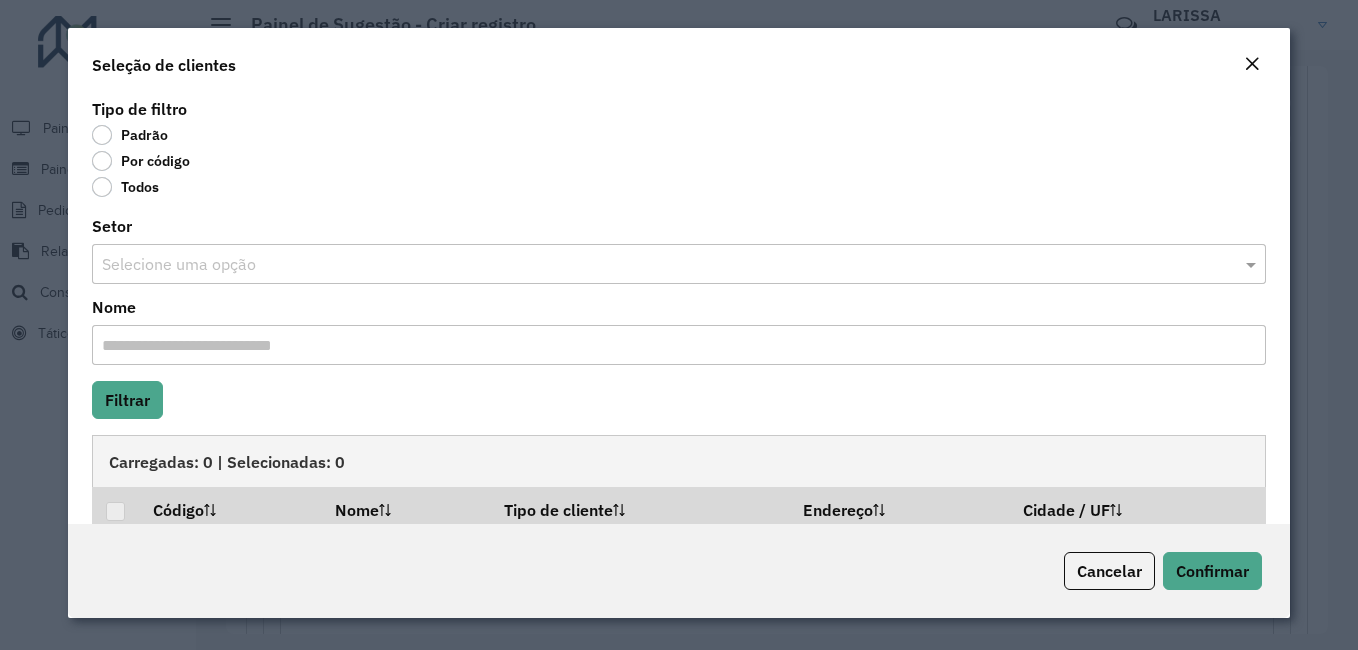 click on "Por código" 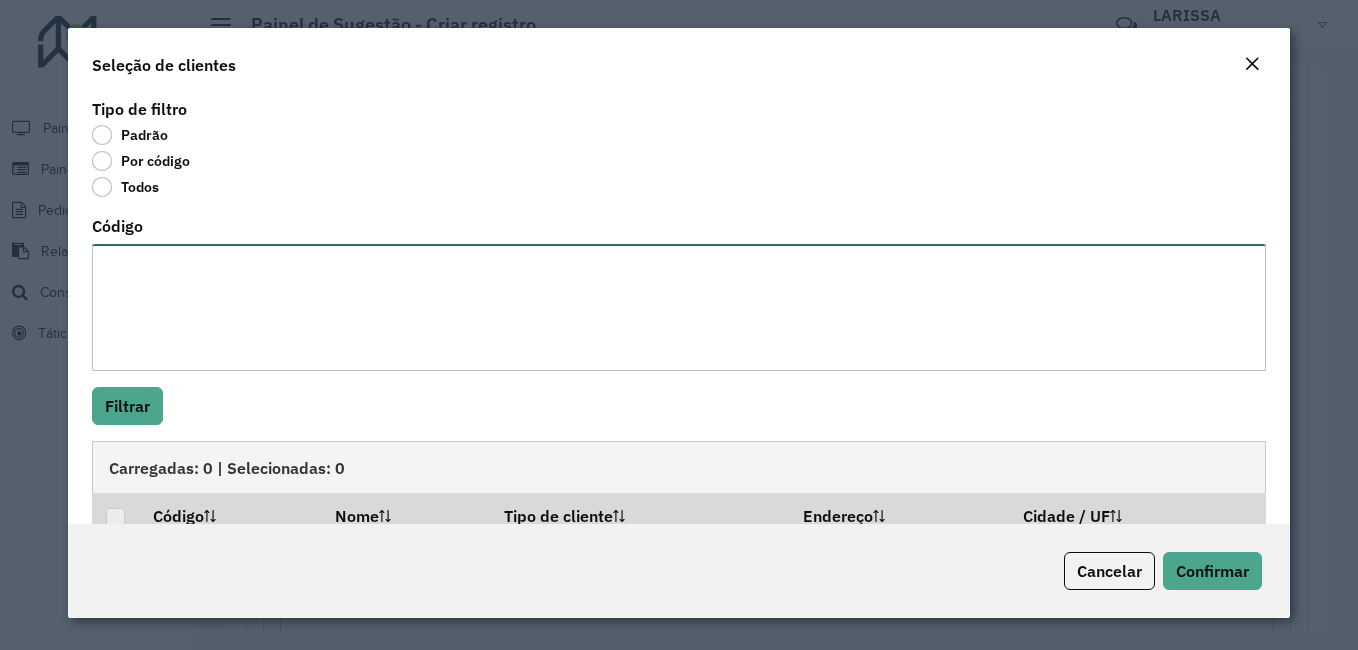 click on "Código" at bounding box center [679, 307] 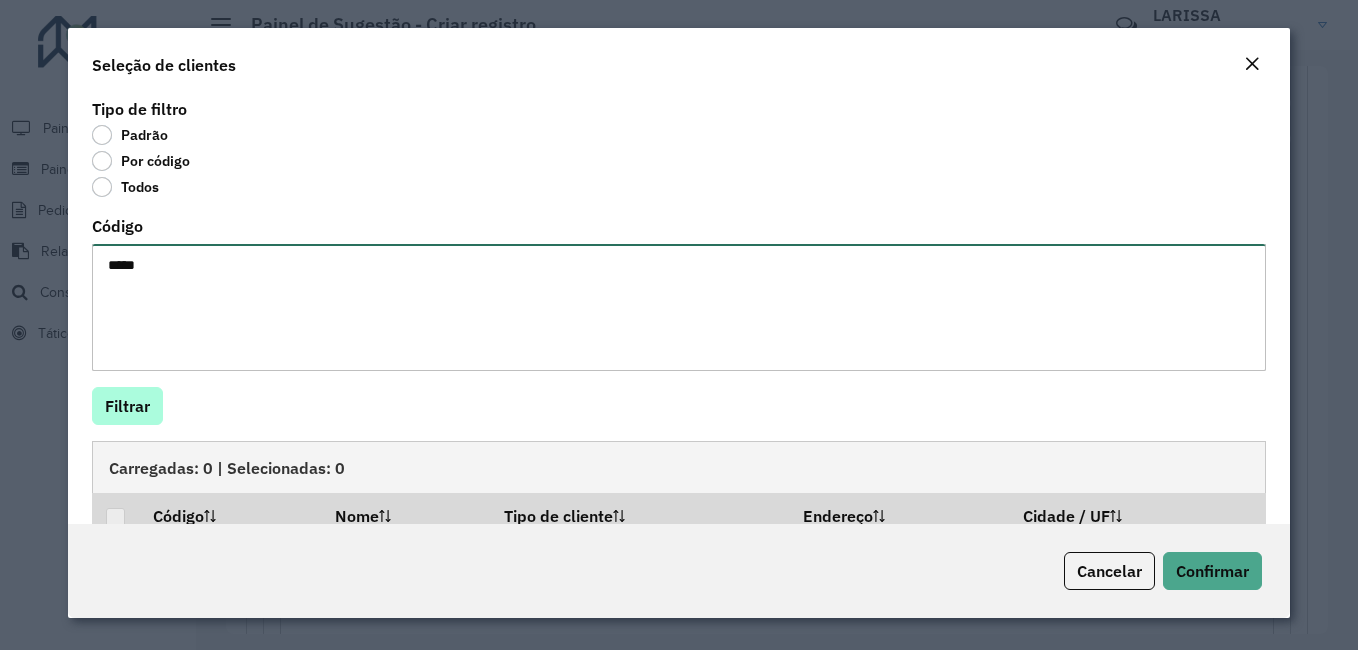 type on "*****" 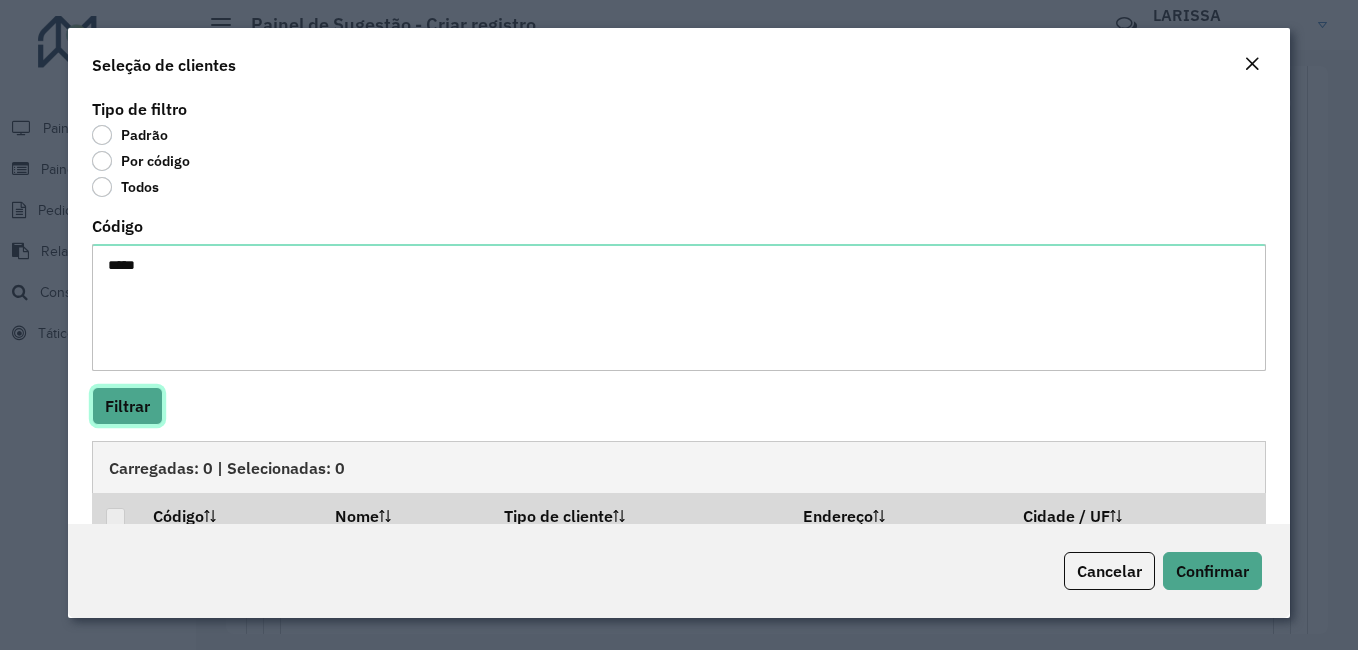 click on "Filtrar" 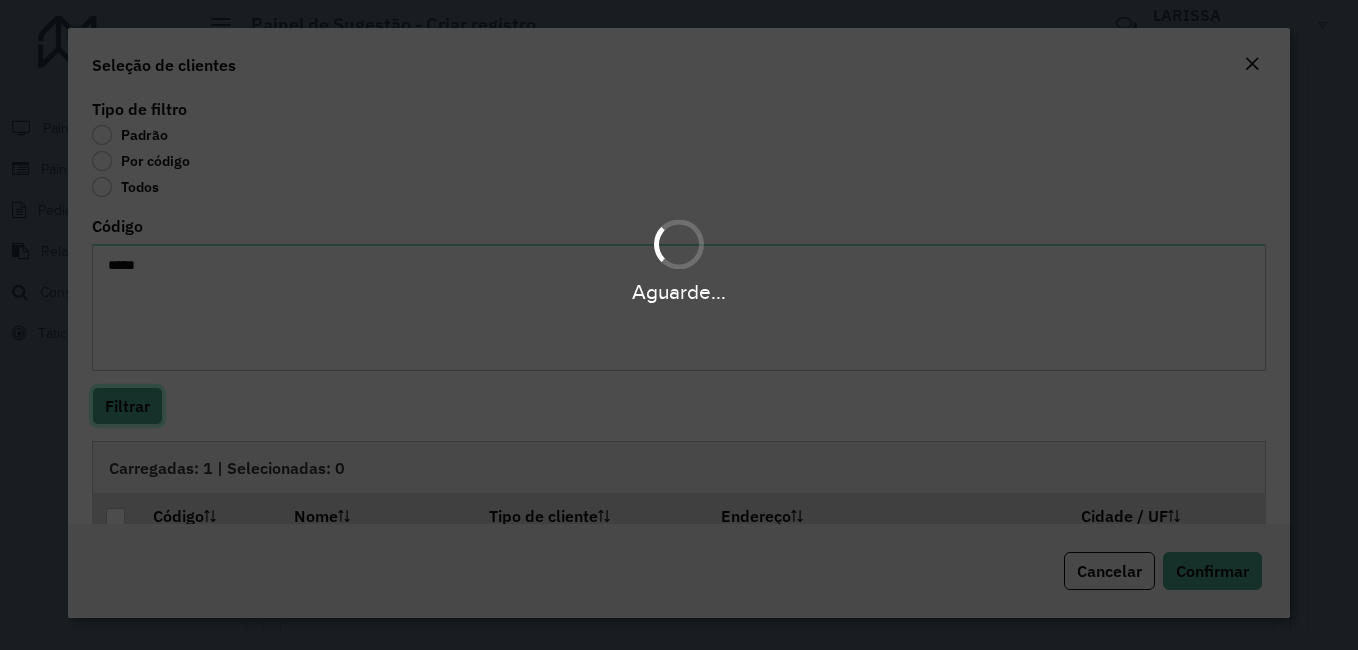 scroll, scrollTop: 79, scrollLeft: 0, axis: vertical 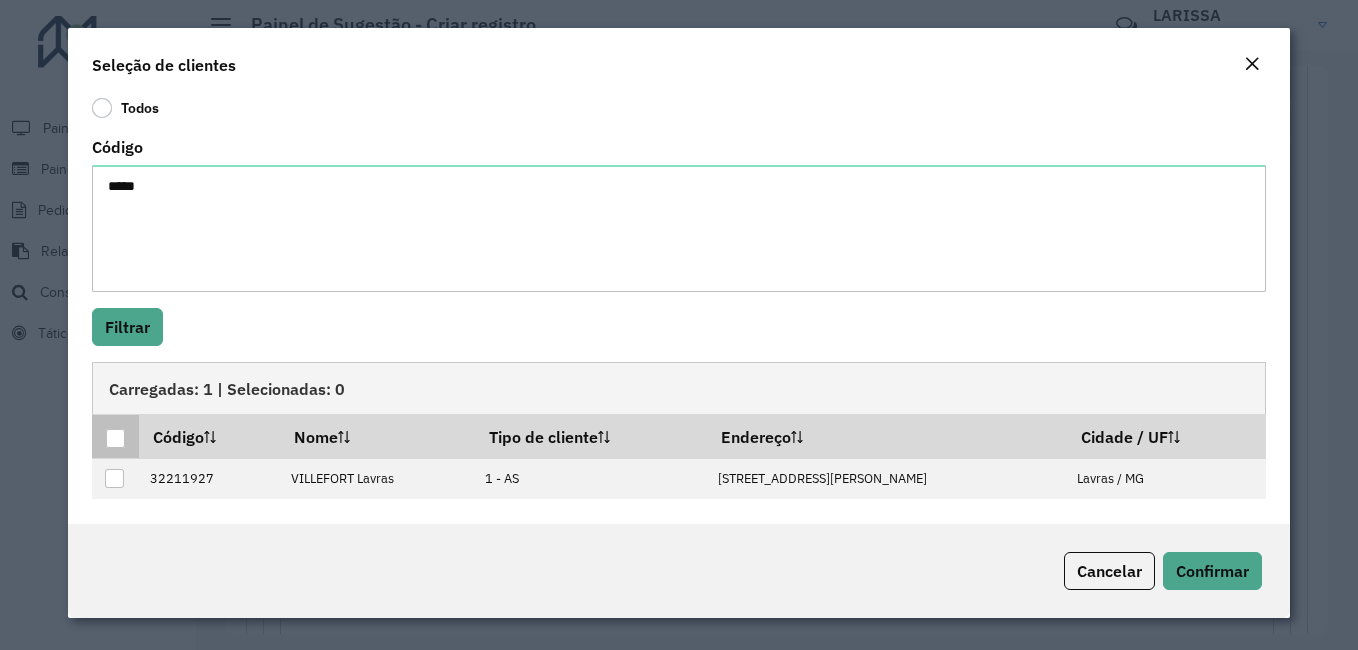 click at bounding box center (115, 438) 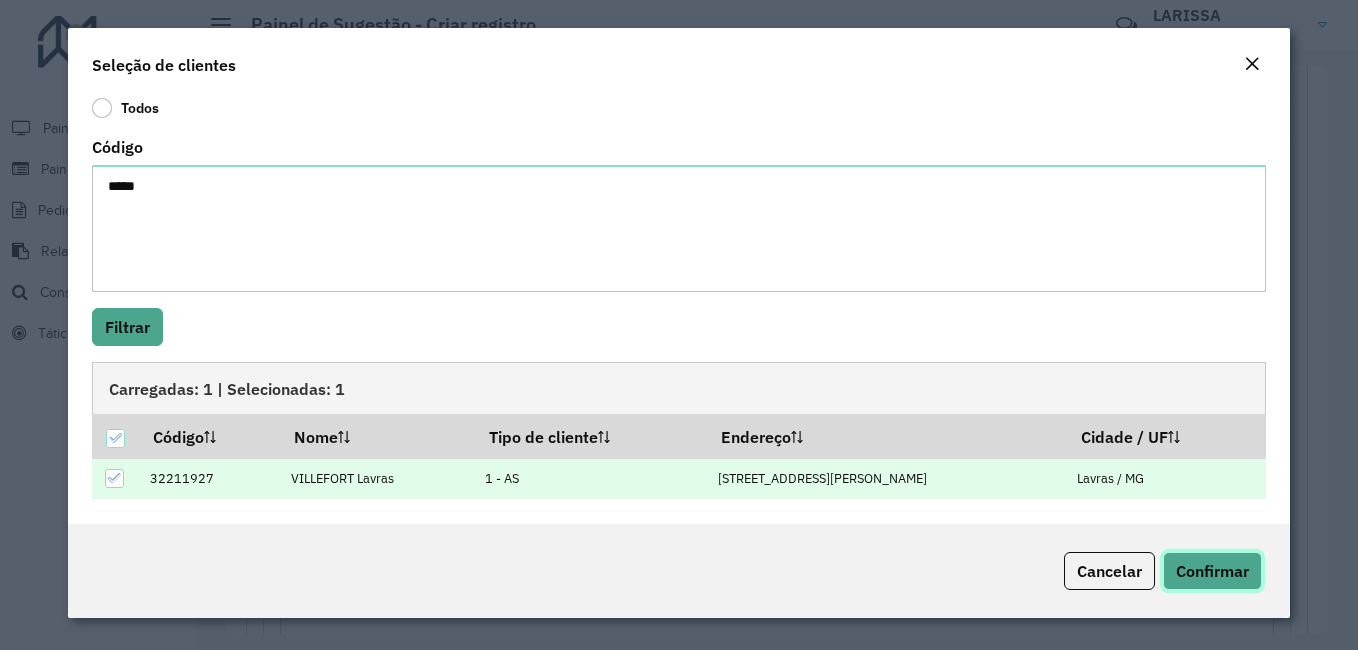 click on "Confirmar" 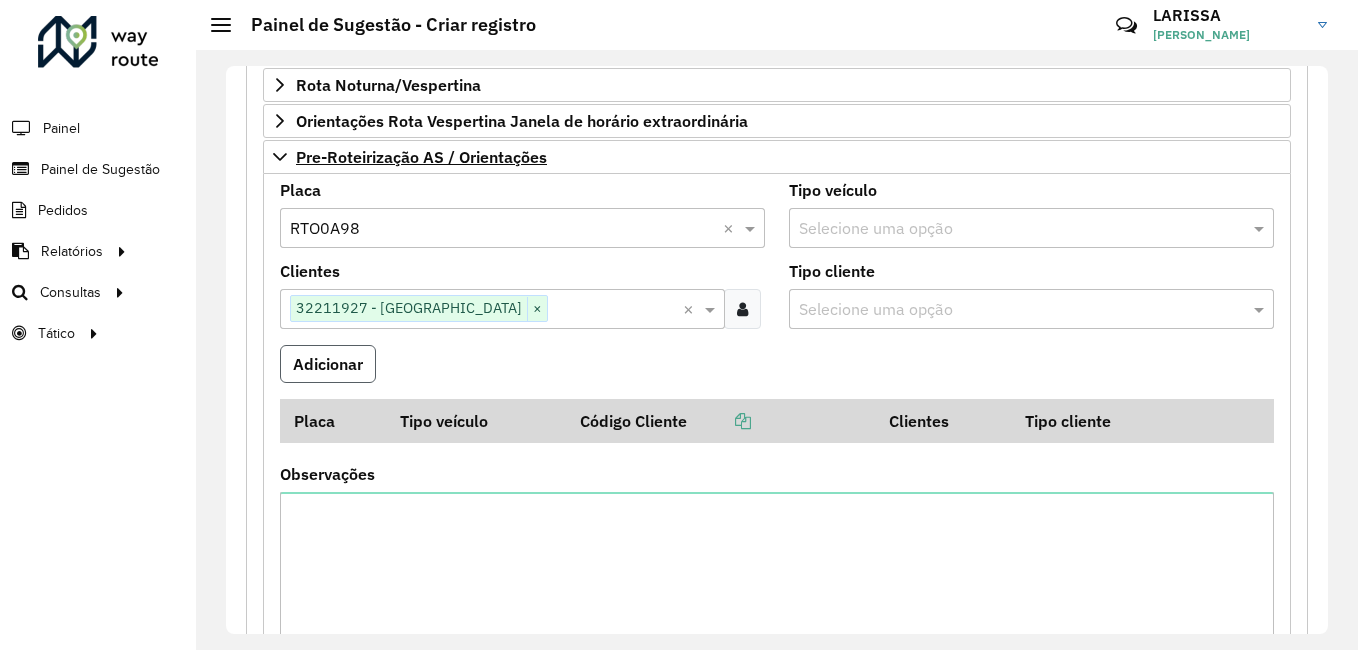 click on "Adicionar" at bounding box center [328, 364] 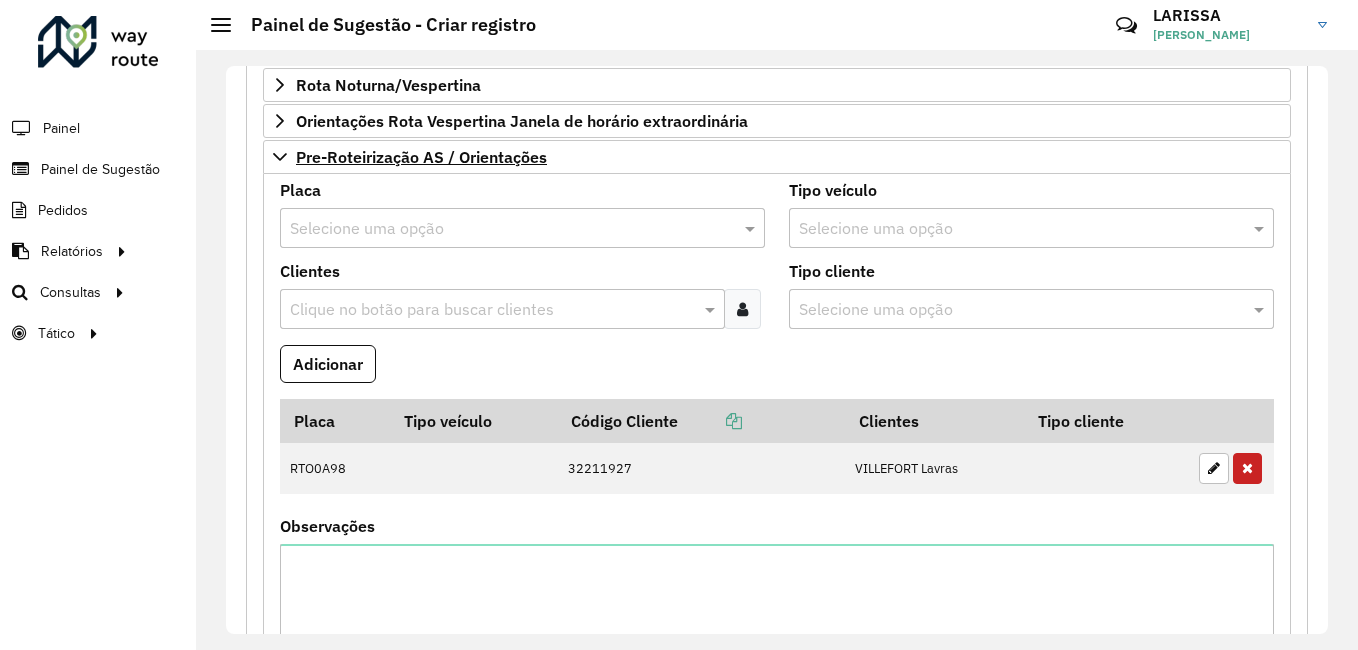 scroll, scrollTop: 347, scrollLeft: 0, axis: vertical 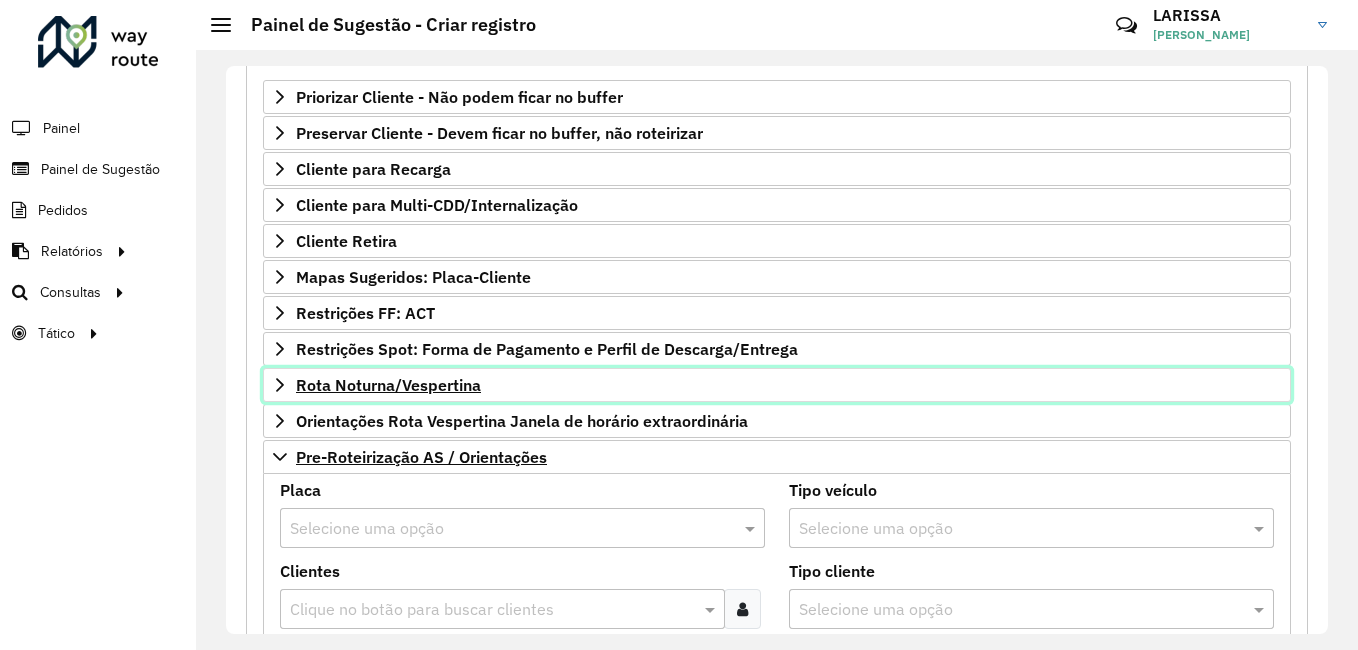 click 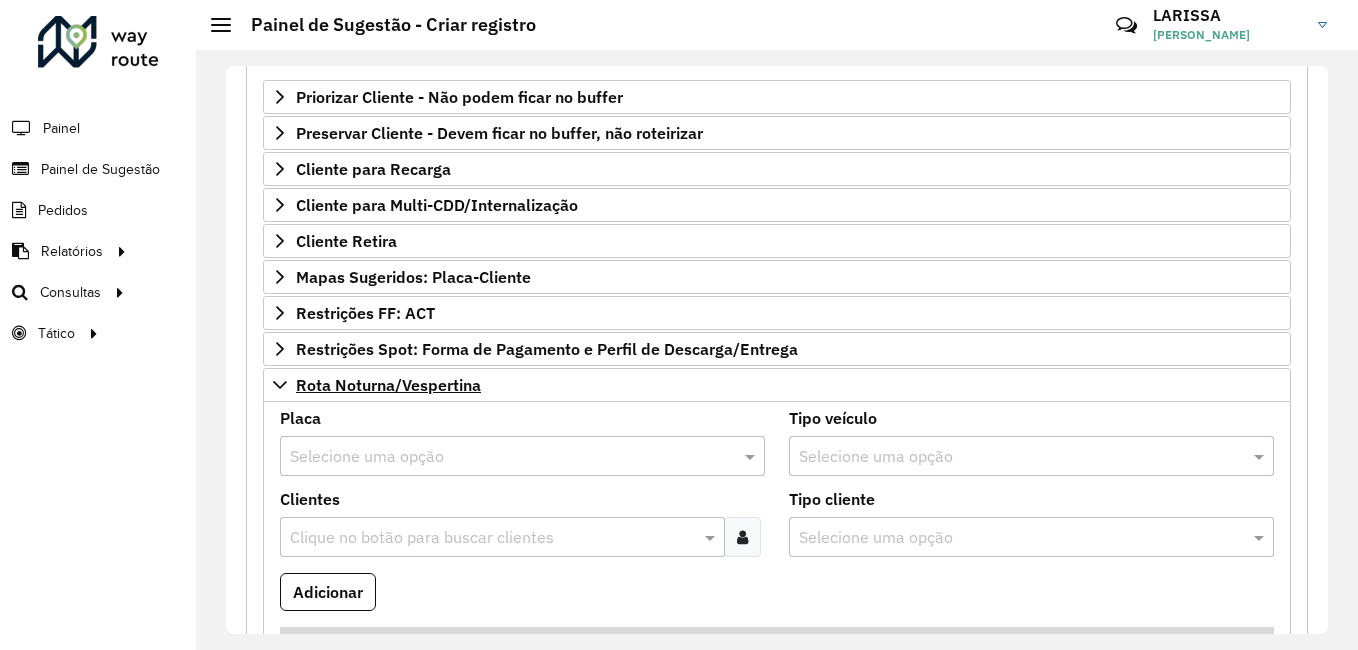 click at bounding box center (502, 457) 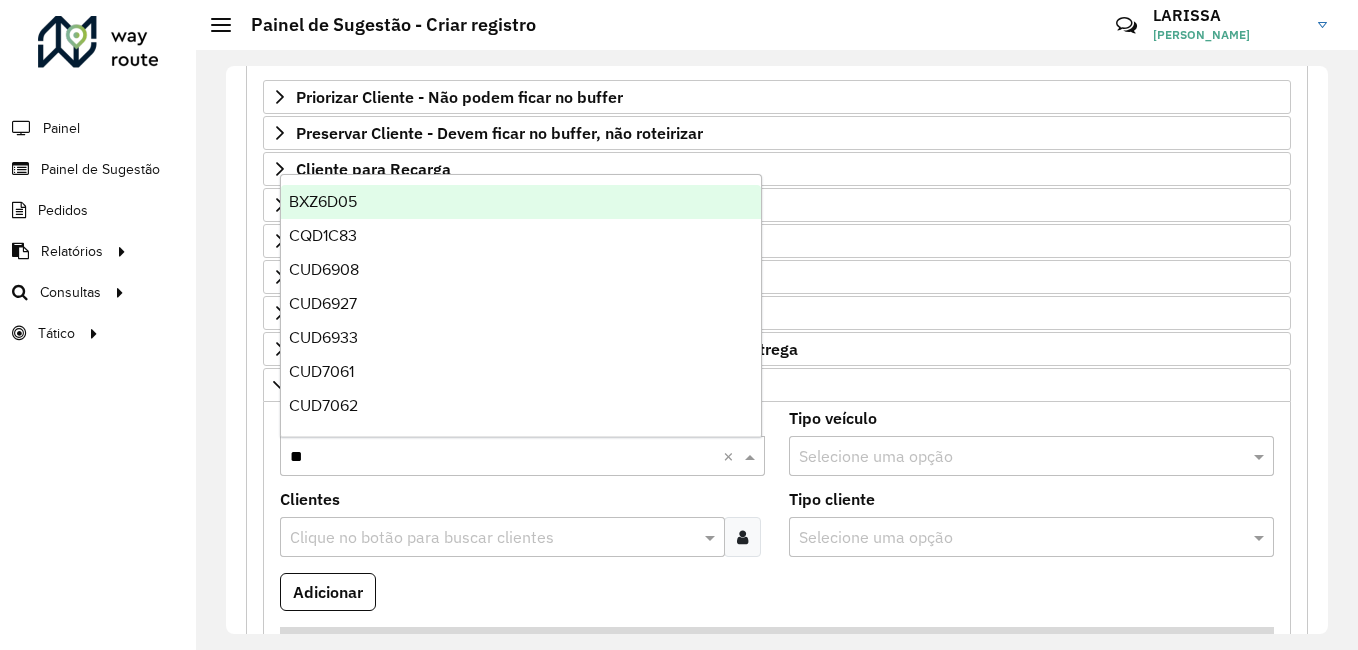 type on "***" 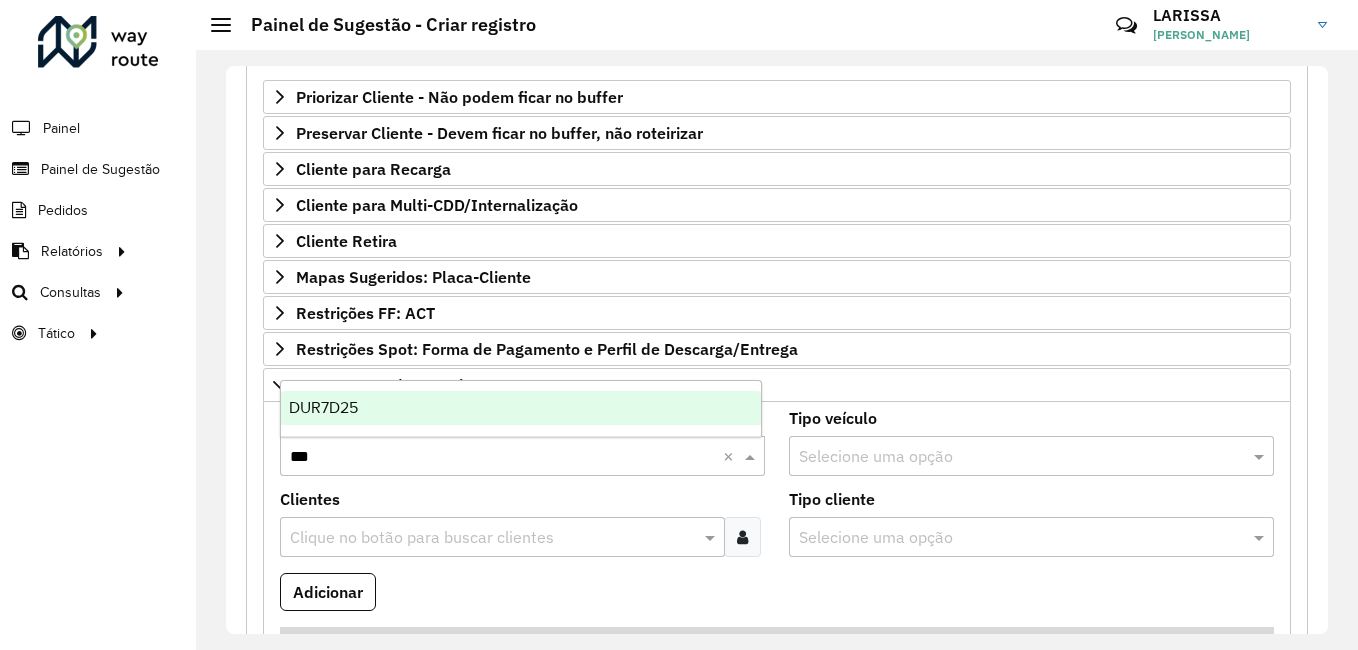 click on "DUR7D25" at bounding box center (521, 408) 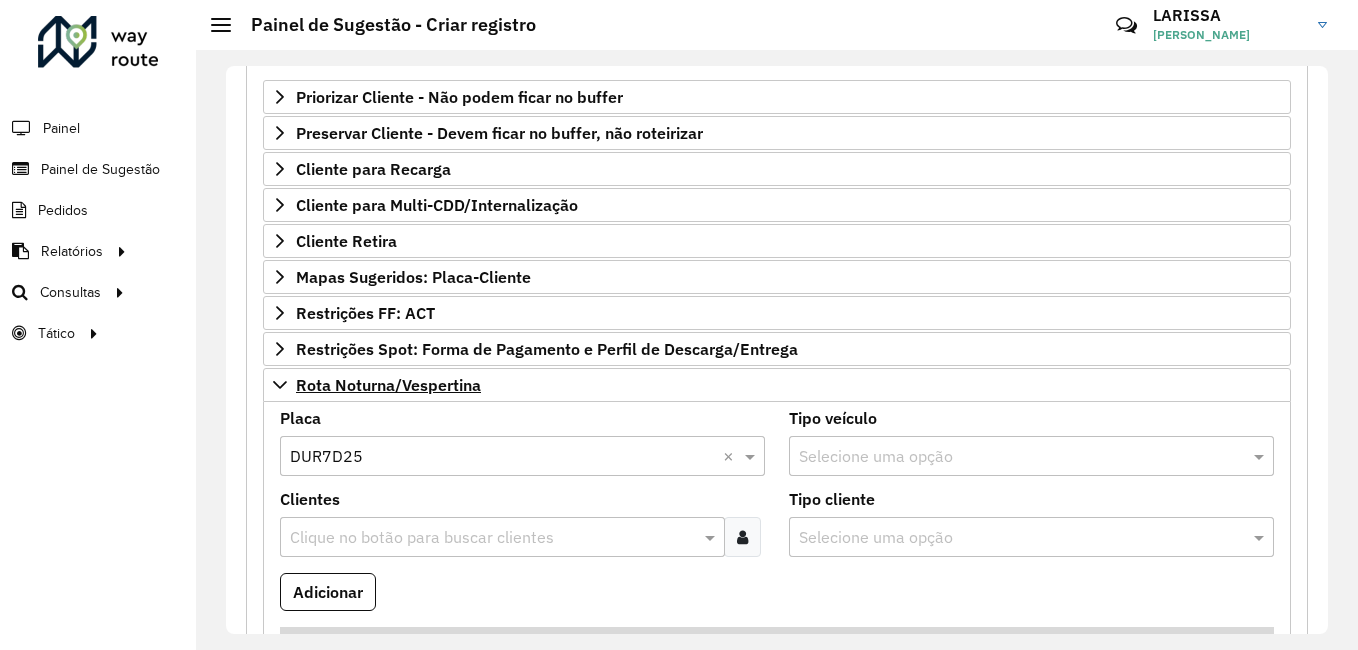 click on "Clientes  Clique no botão para buscar clientes" at bounding box center [522, 524] 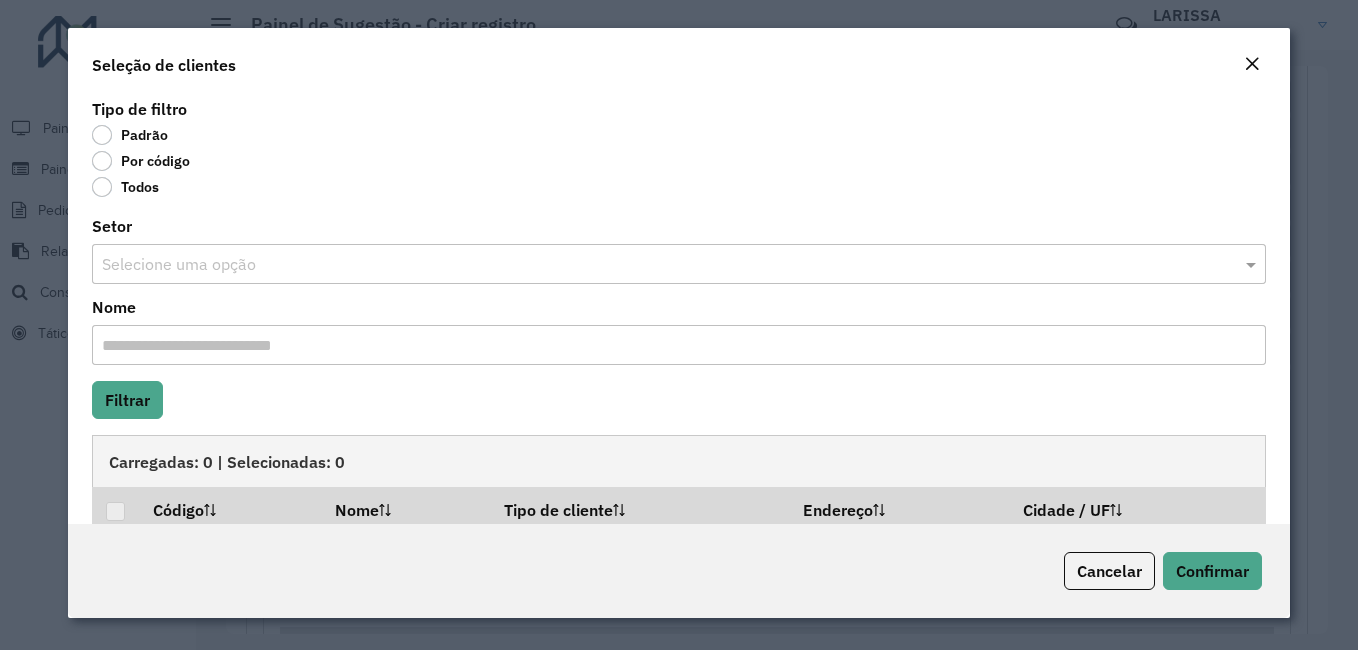 click on "Por código" 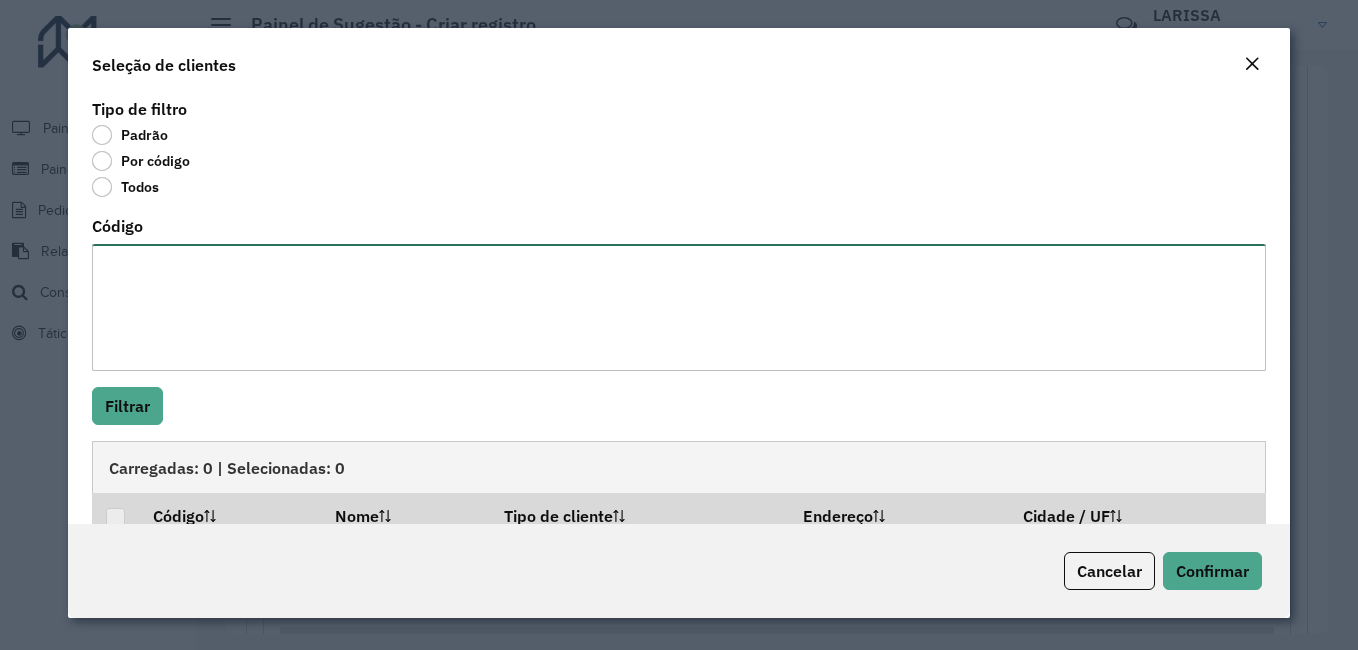 click on "Código" at bounding box center (679, 307) 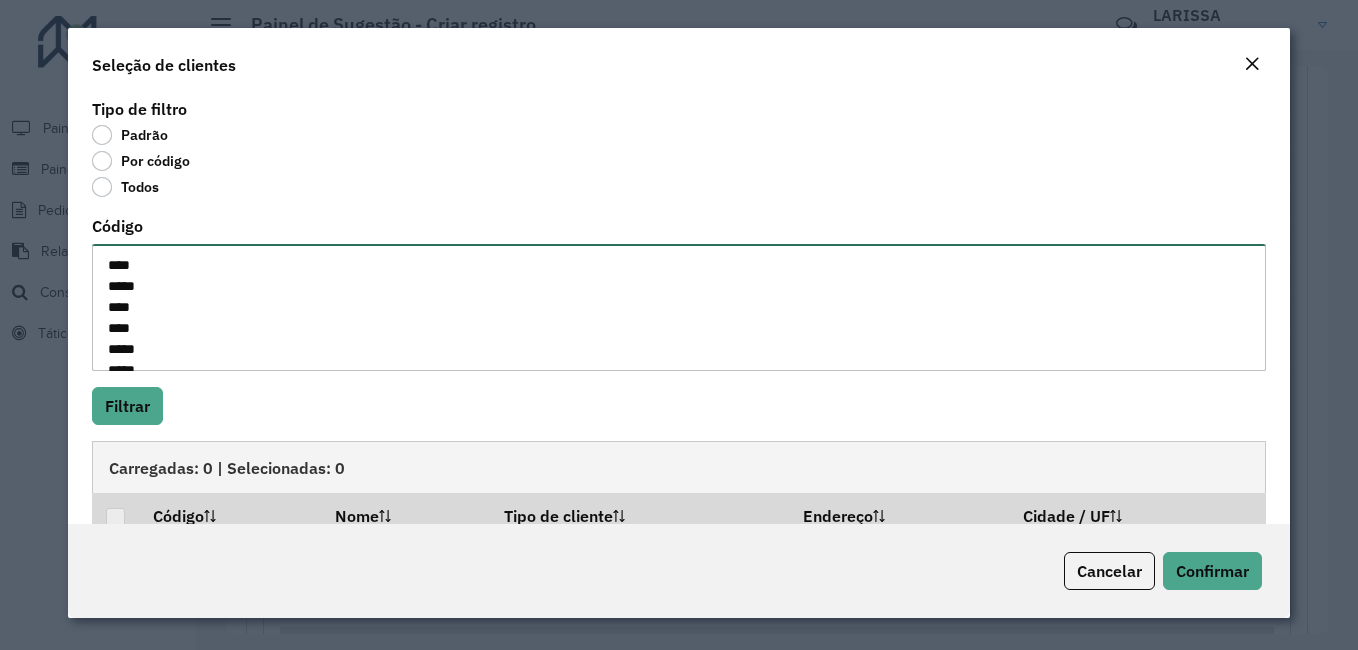 scroll, scrollTop: 176, scrollLeft: 0, axis: vertical 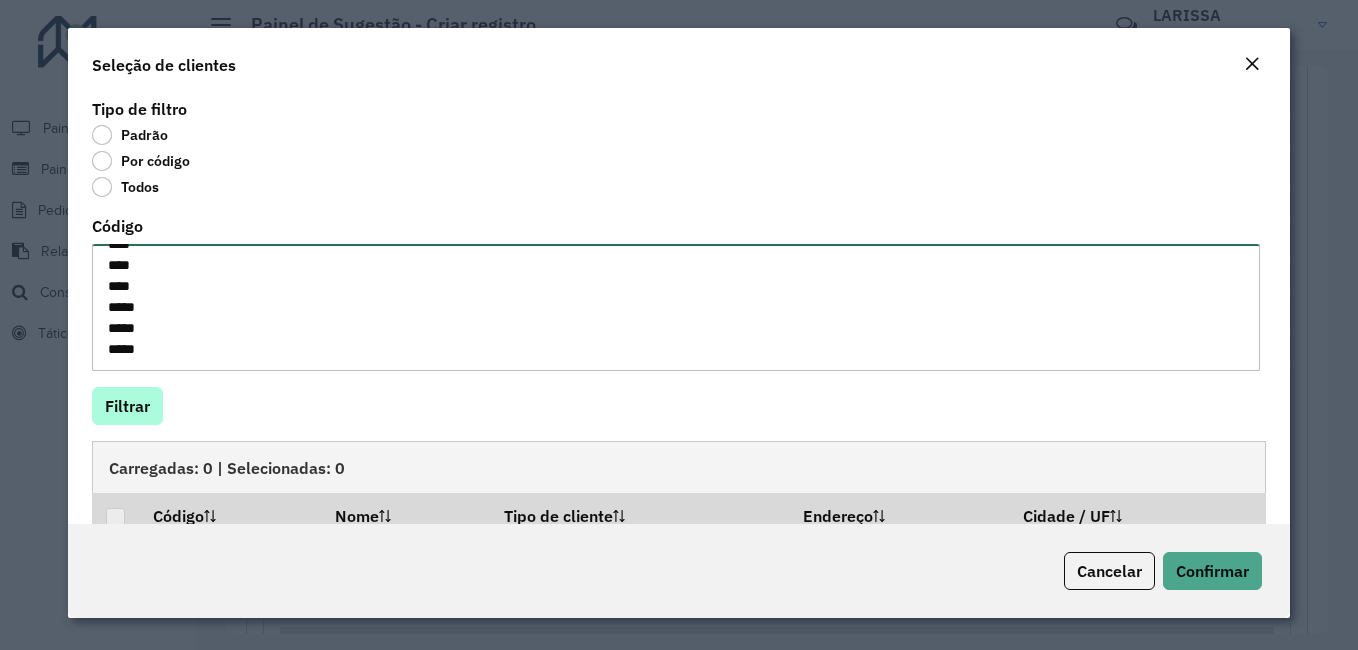 type on "****
*****
****
****
*****
*****
*****
****
****
****
*****
*****
****" 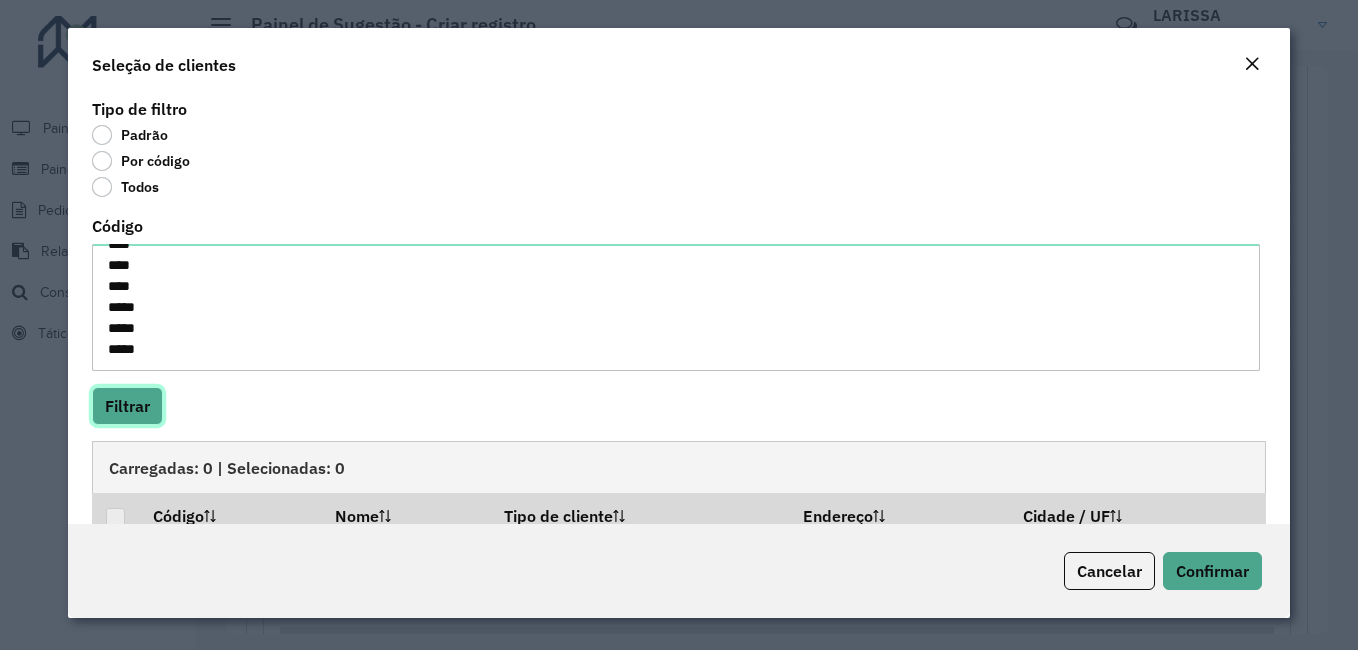 click on "Filtrar" 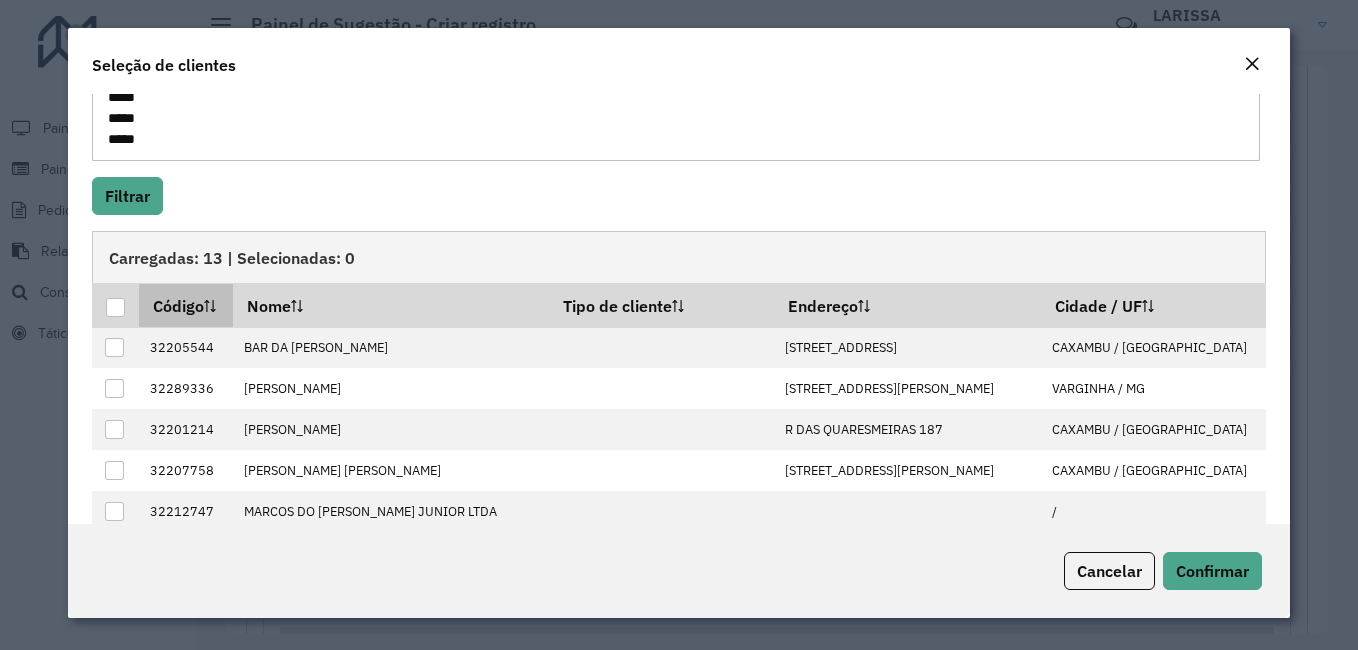 scroll, scrollTop: 0, scrollLeft: 0, axis: both 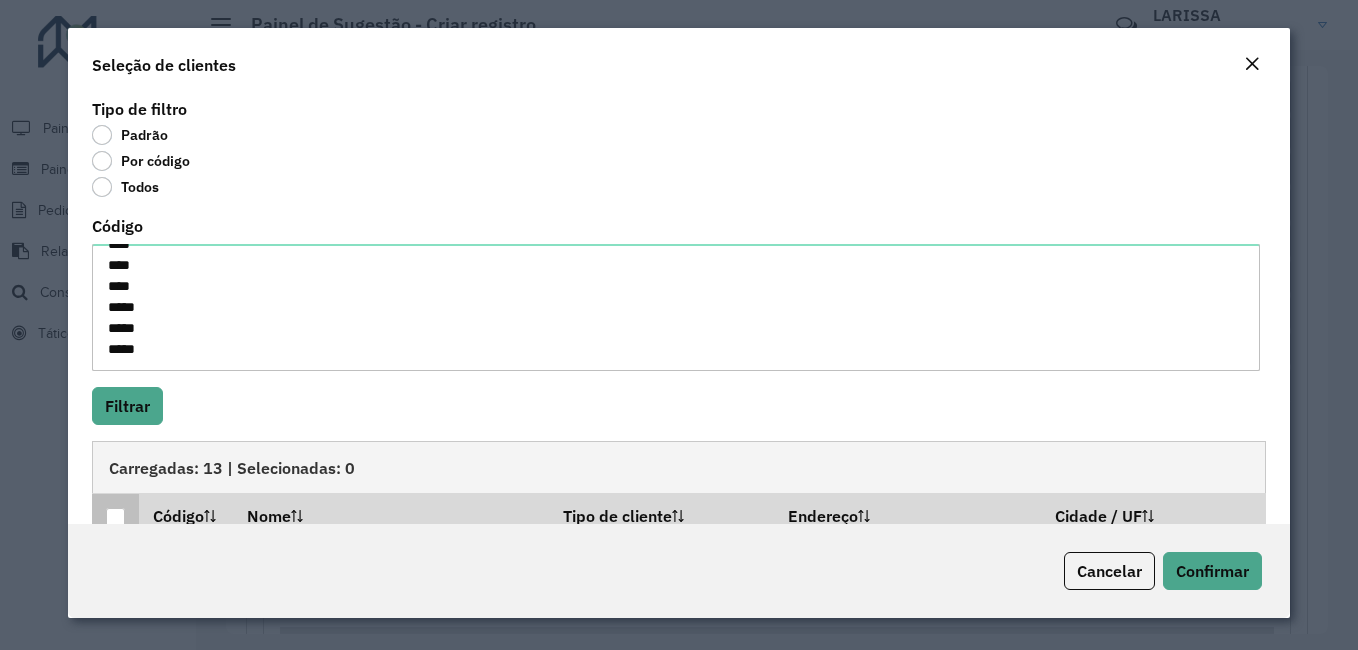 click at bounding box center [115, 517] 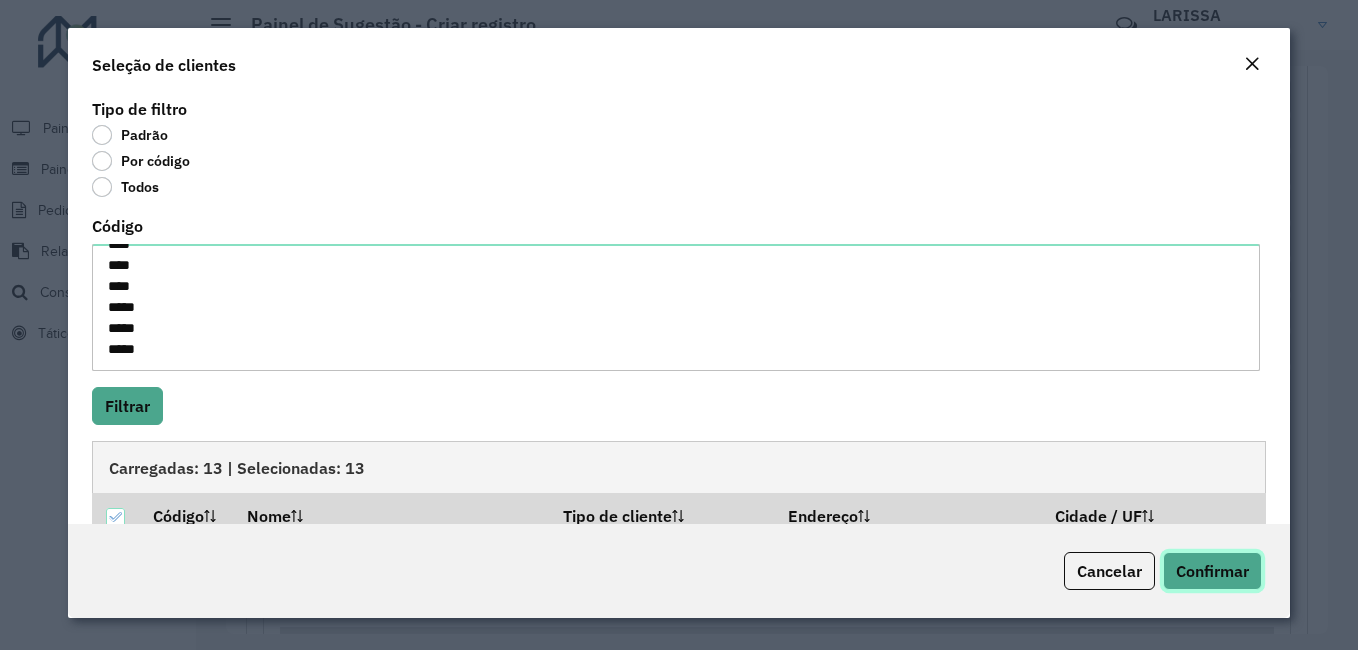 click on "Confirmar" 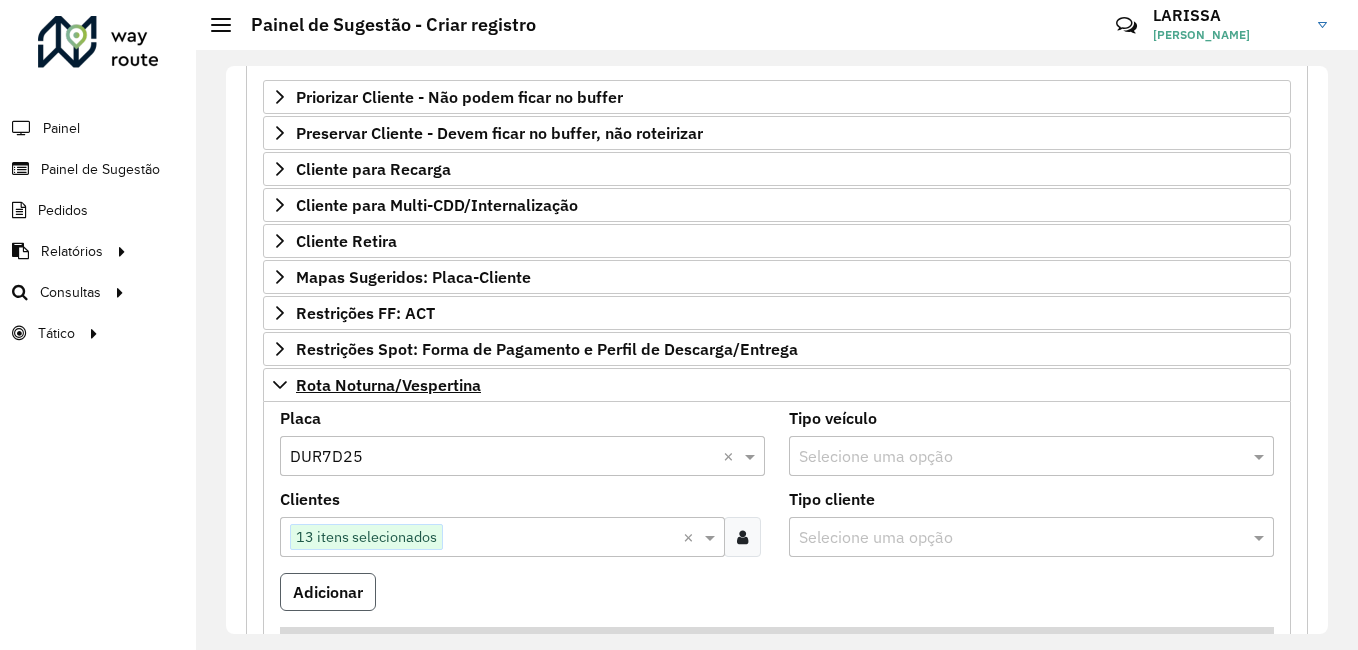 click on "Adicionar" at bounding box center [328, 592] 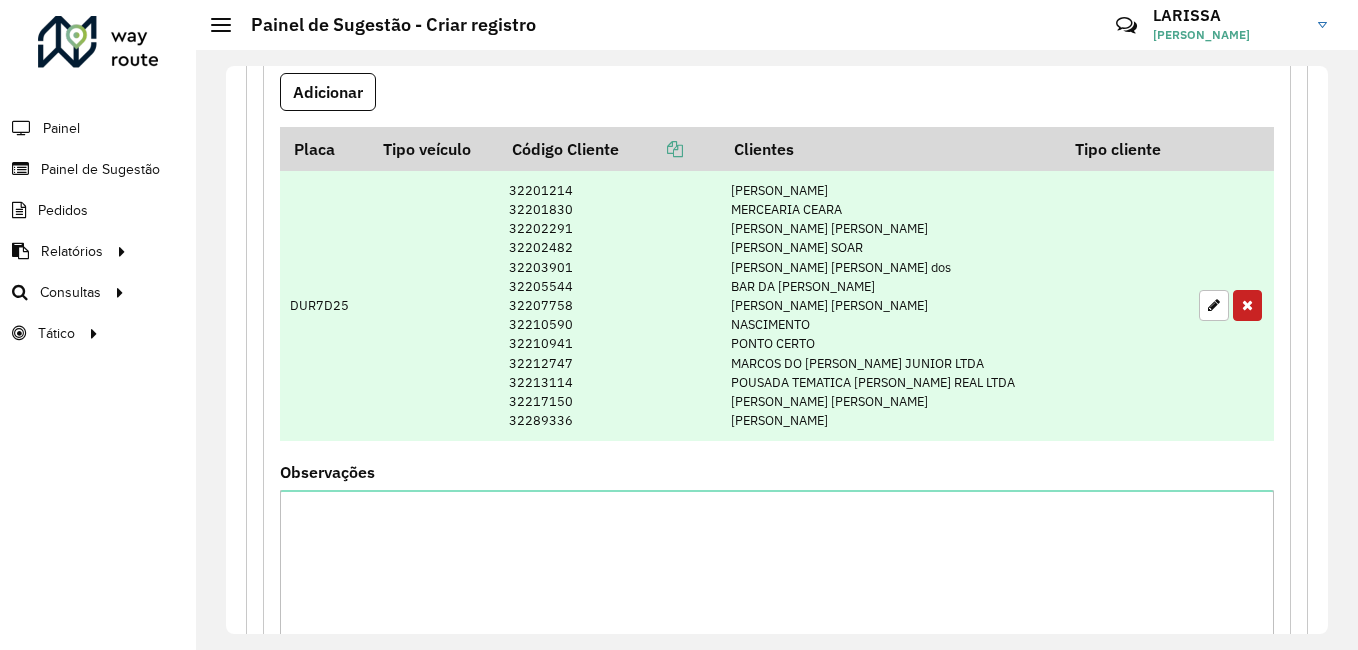 scroll, scrollTop: 747, scrollLeft: 0, axis: vertical 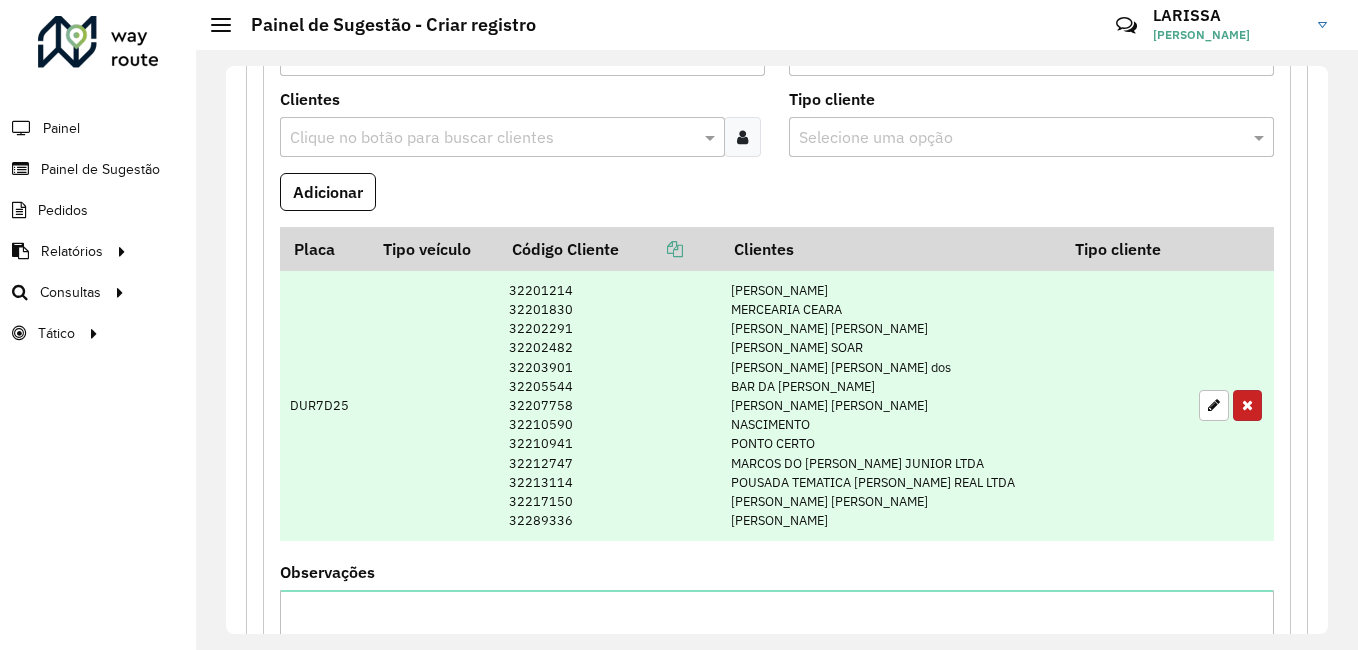 click at bounding box center [1247, 405] 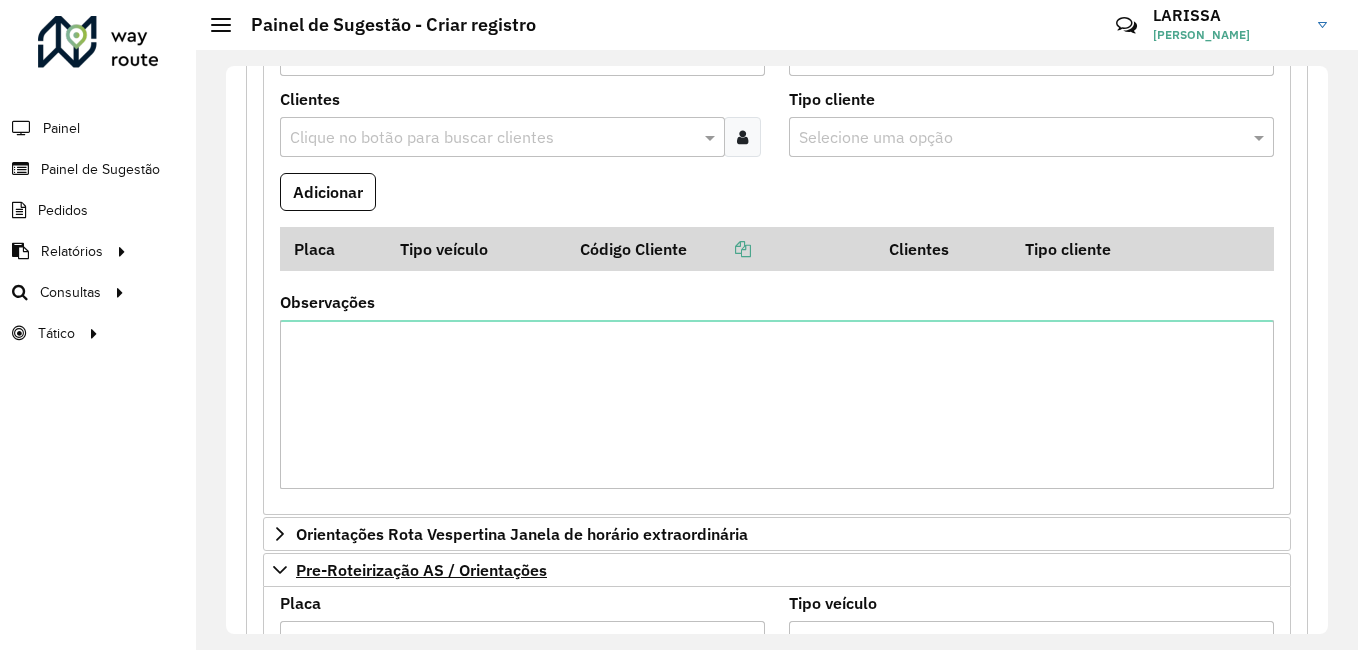 scroll, scrollTop: 647, scrollLeft: 0, axis: vertical 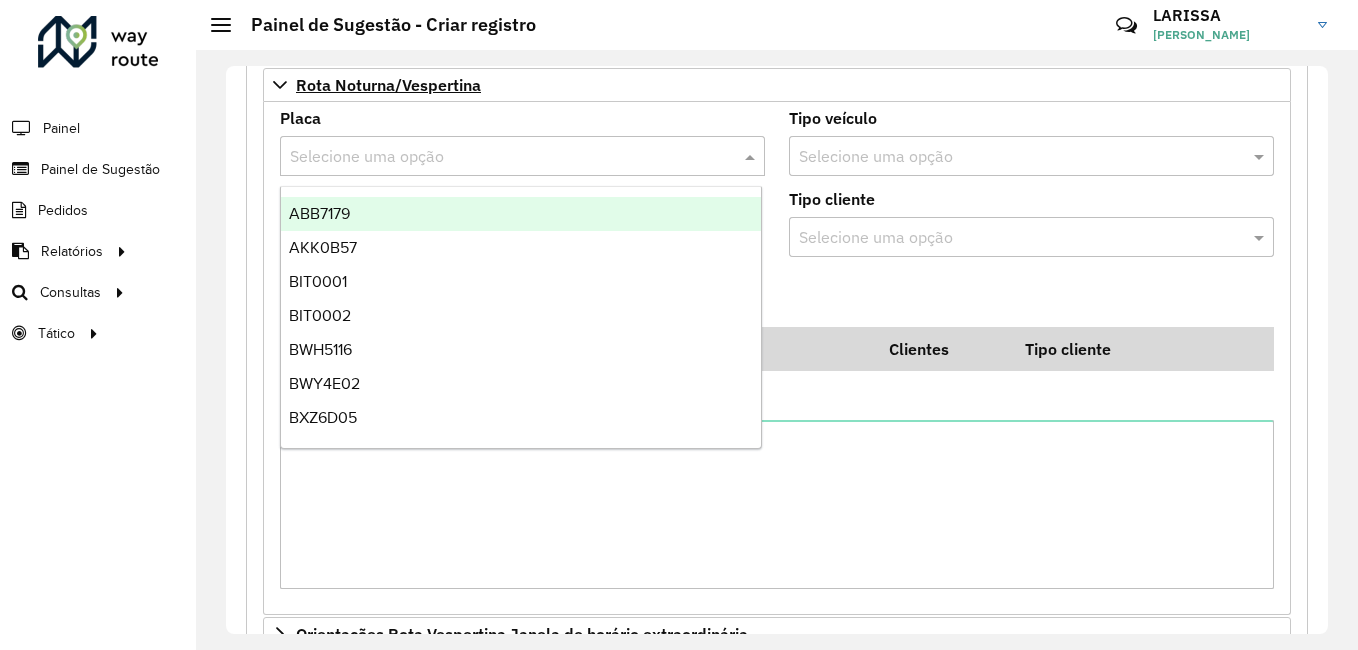 click at bounding box center [502, 157] 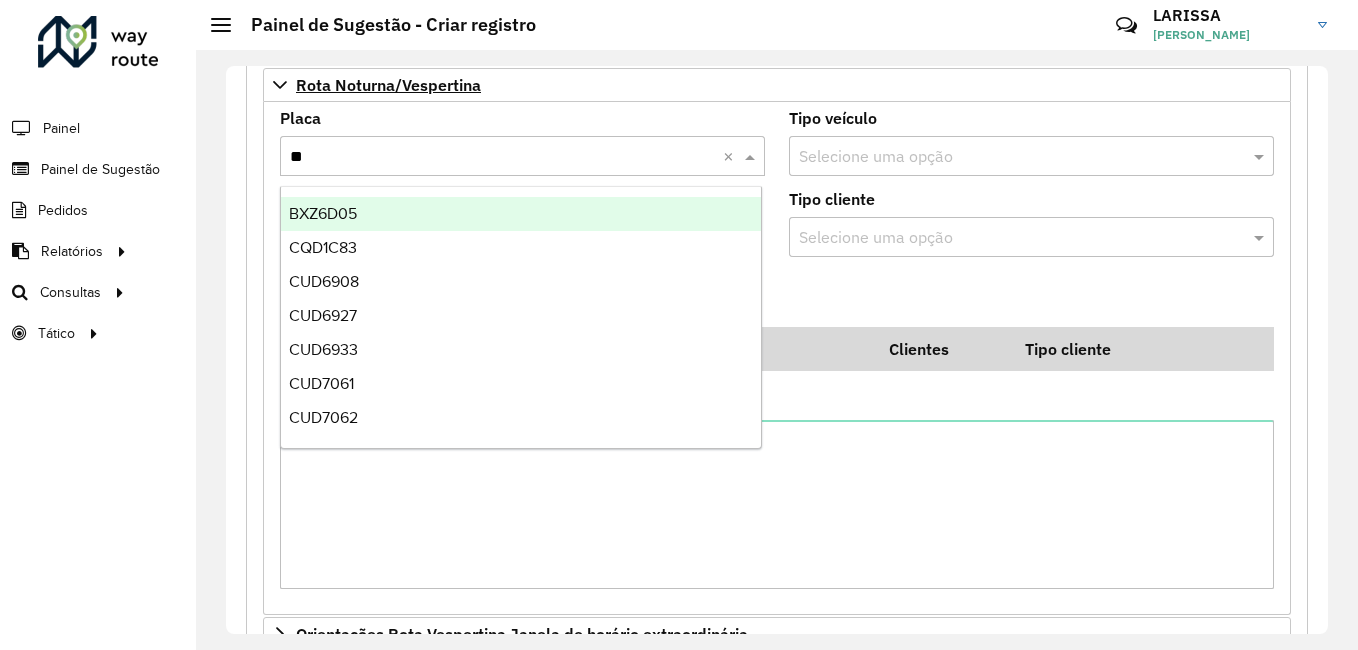type on "***" 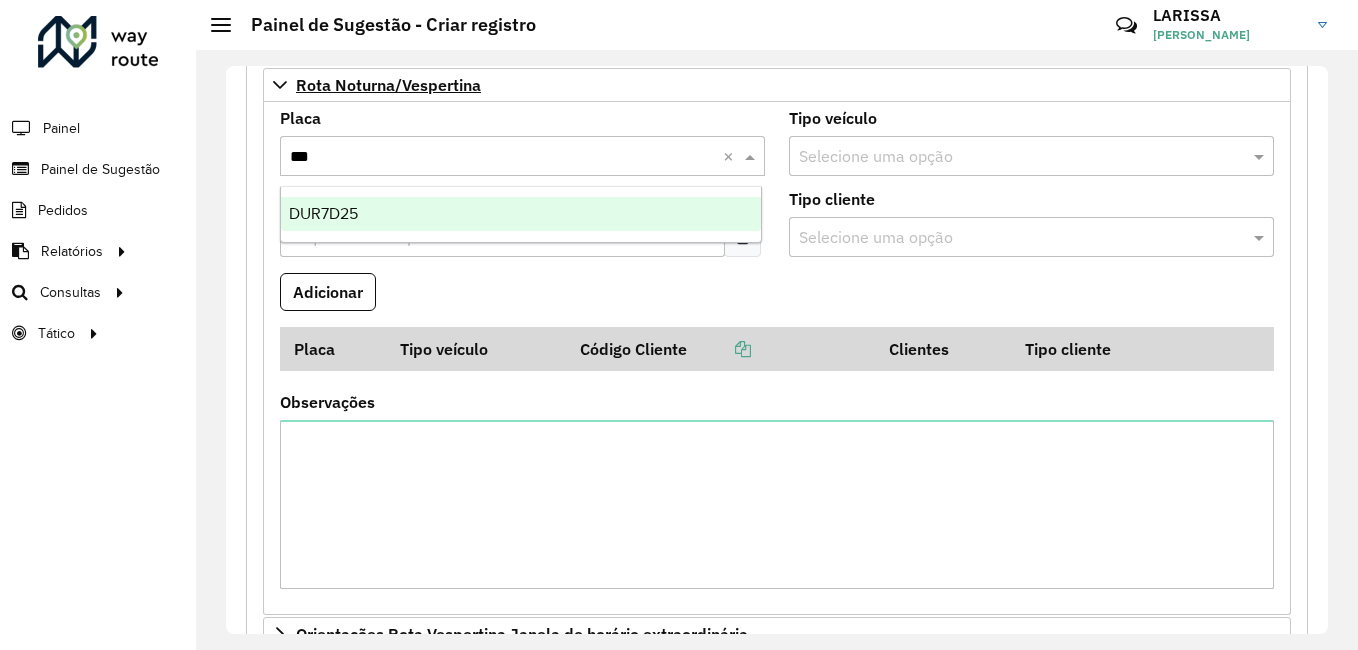 click on "DUR7D25" at bounding box center [521, 214] 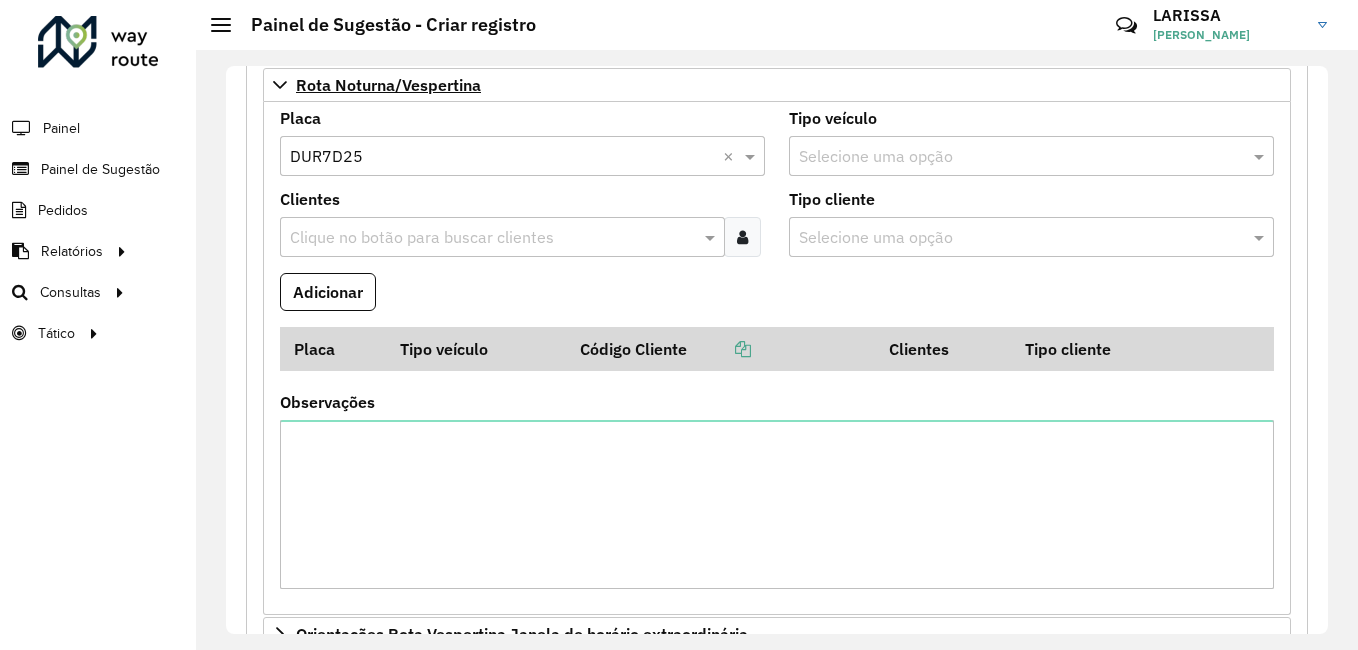 click at bounding box center (742, 237) 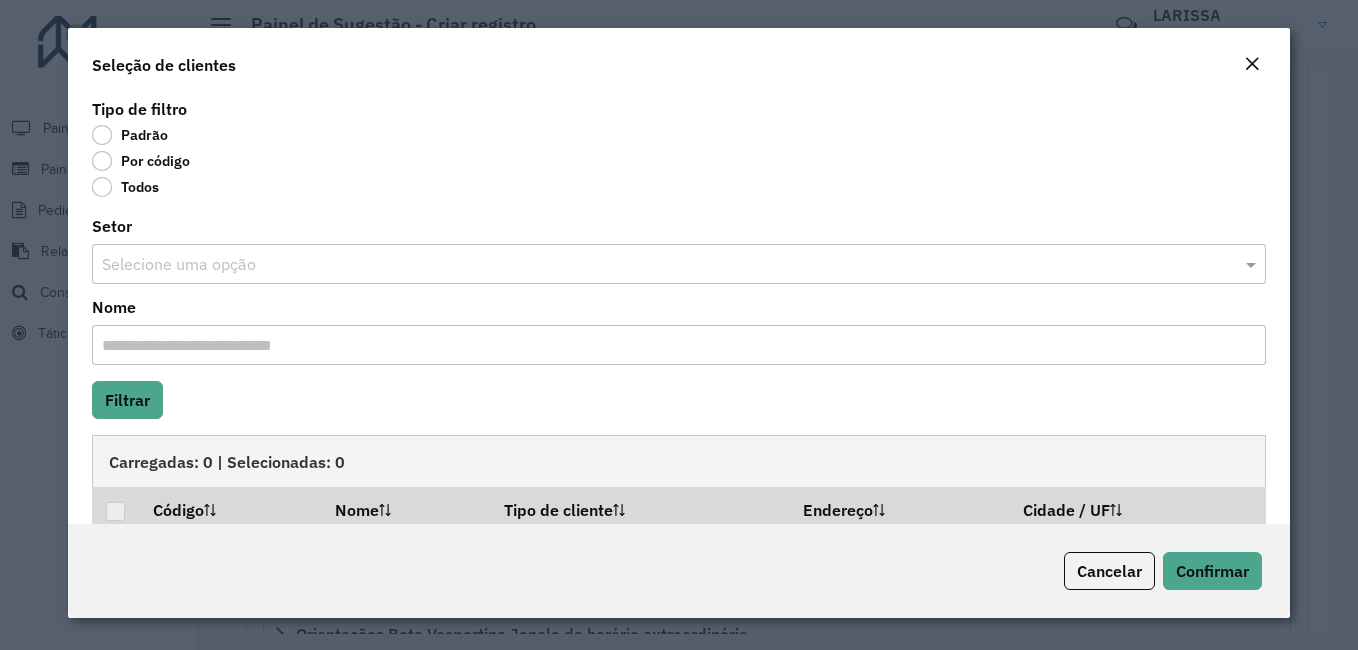 click on "Por código" 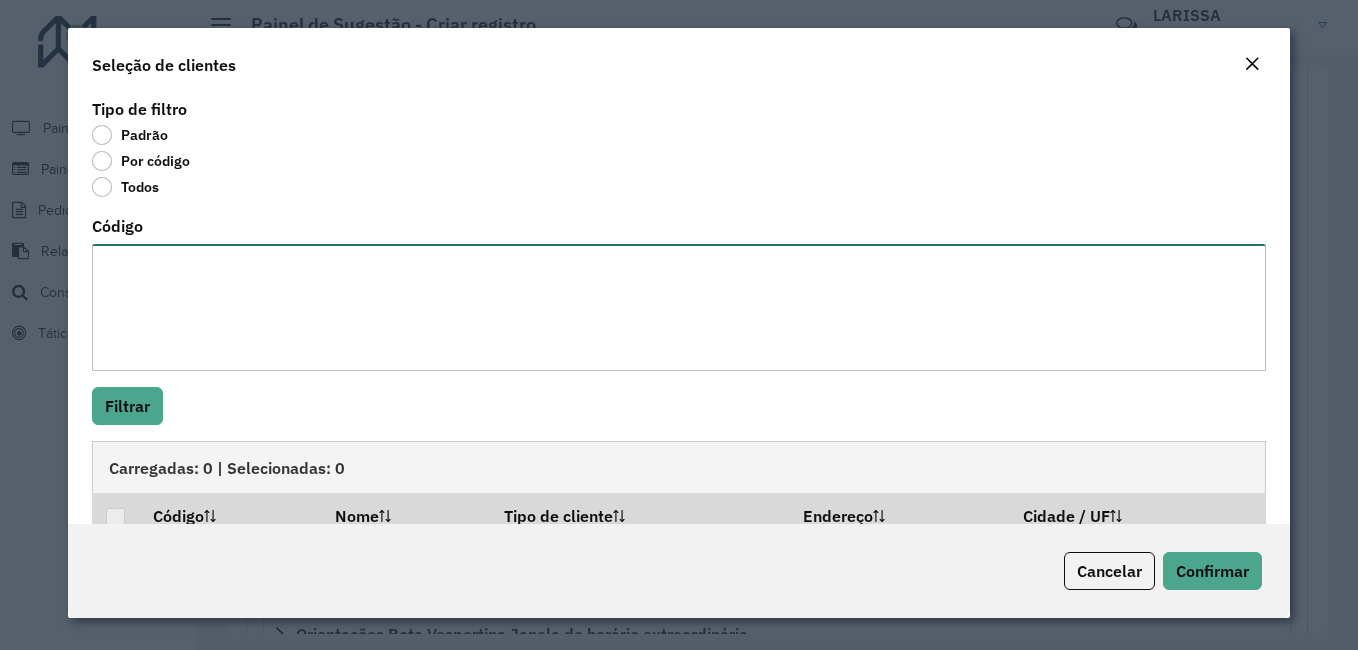 click on "Código" at bounding box center (679, 307) 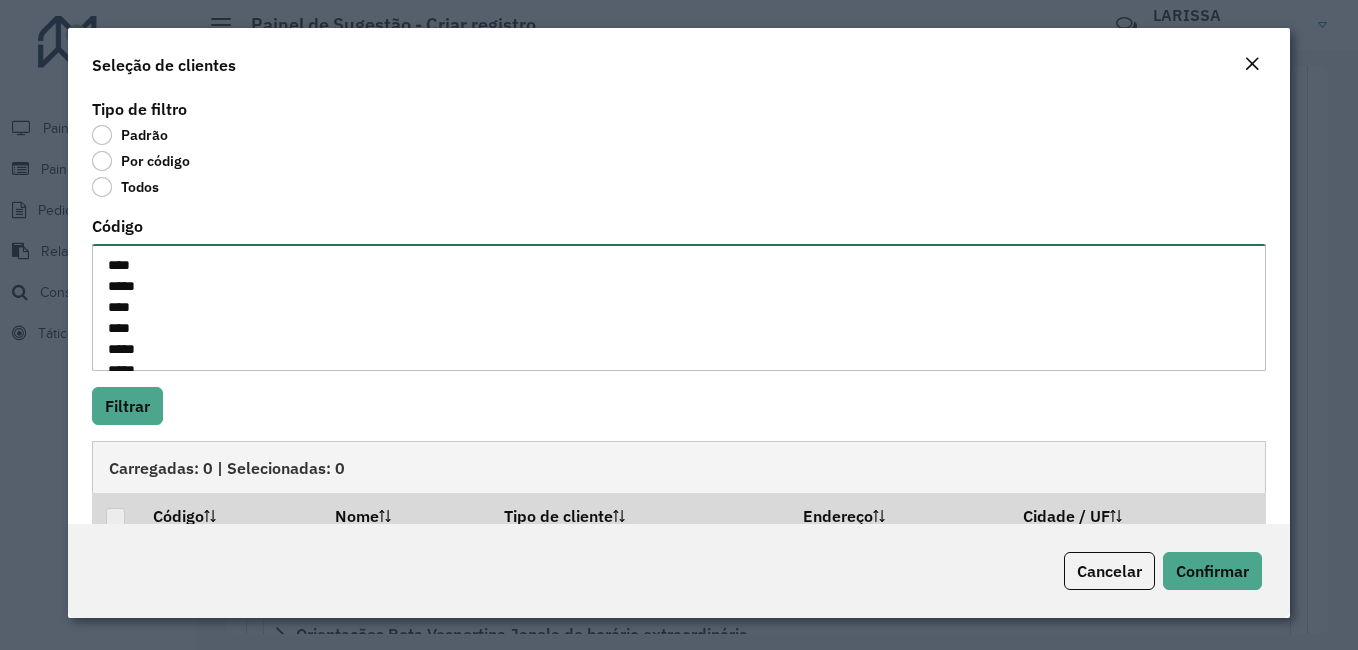 scroll, scrollTop: 176, scrollLeft: 0, axis: vertical 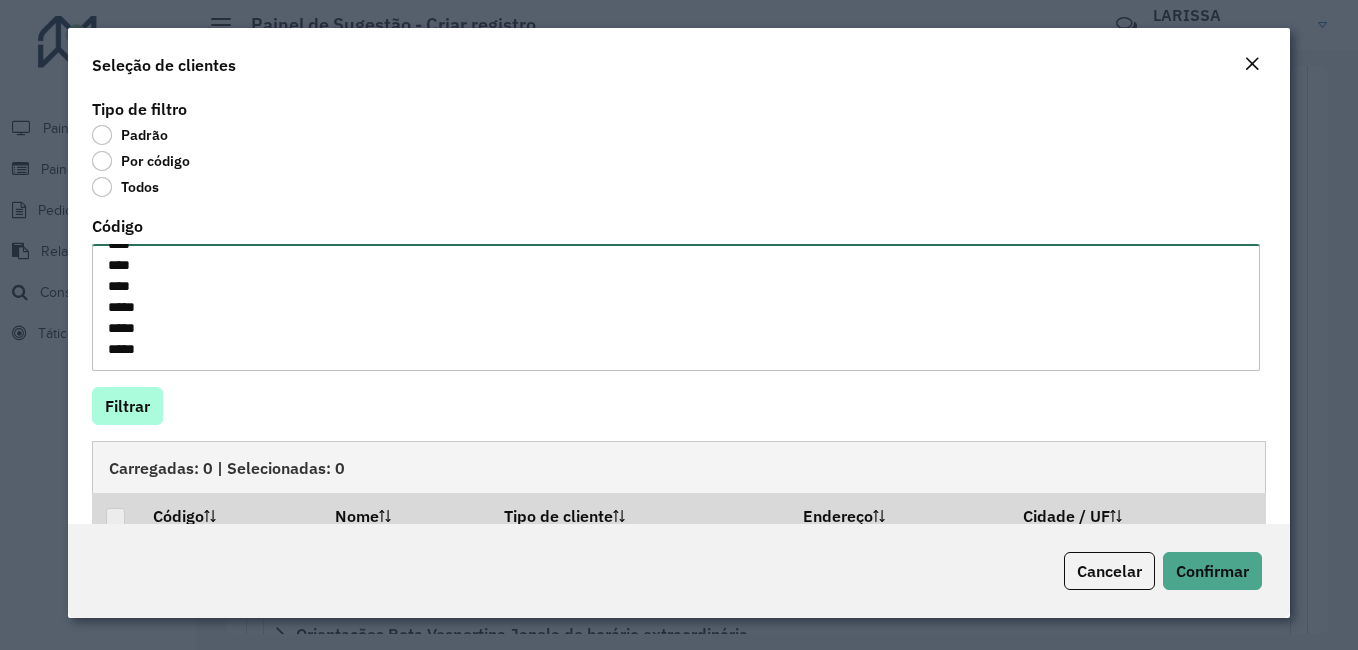 type on "****
*****
****
****
*****
*****
*****
****
****
****
*****
*****
****" 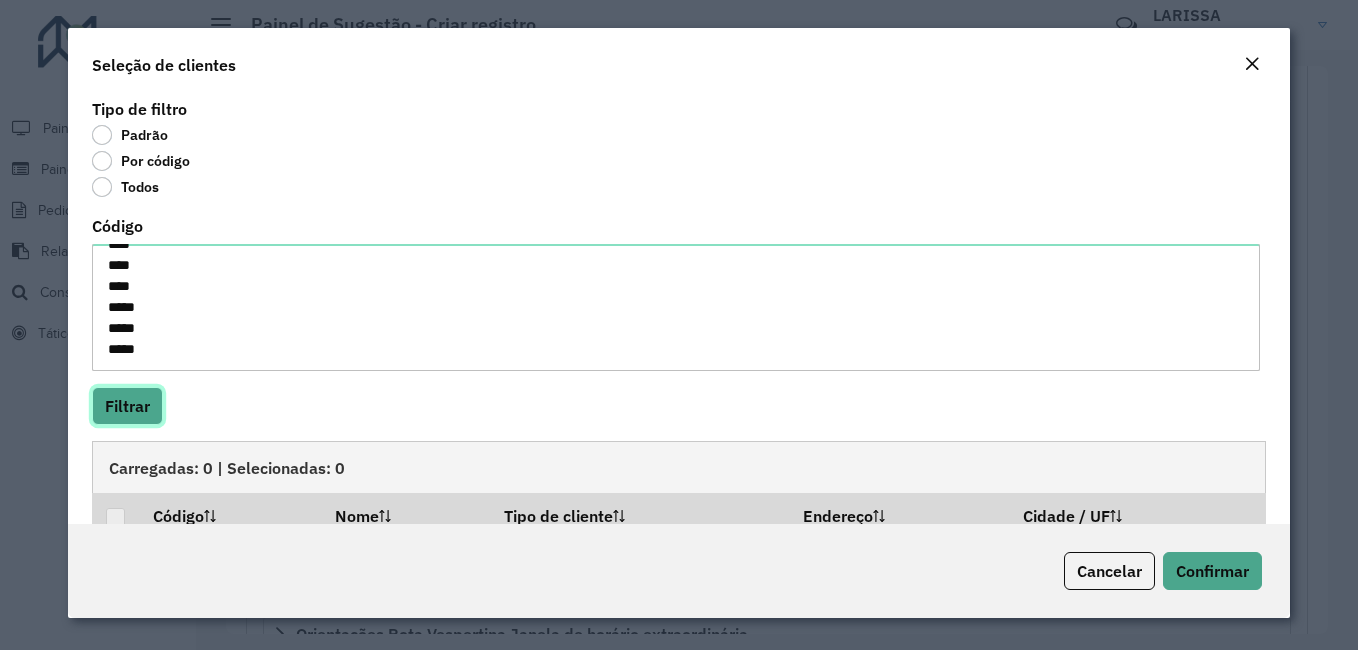 click on "Filtrar" 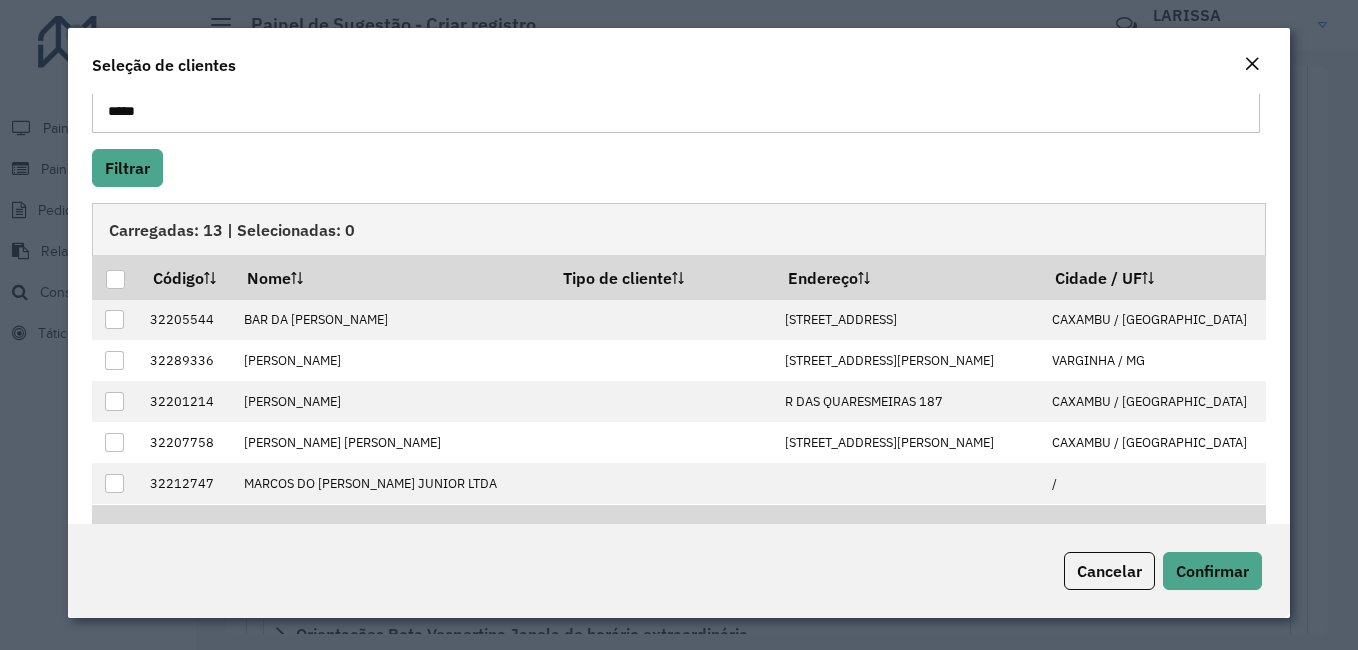 scroll, scrollTop: 292, scrollLeft: 0, axis: vertical 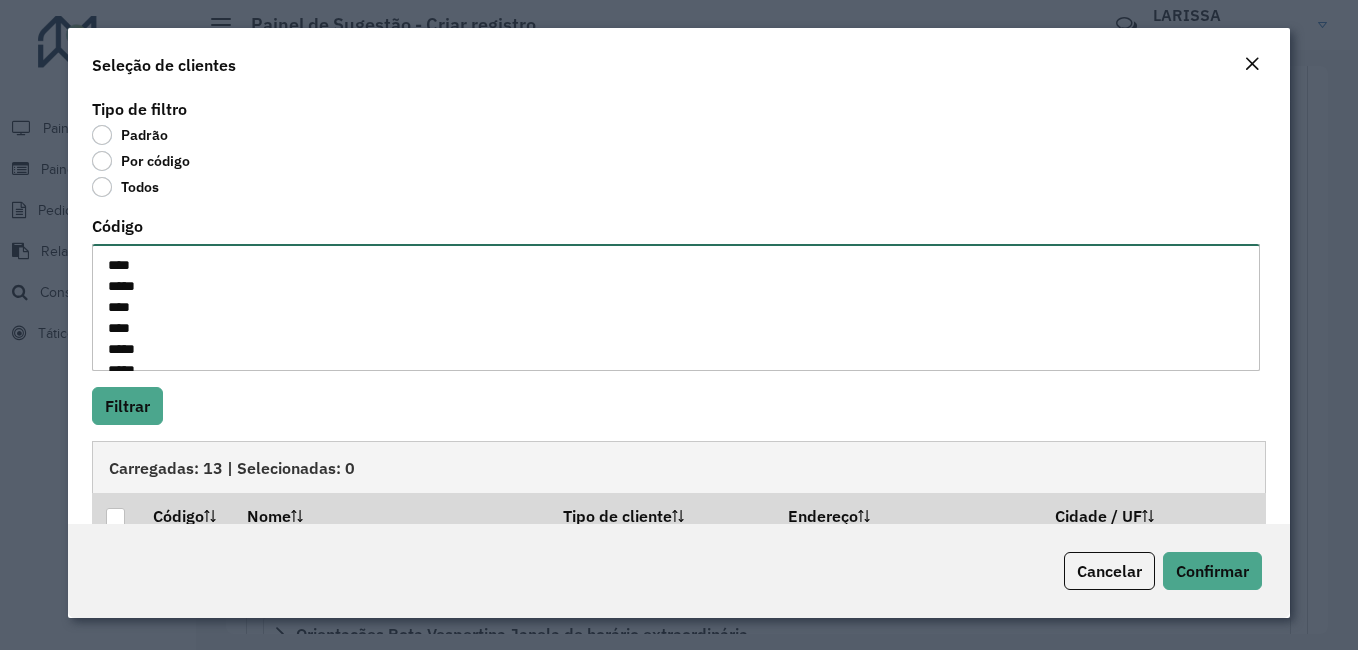 drag, startPoint x: 192, startPoint y: 262, endPoint x: -4, endPoint y: 0, distance: 327.20026 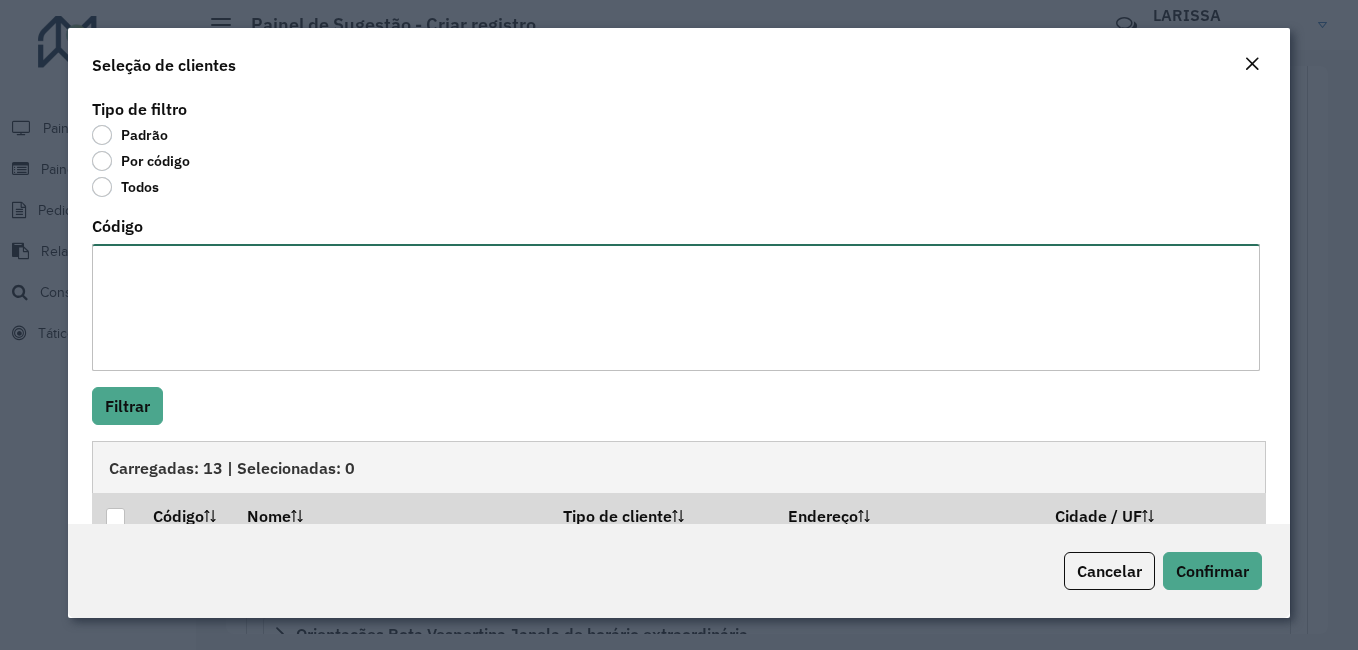 type 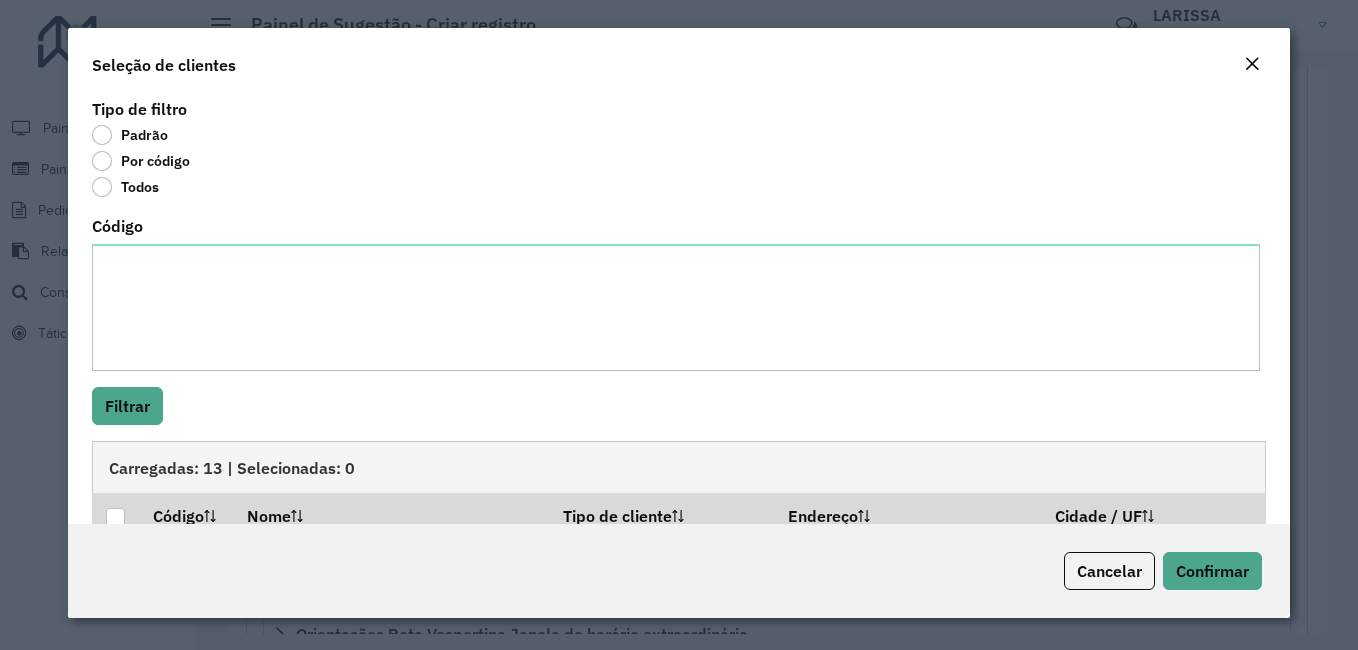 click 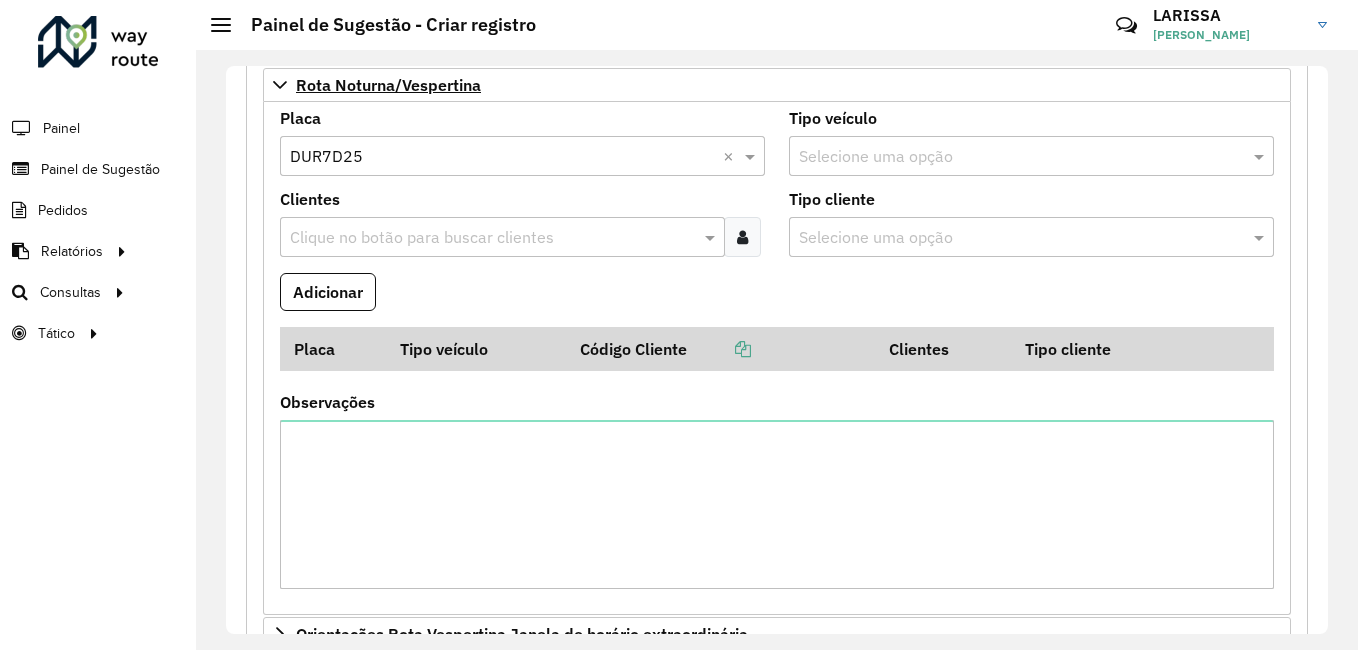 click at bounding box center (742, 237) 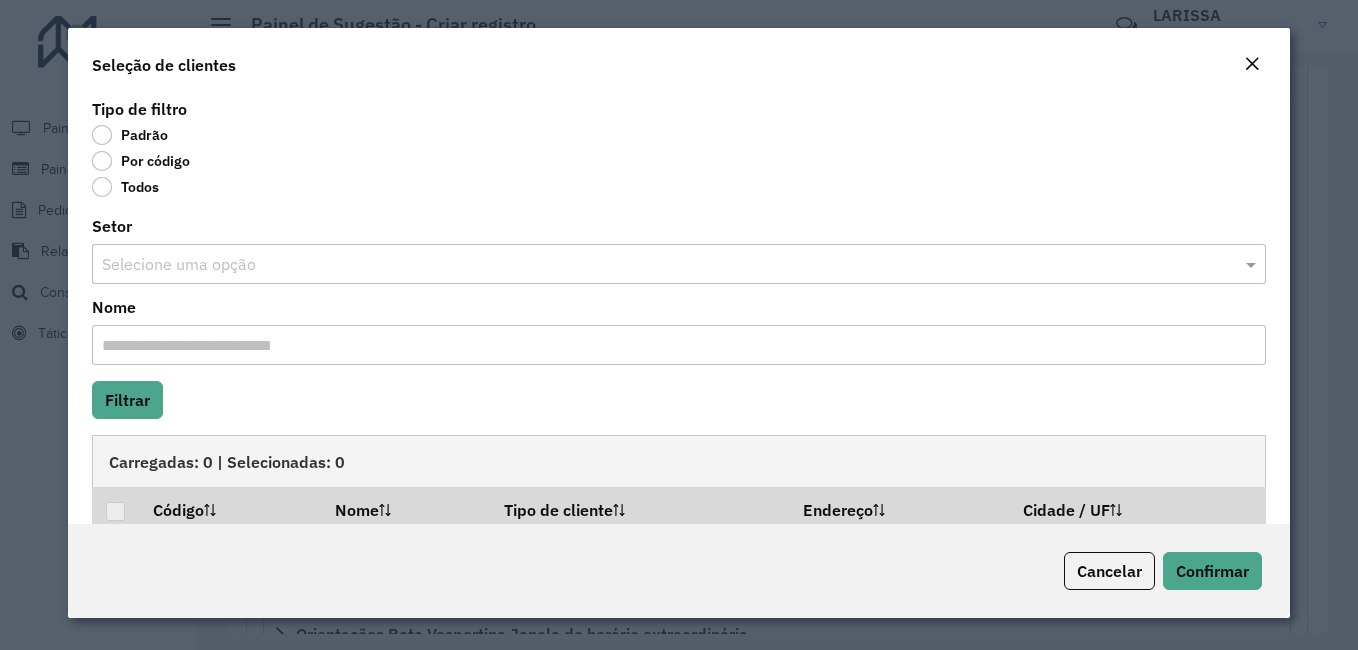 click on "Por código" 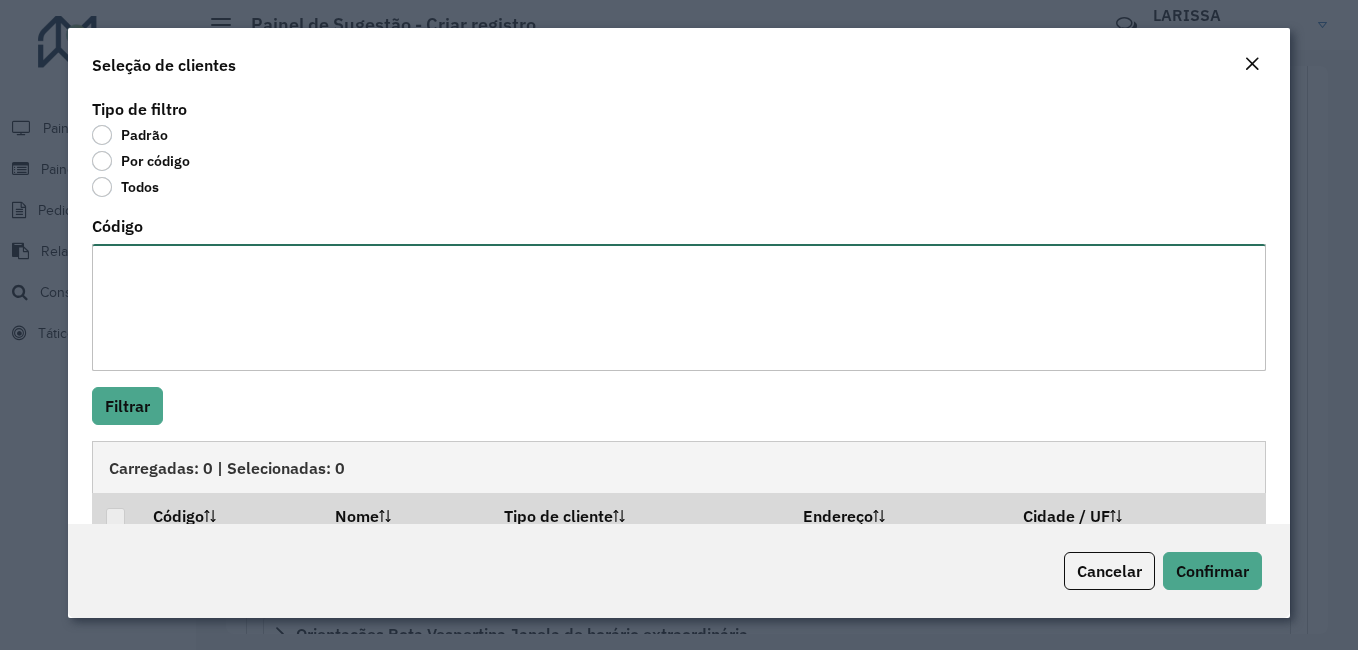 click on "Código" at bounding box center (679, 307) 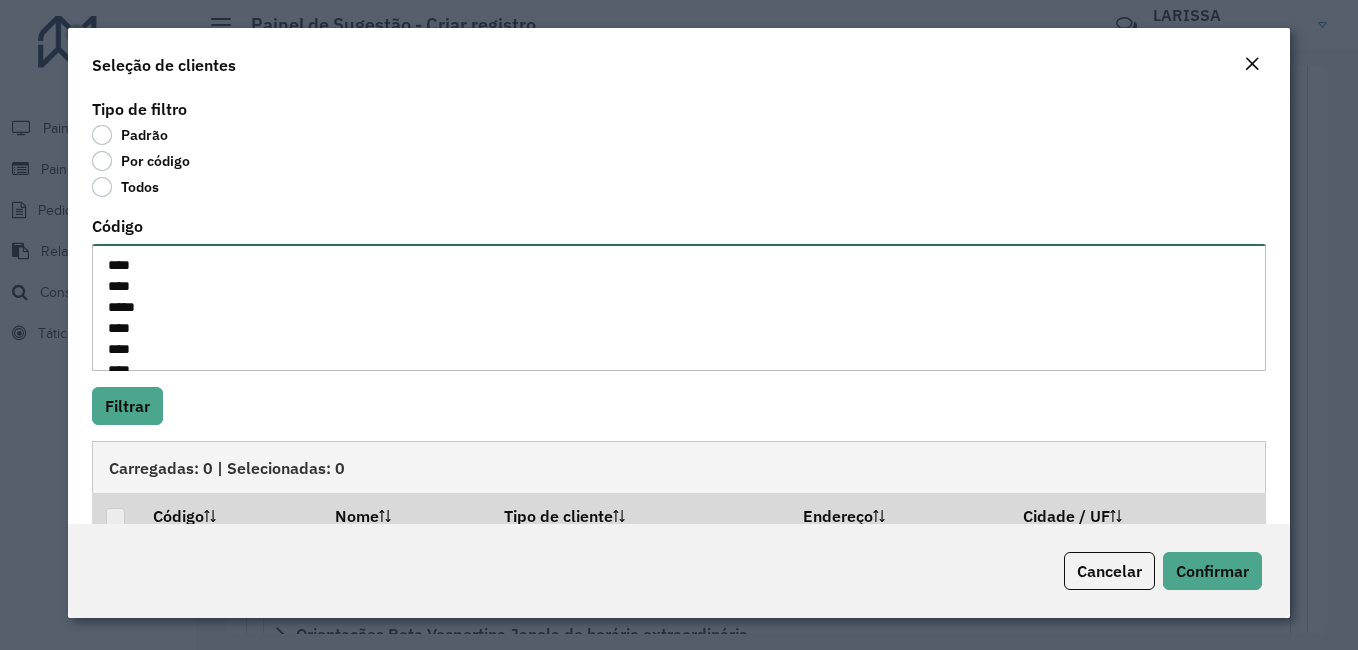 scroll, scrollTop: 155, scrollLeft: 0, axis: vertical 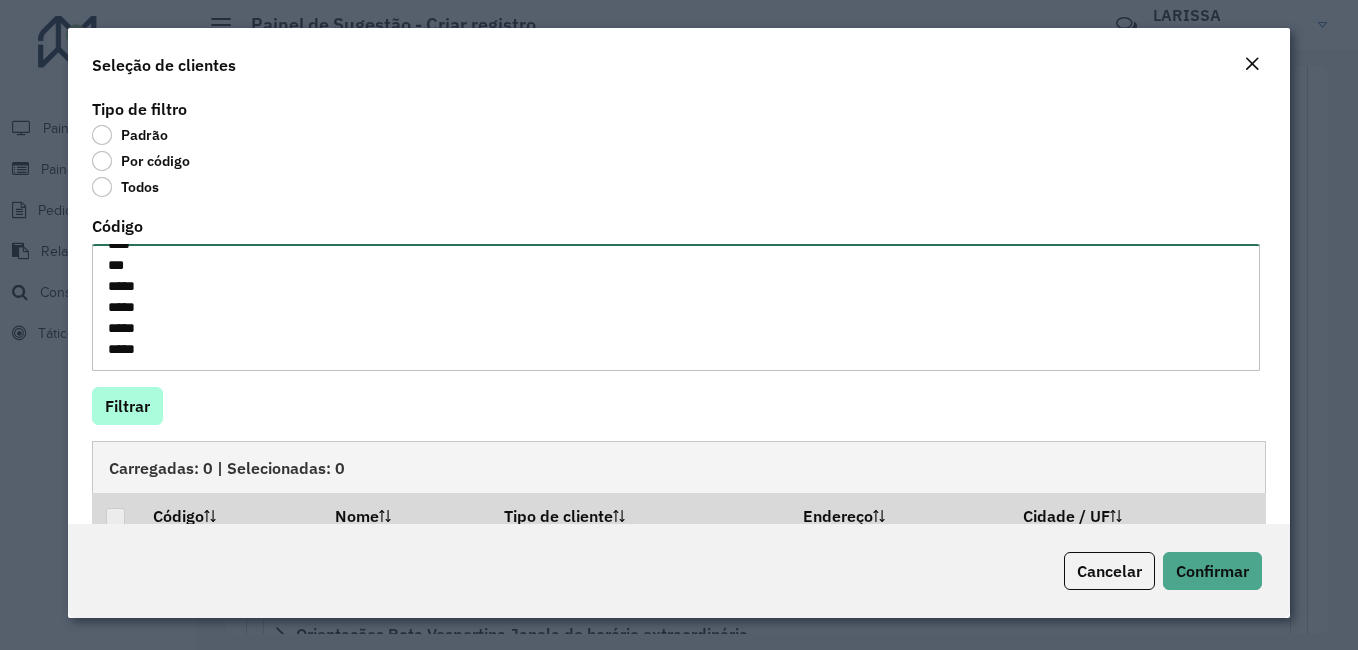 type on "****
****
*****
****
****
****
****
***
*****
*****
*****
****" 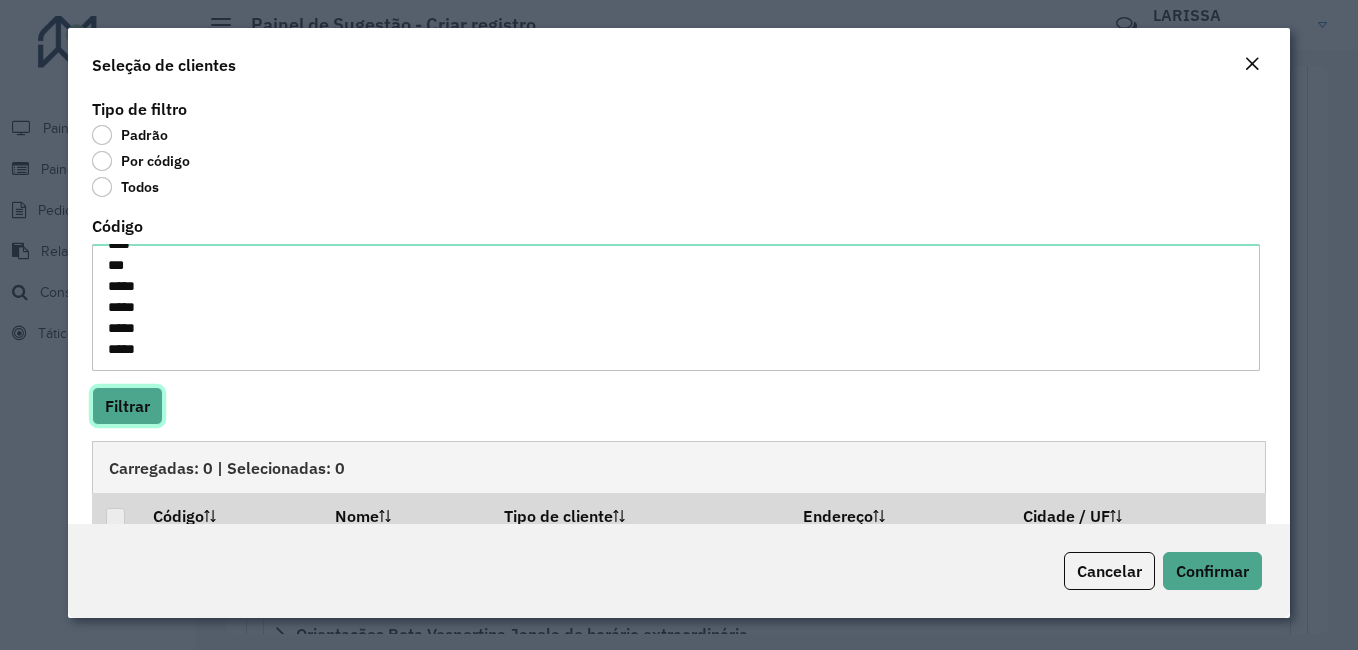 click on "Filtrar" 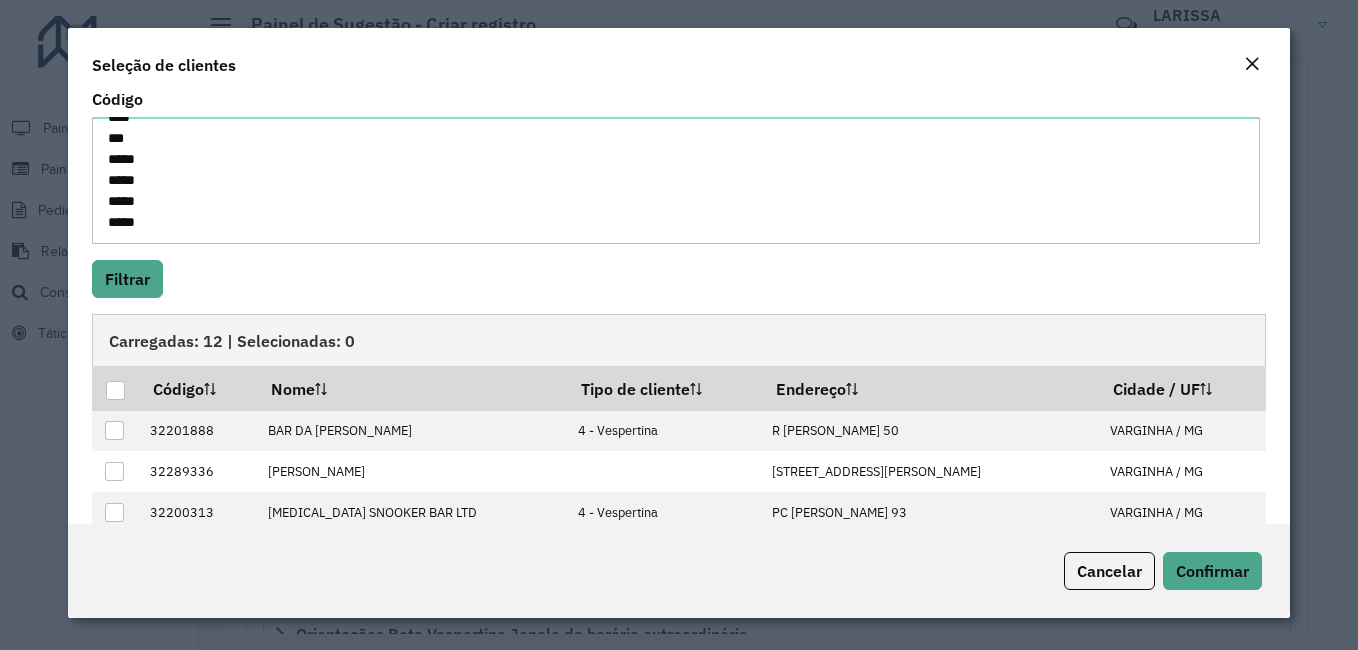 scroll, scrollTop: 138, scrollLeft: 0, axis: vertical 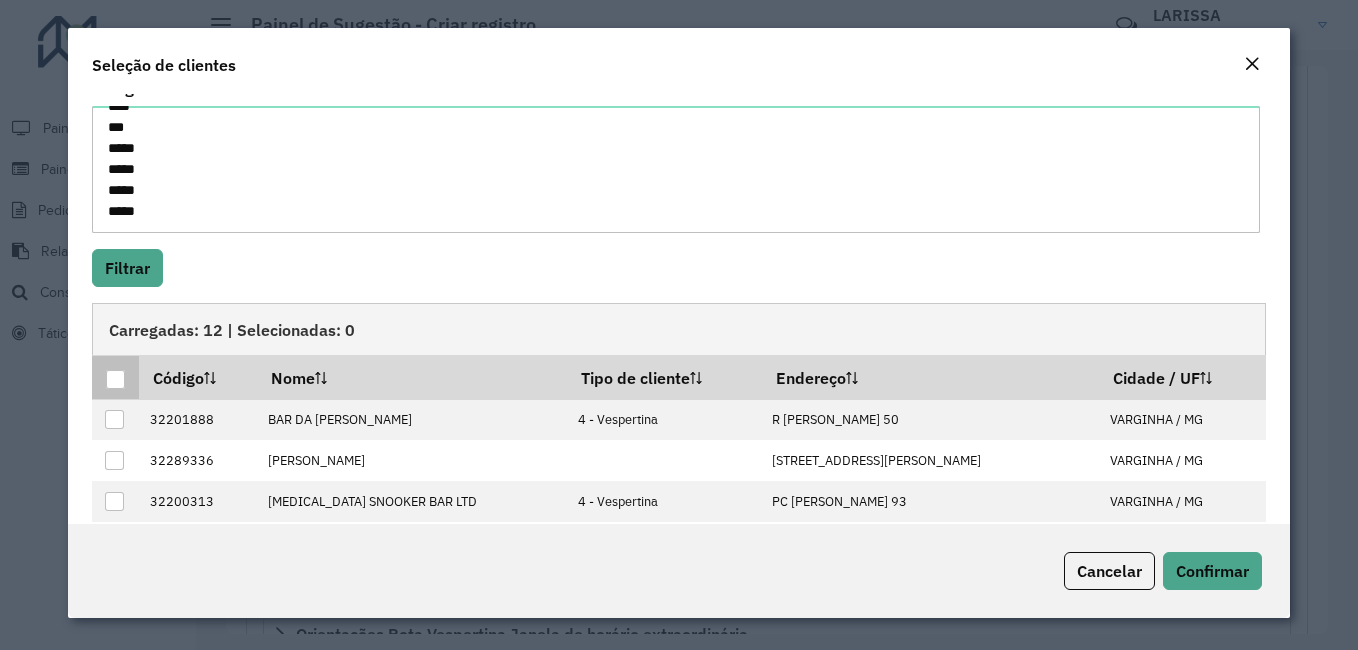 click at bounding box center (115, 379) 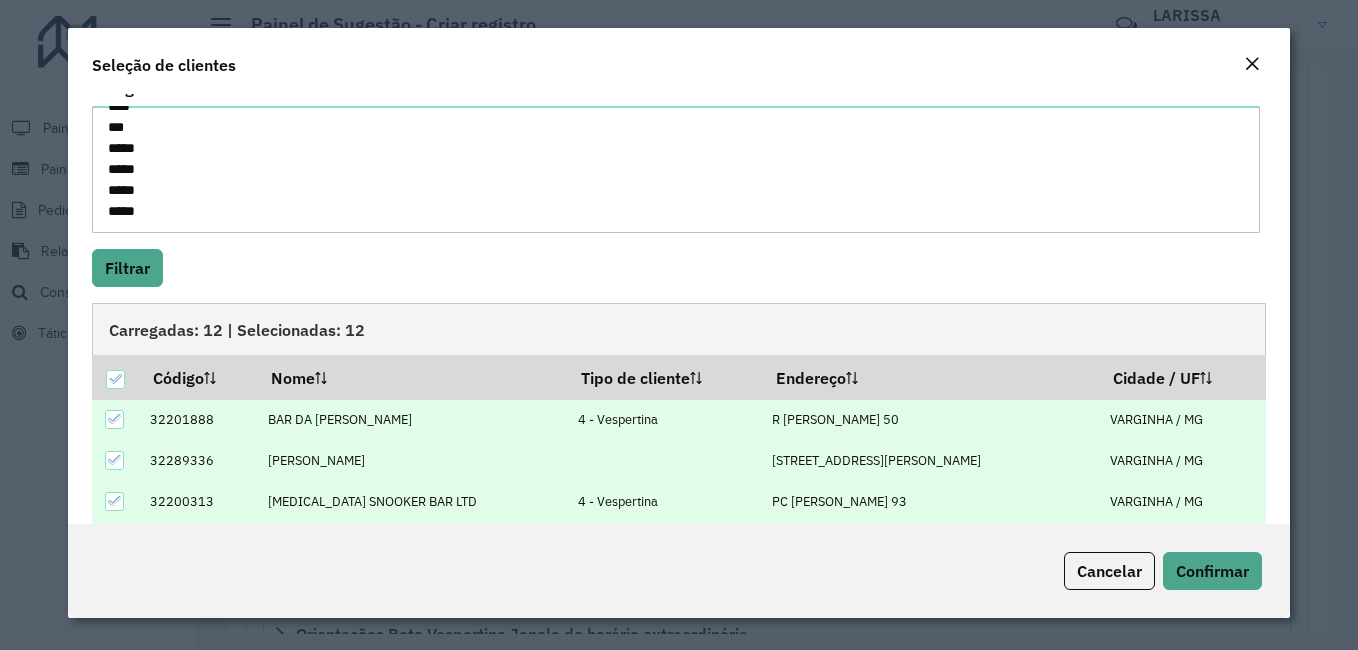 scroll, scrollTop: 204, scrollLeft: 0, axis: vertical 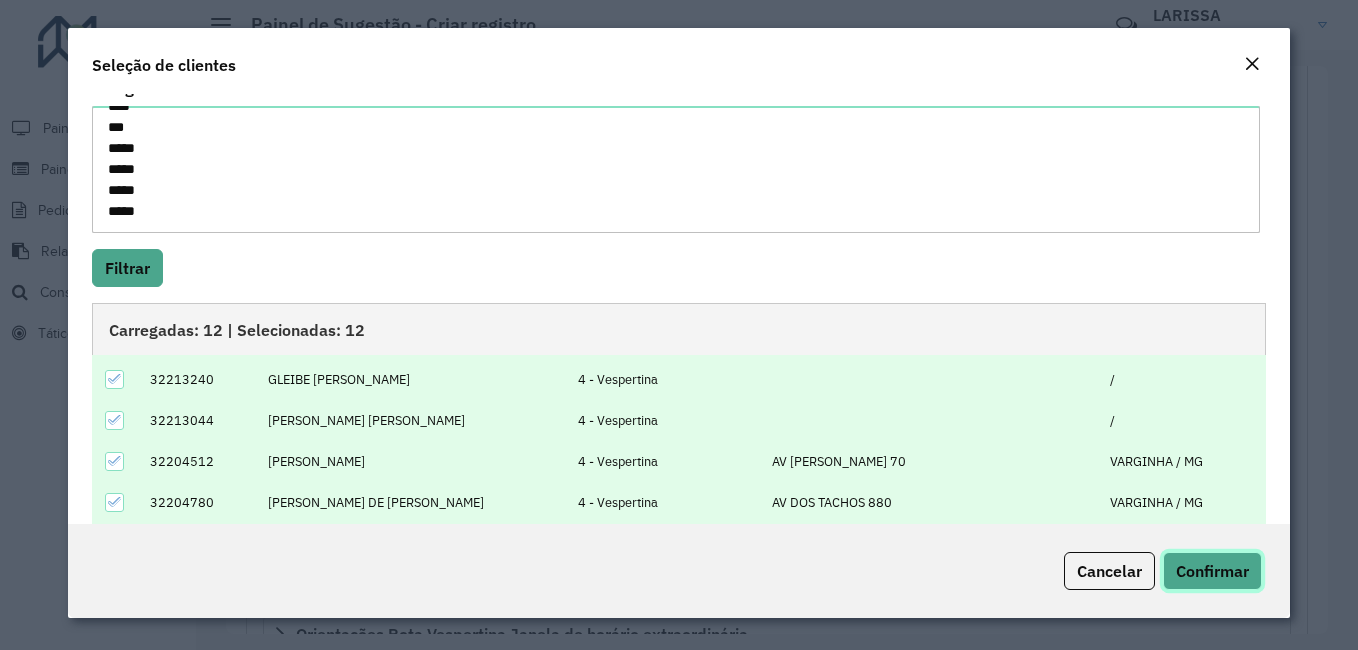 click on "Confirmar" 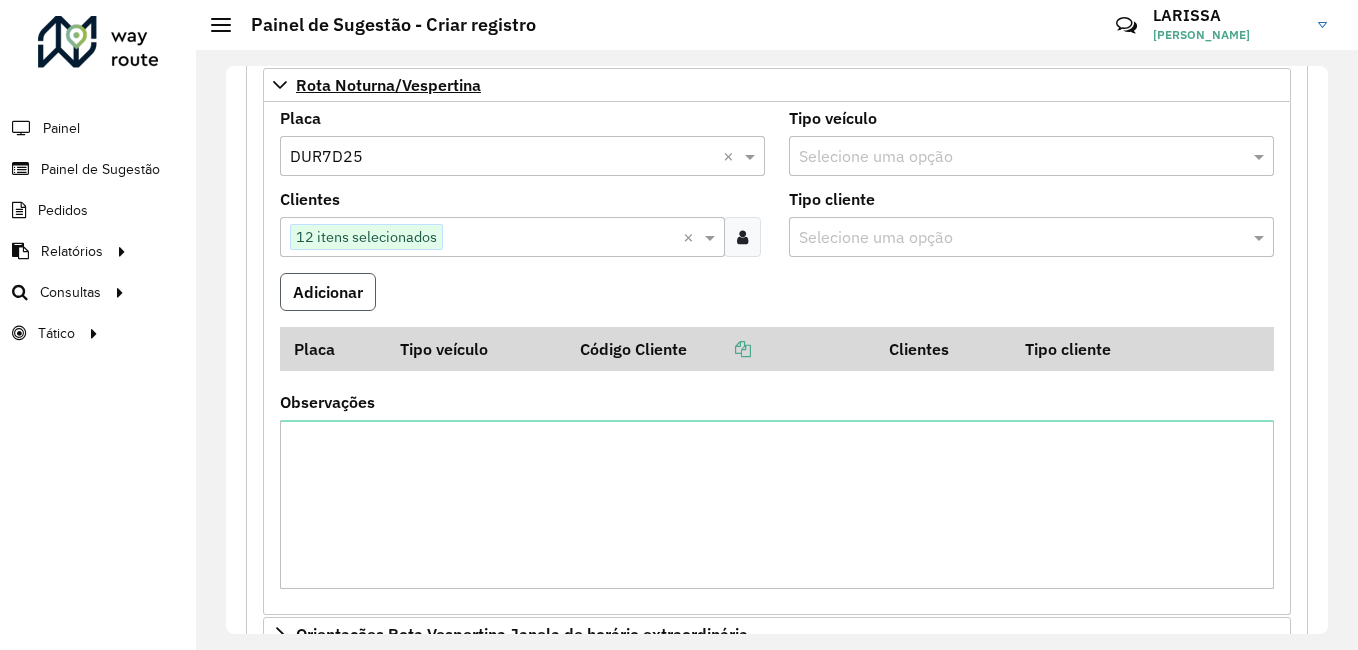 click on "Adicionar" at bounding box center (328, 292) 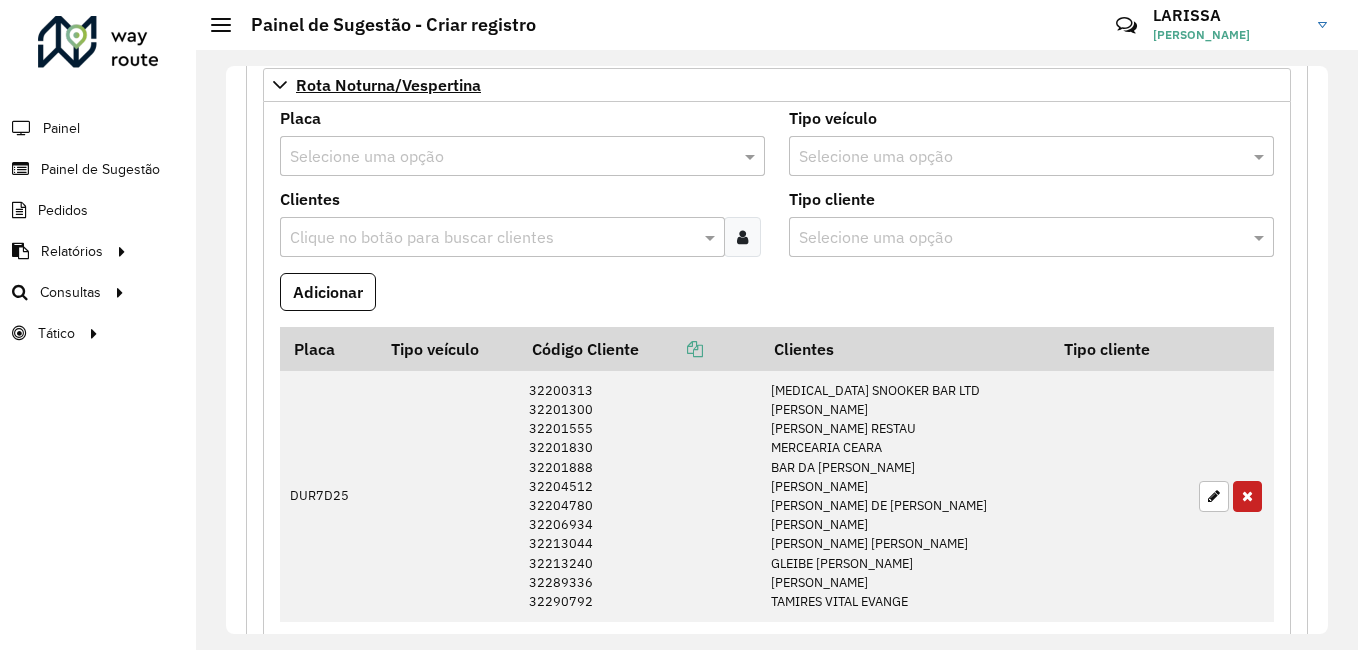 scroll, scrollTop: 799, scrollLeft: 0, axis: vertical 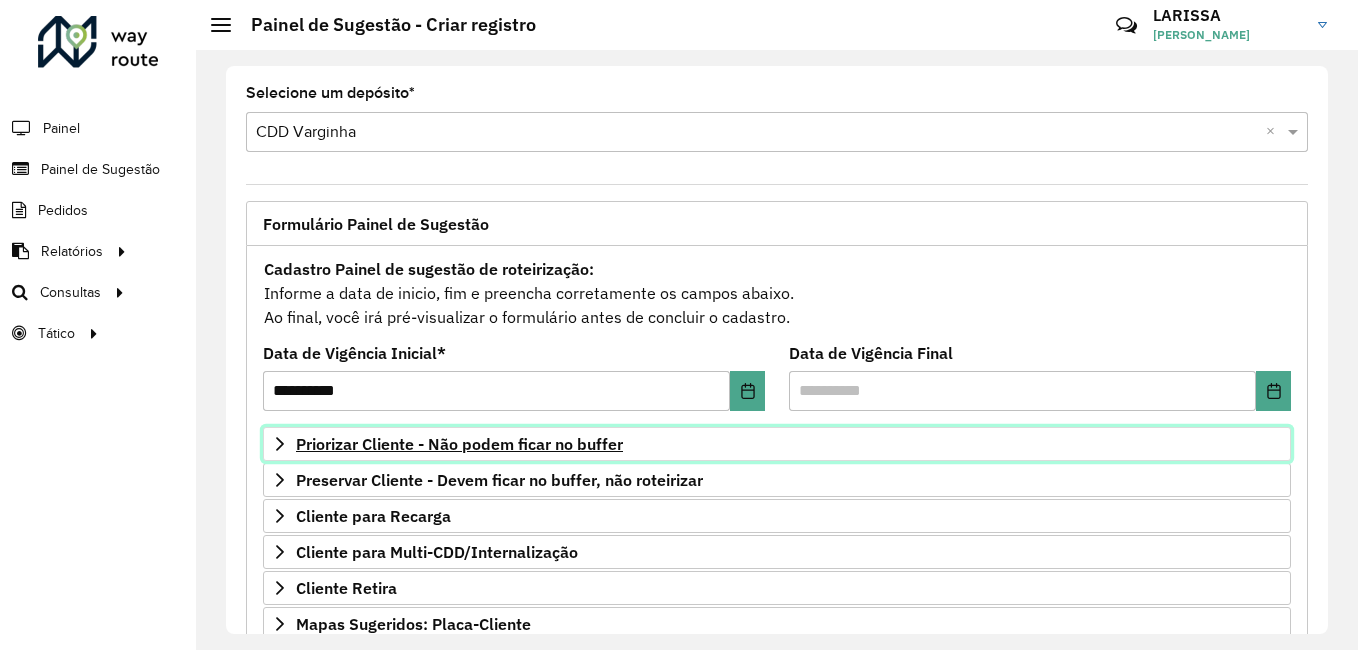 click 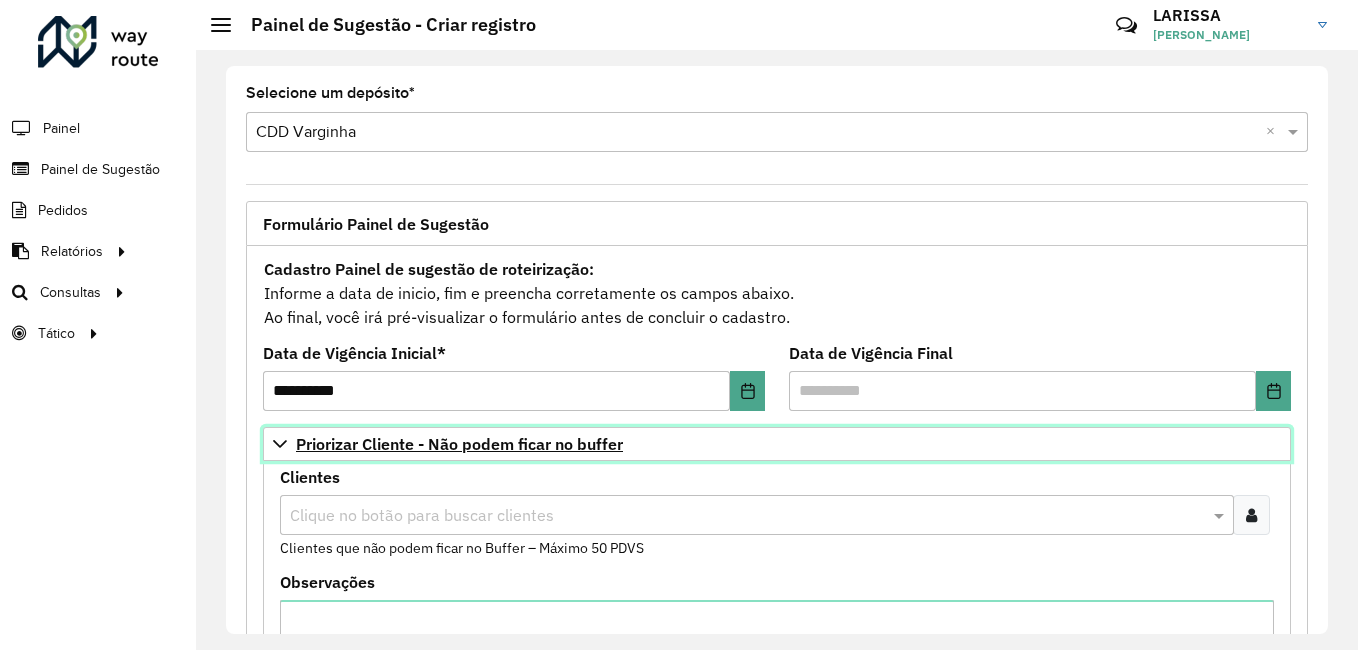 scroll, scrollTop: 100, scrollLeft: 0, axis: vertical 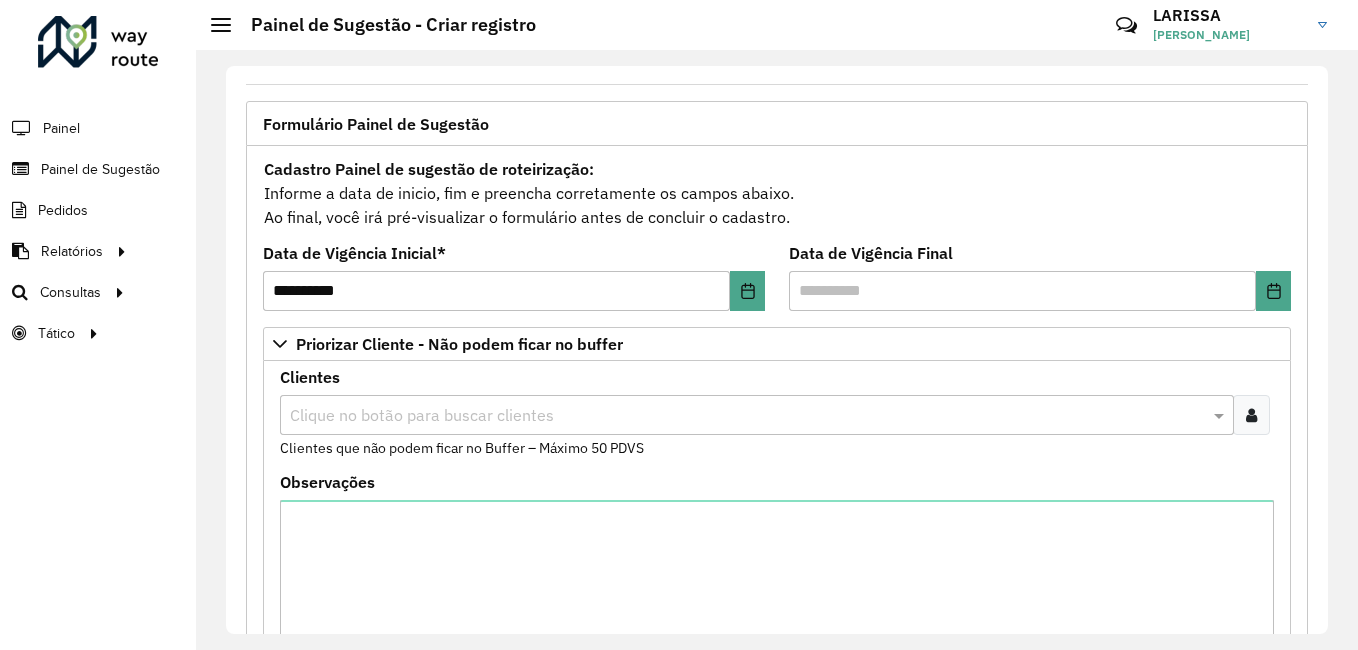 click at bounding box center [1251, 415] 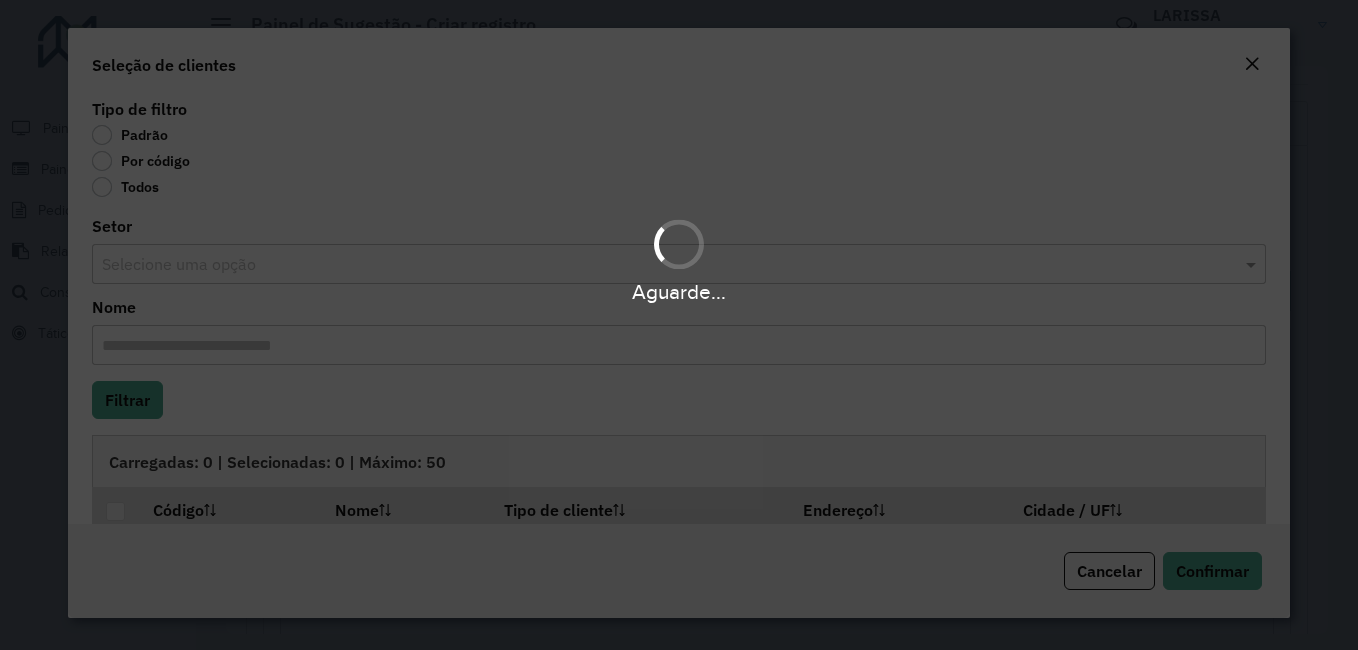 click on "**********" at bounding box center (679, 325) 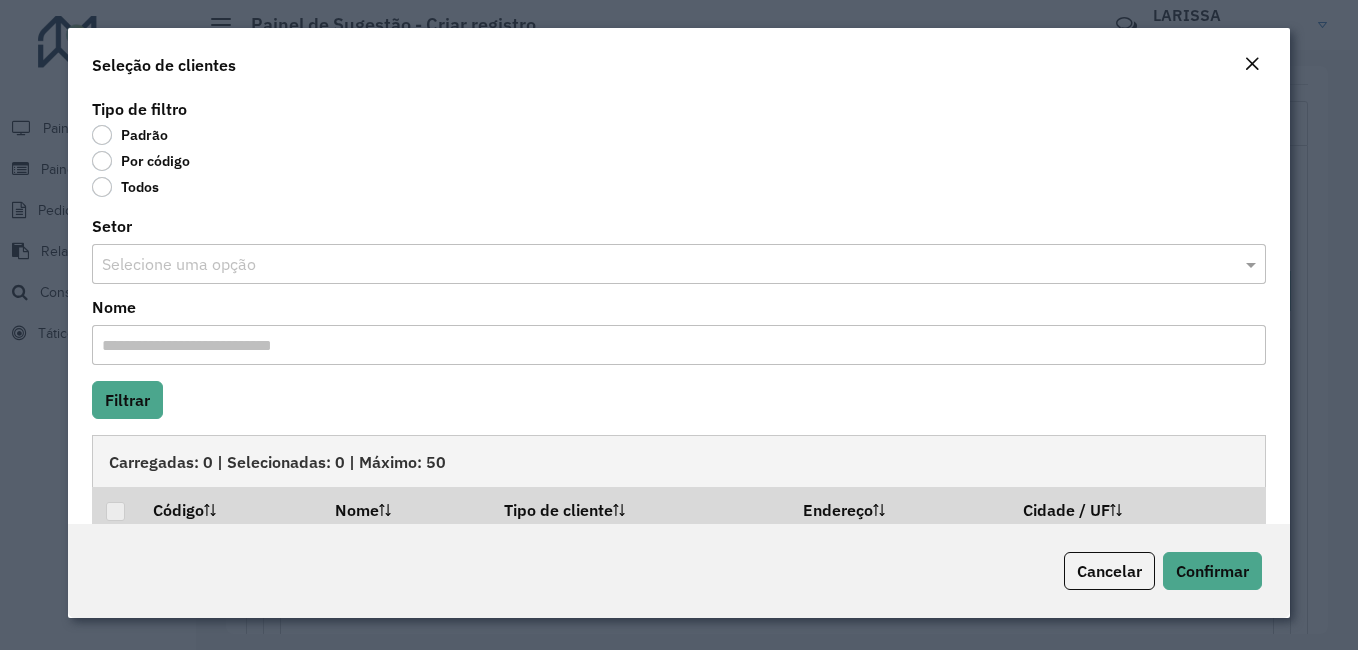 click on "Por código" 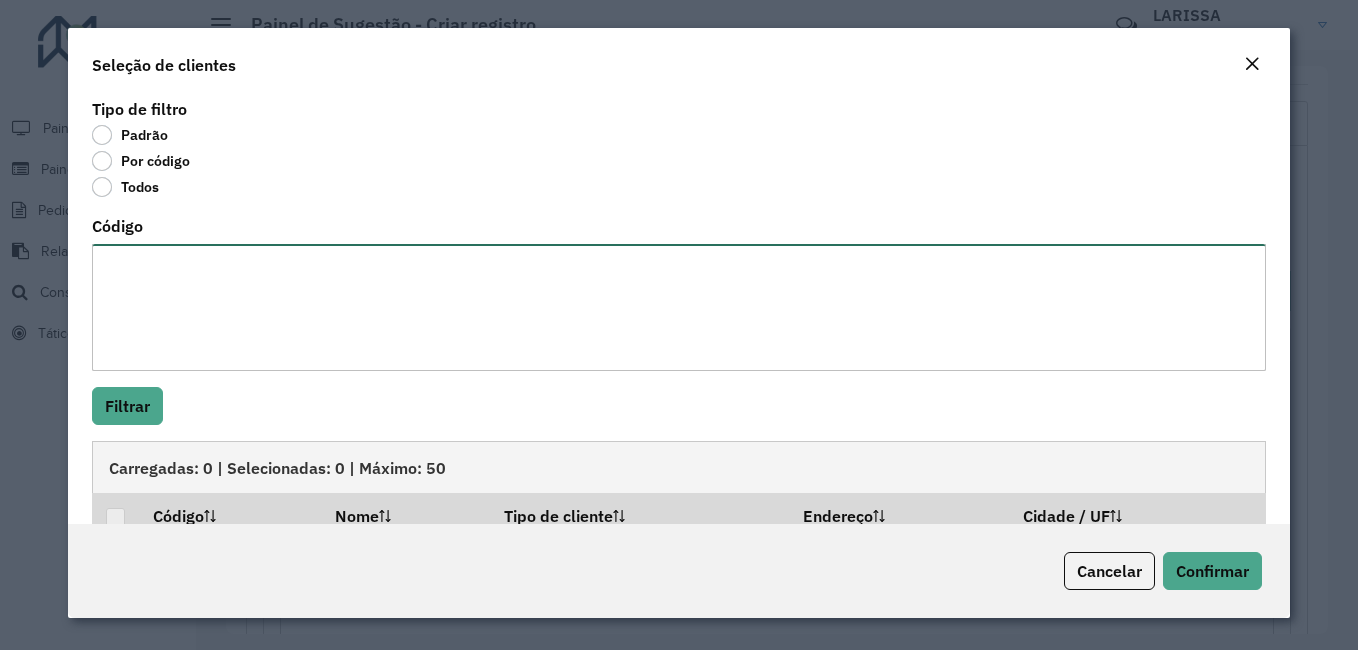 drag, startPoint x: 168, startPoint y: 164, endPoint x: 214, endPoint y: 312, distance: 154.98387 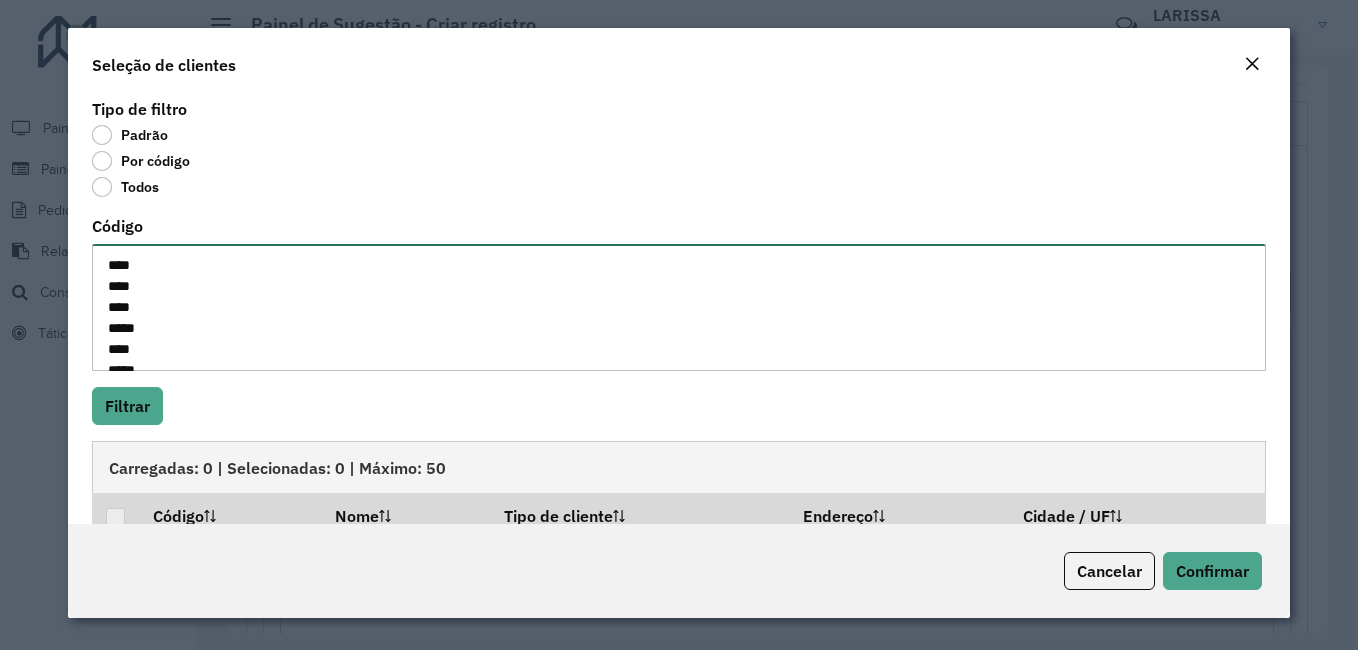 scroll, scrollTop: 155, scrollLeft: 0, axis: vertical 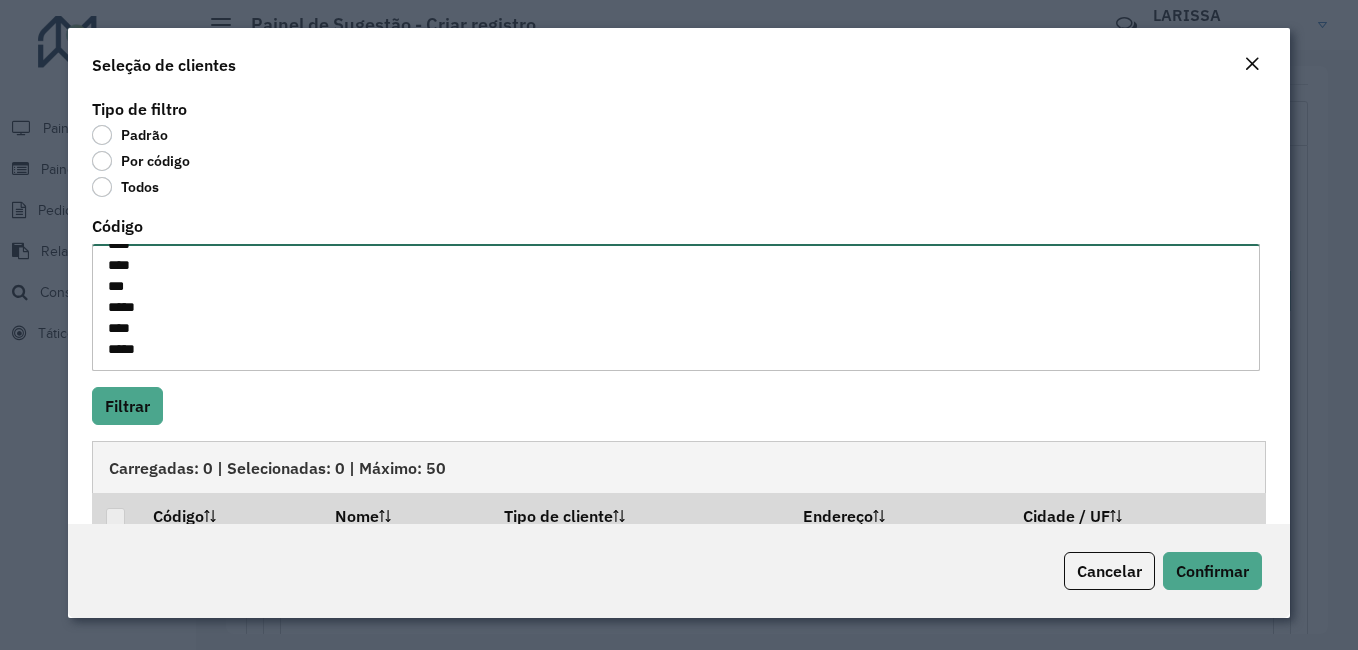 paste on "****
*****
*****
*****
***
***
****
*****
**
*****
****
****
*****
*****" 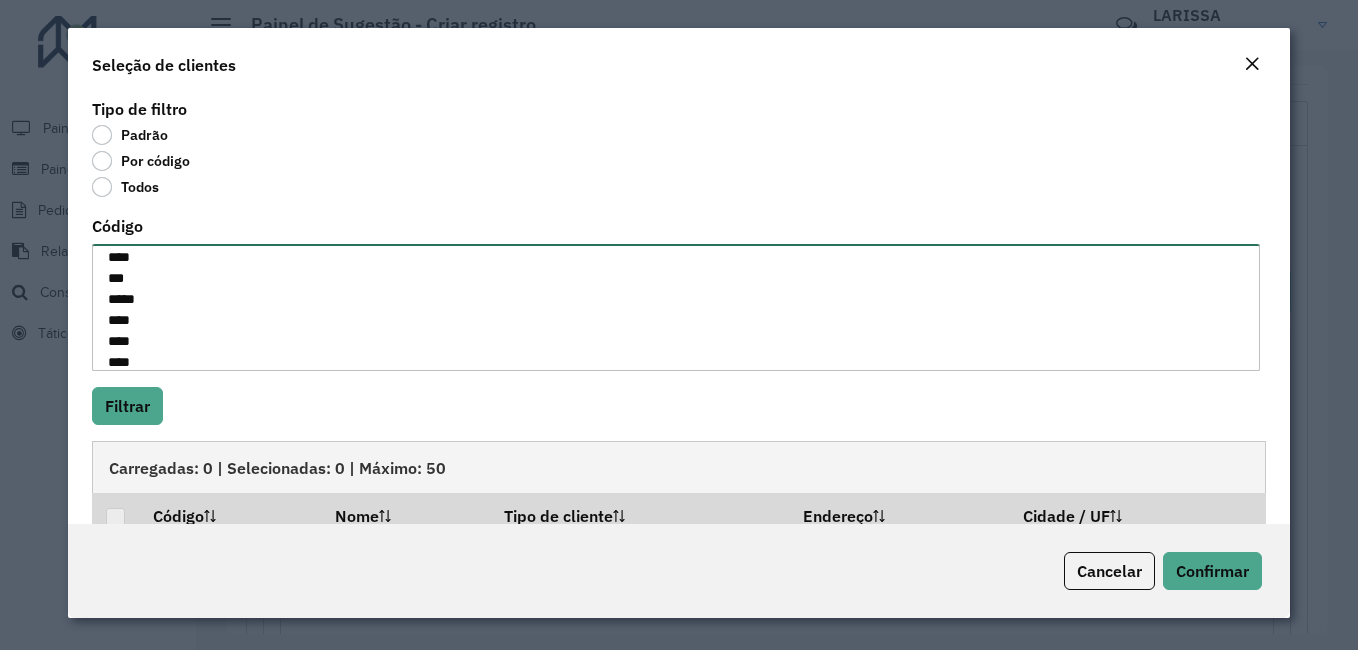 scroll, scrollTop: 449, scrollLeft: 0, axis: vertical 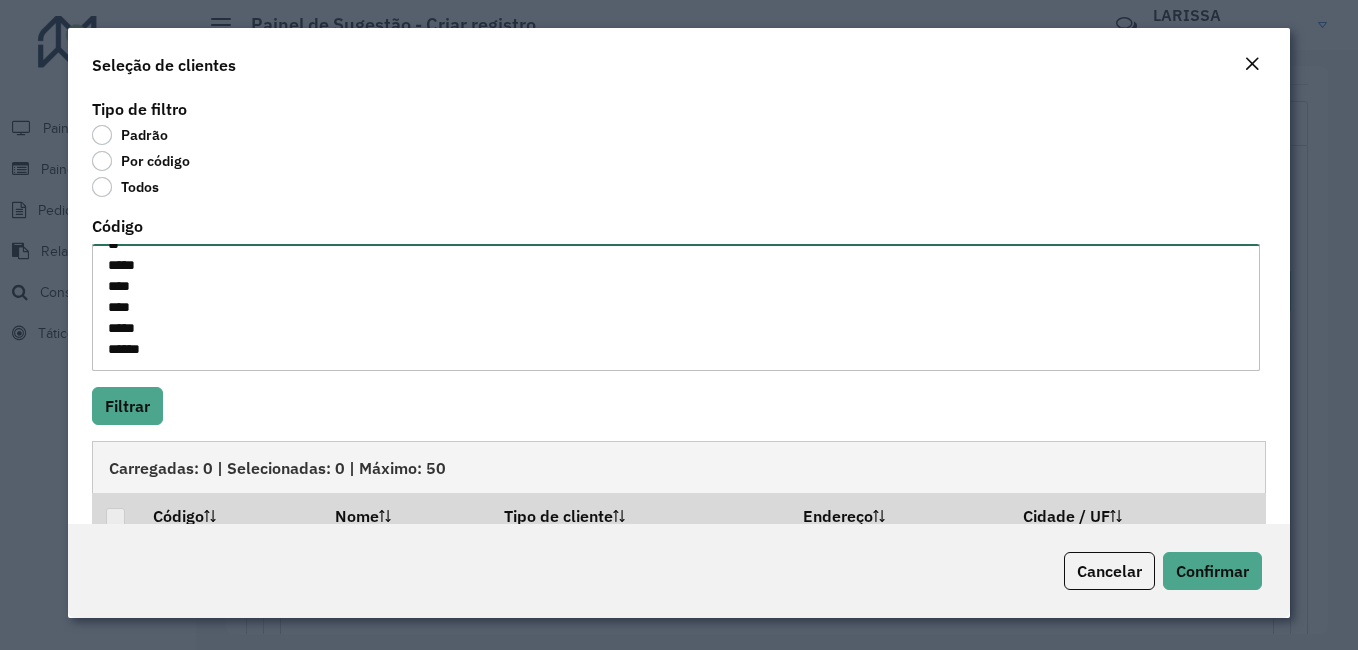 type on "****
****
****
*****
****
*****
****
****
***
*****
****
****
****
*****
*****
*****
***
***
****
*****
**
*****
****
****
*****
*****" 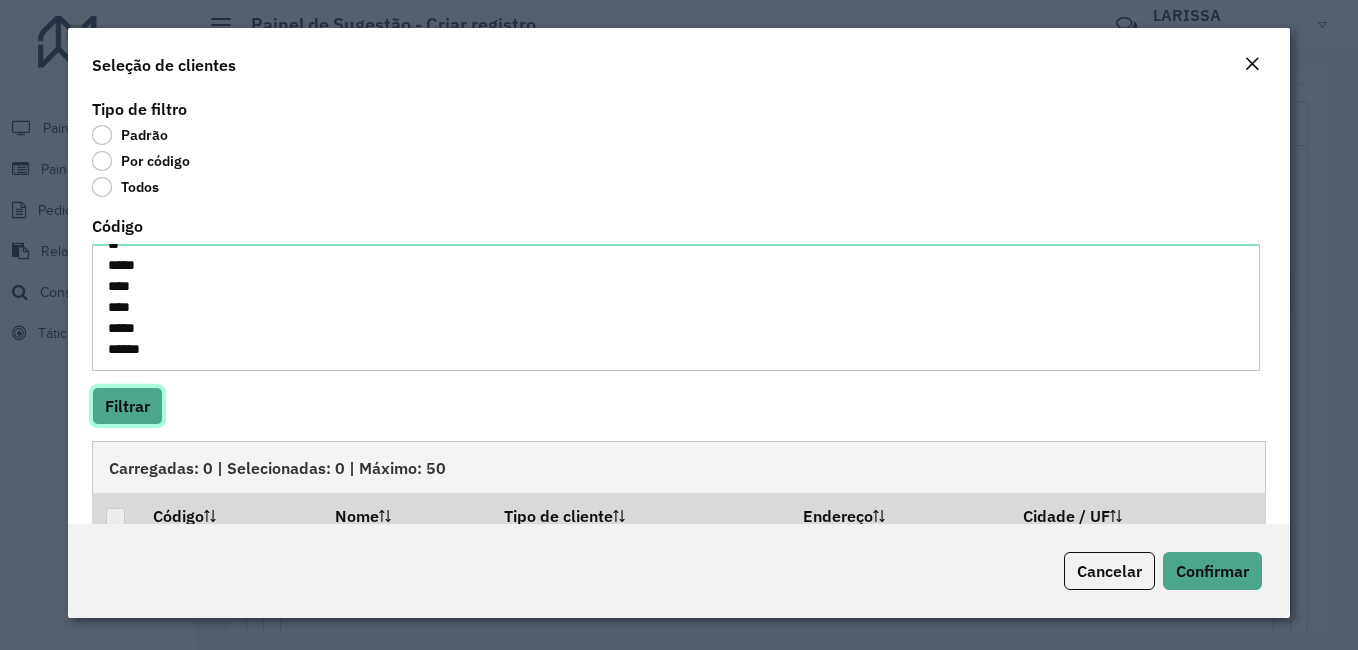 click on "Filtrar" 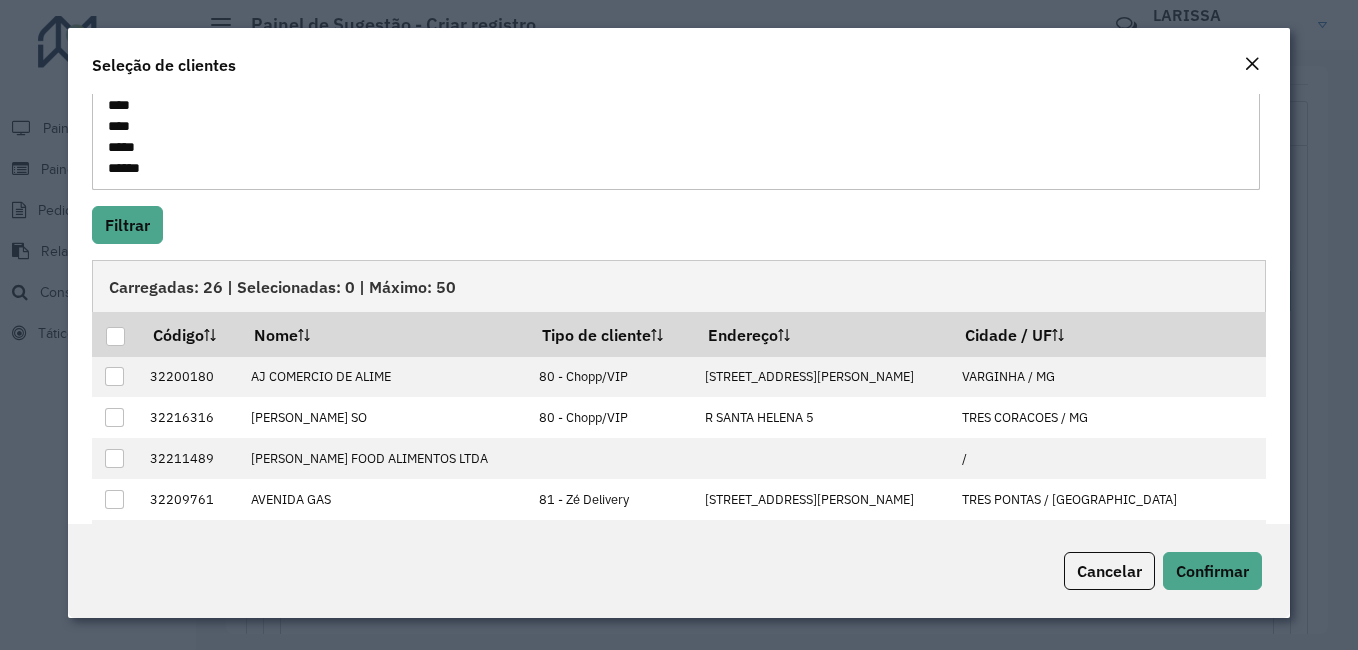 scroll, scrollTop: 184, scrollLeft: 0, axis: vertical 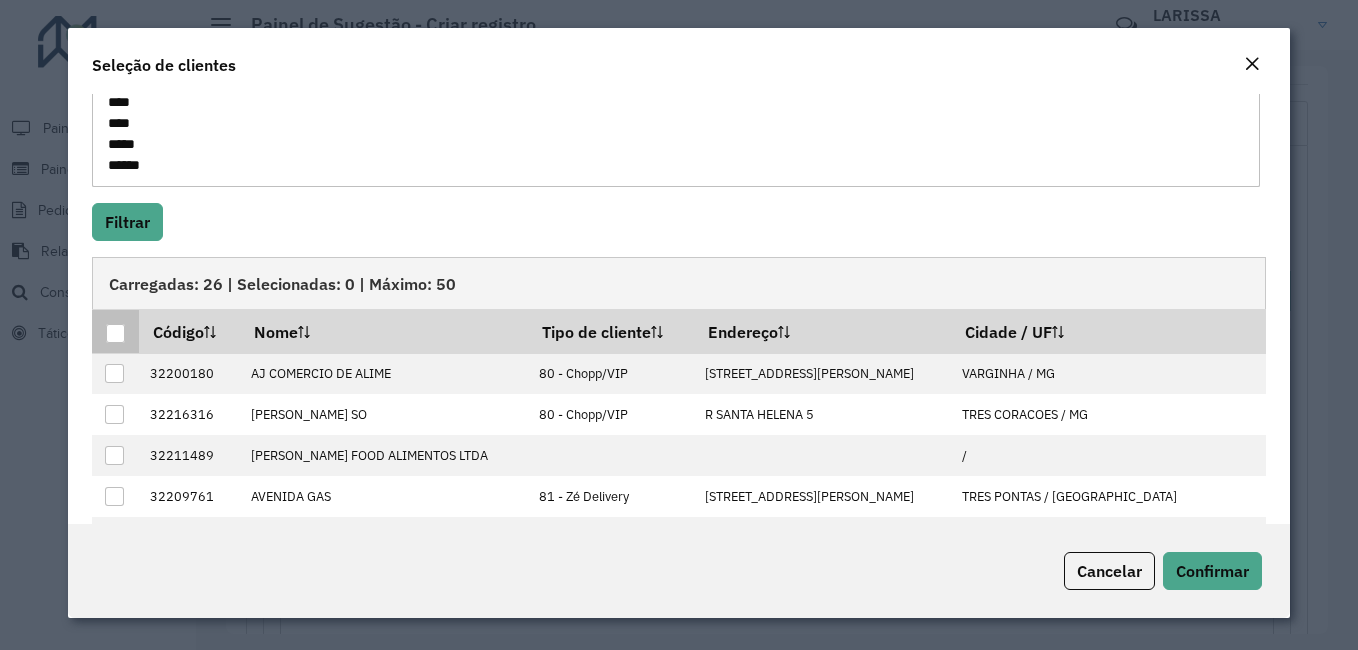 click at bounding box center (115, 333) 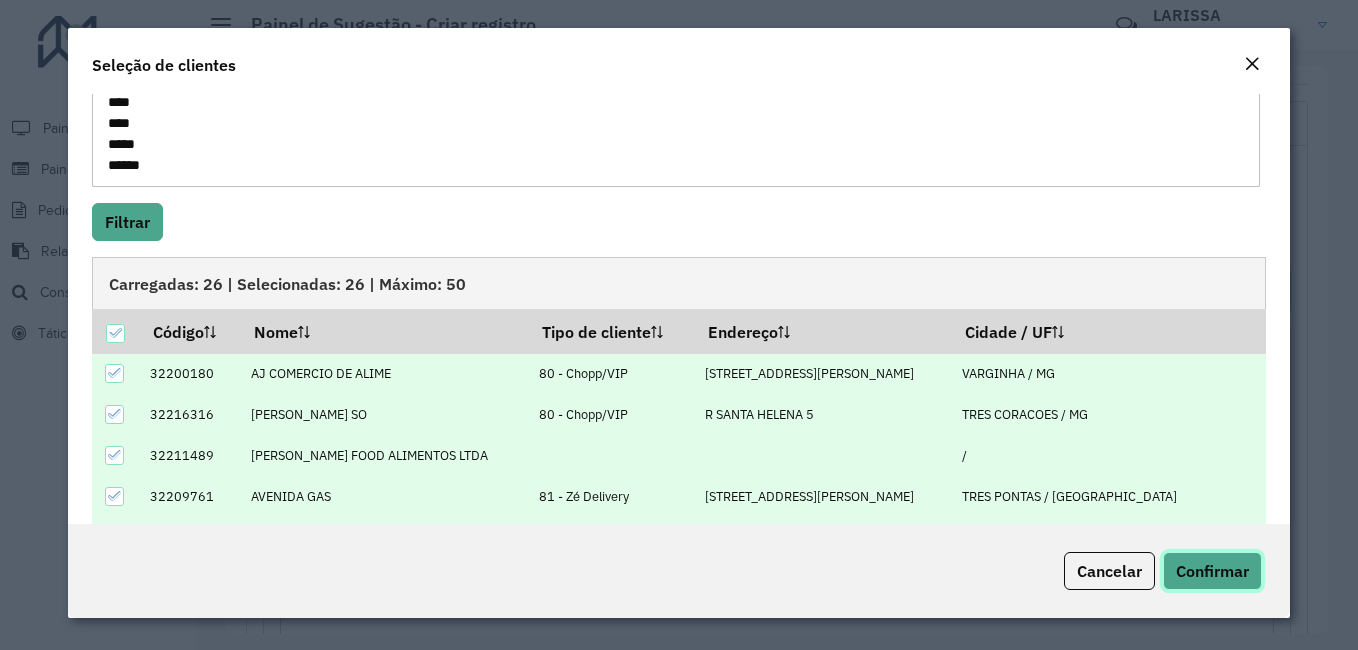 click on "Confirmar" 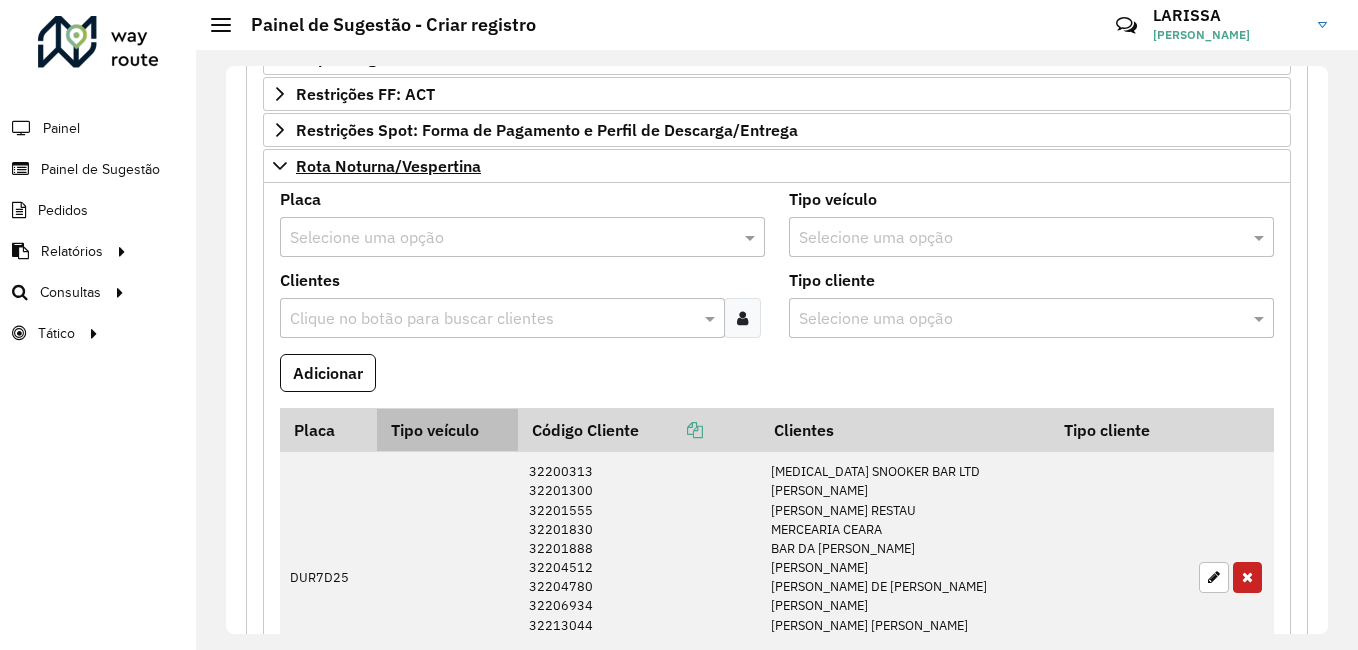 scroll, scrollTop: 500, scrollLeft: 0, axis: vertical 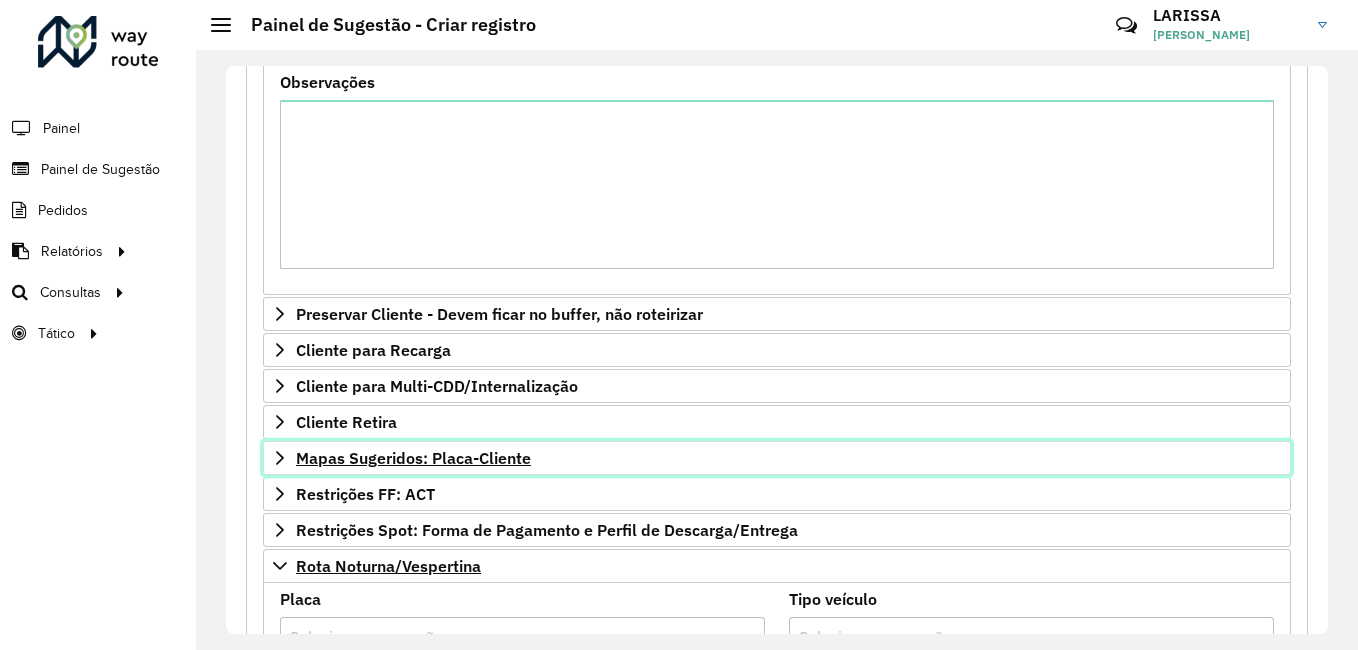 click 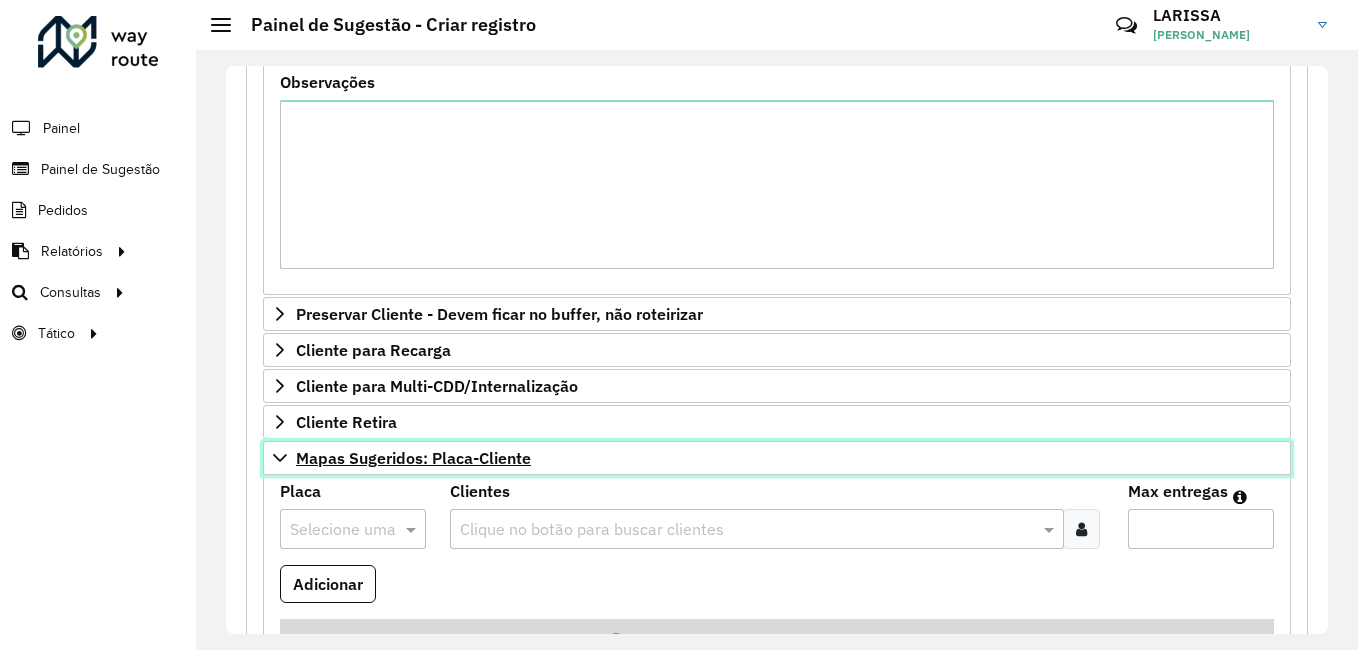 scroll, scrollTop: 700, scrollLeft: 0, axis: vertical 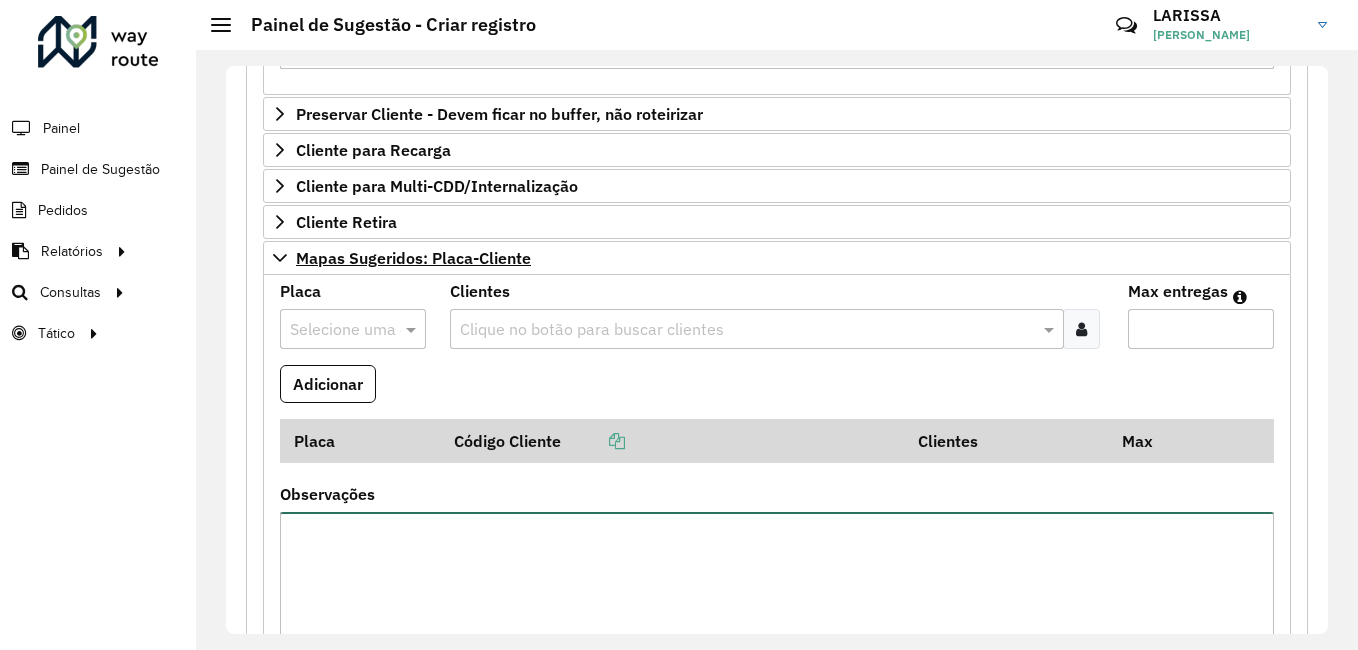 click on "Observações" at bounding box center (777, 596) 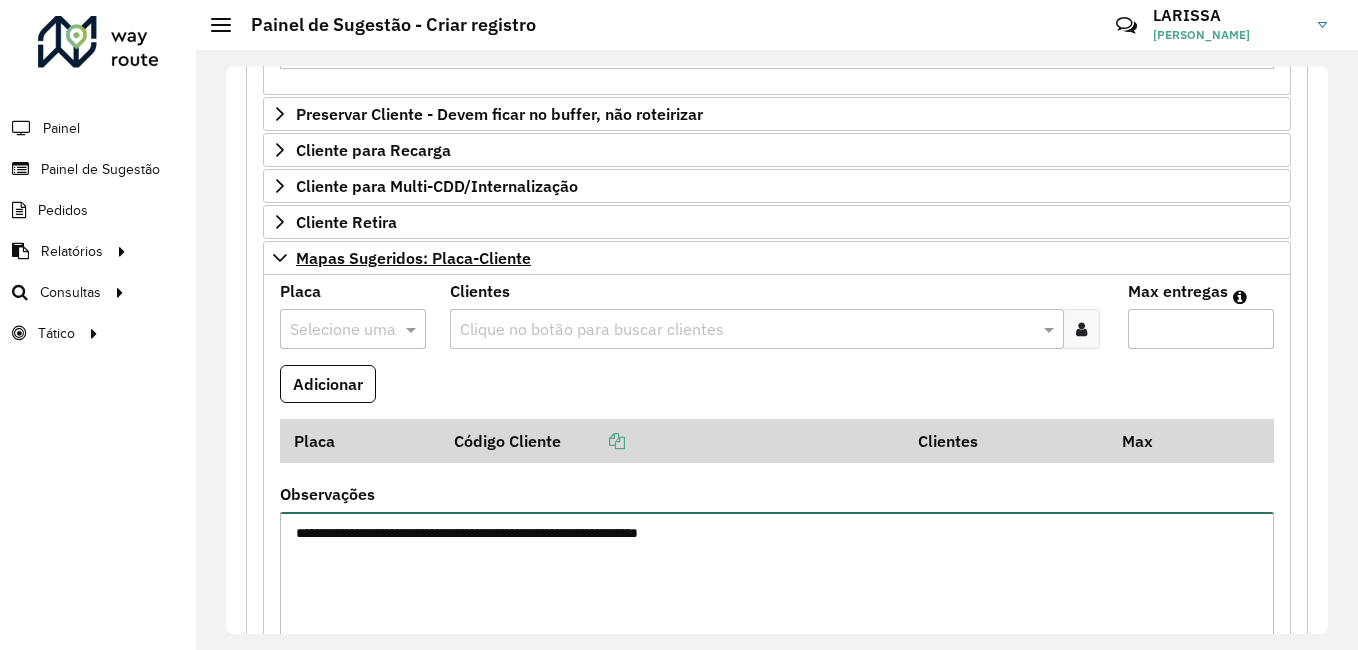 type on "**********" 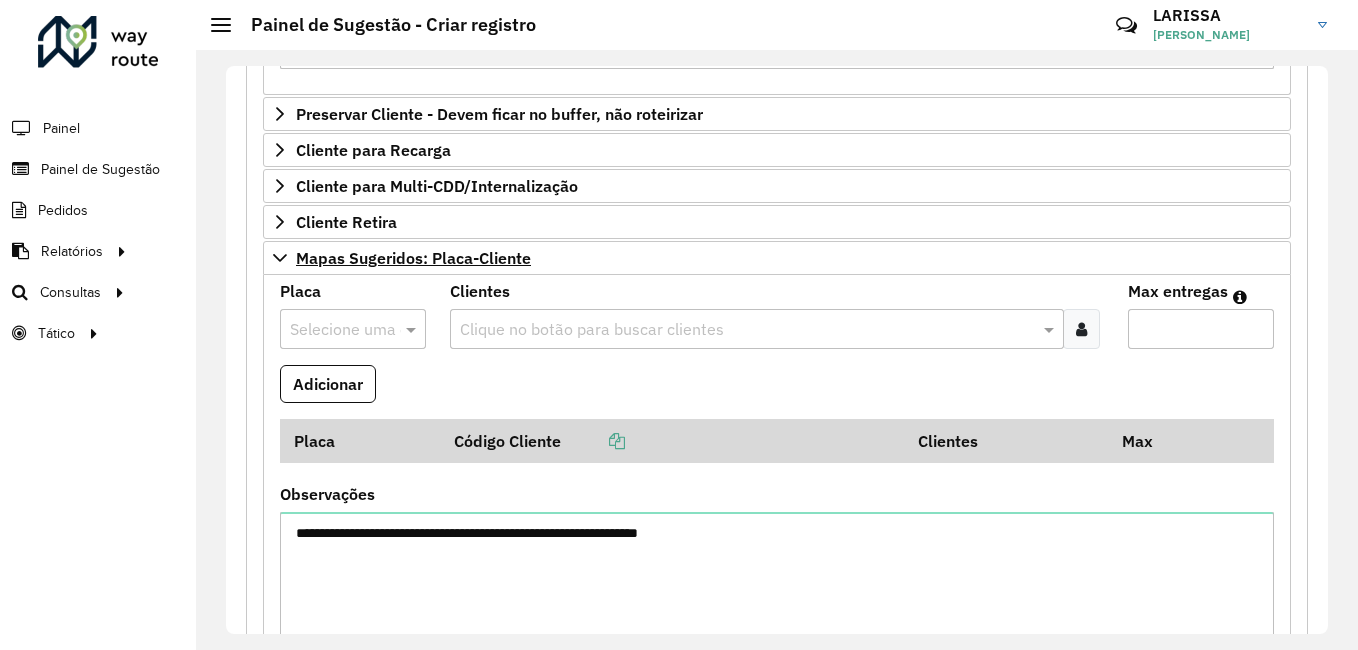 click on "Selecione uma opção" at bounding box center (353, 329) 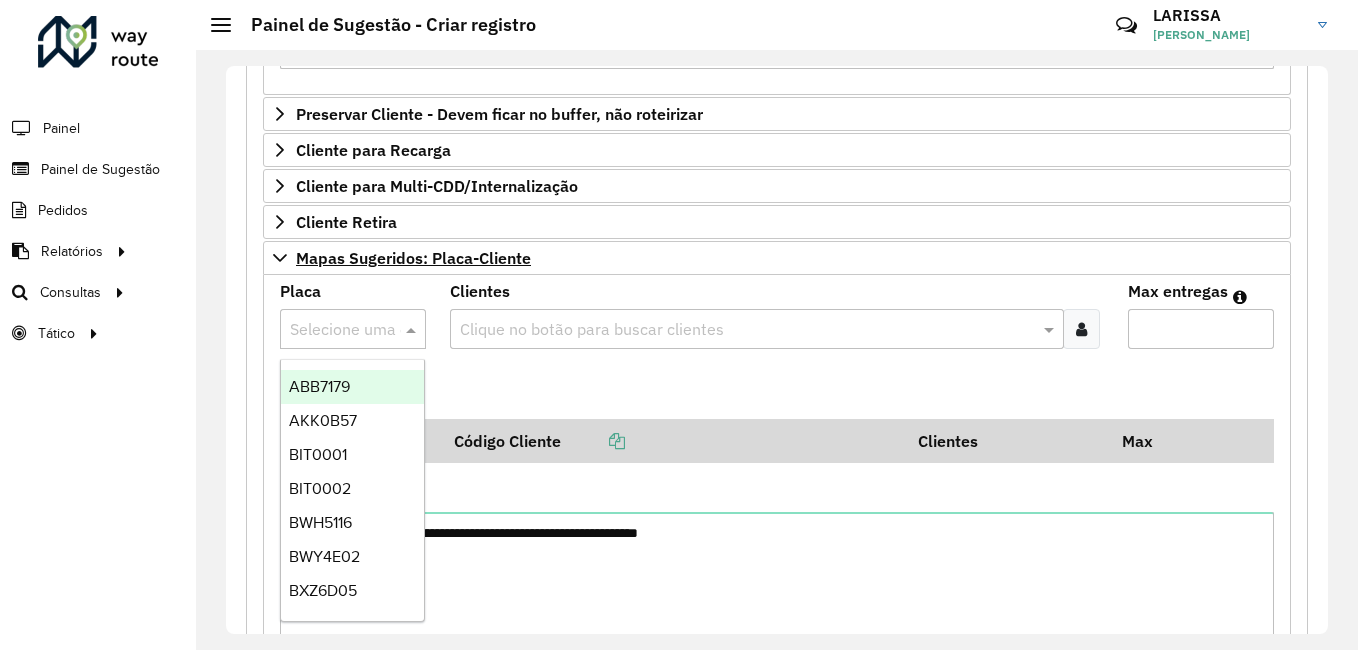 paste on "*******" 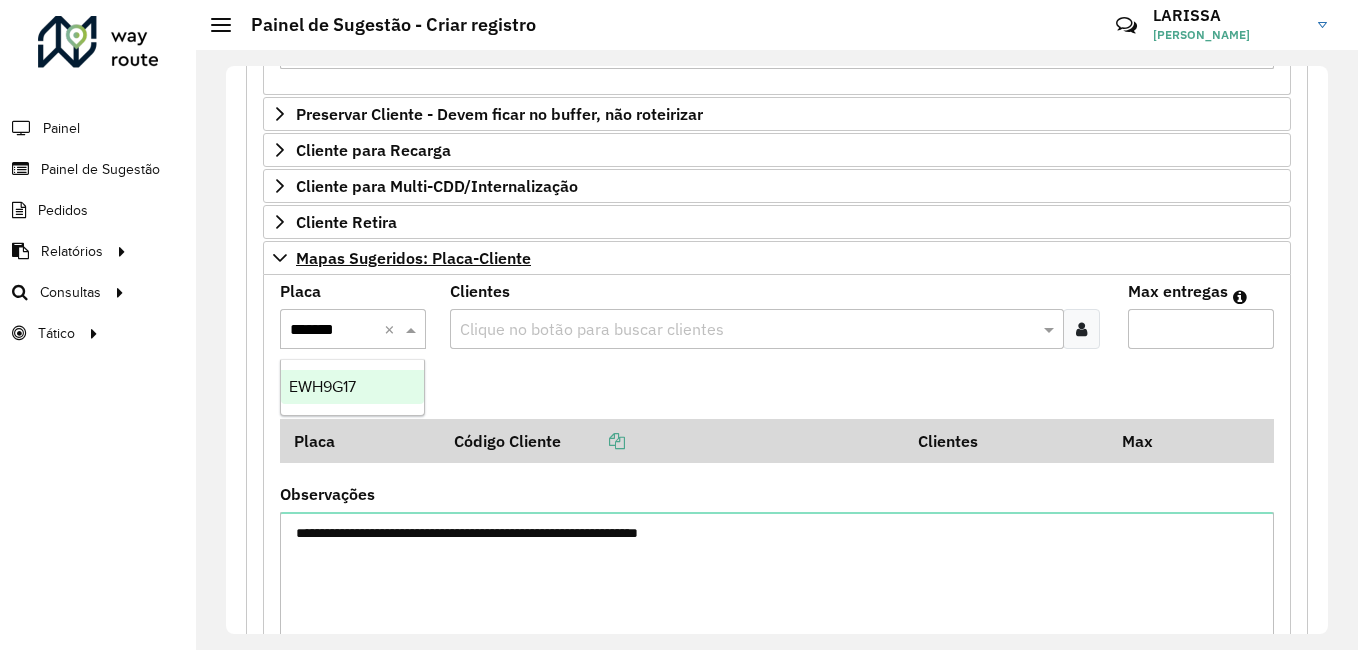 type on "*******" 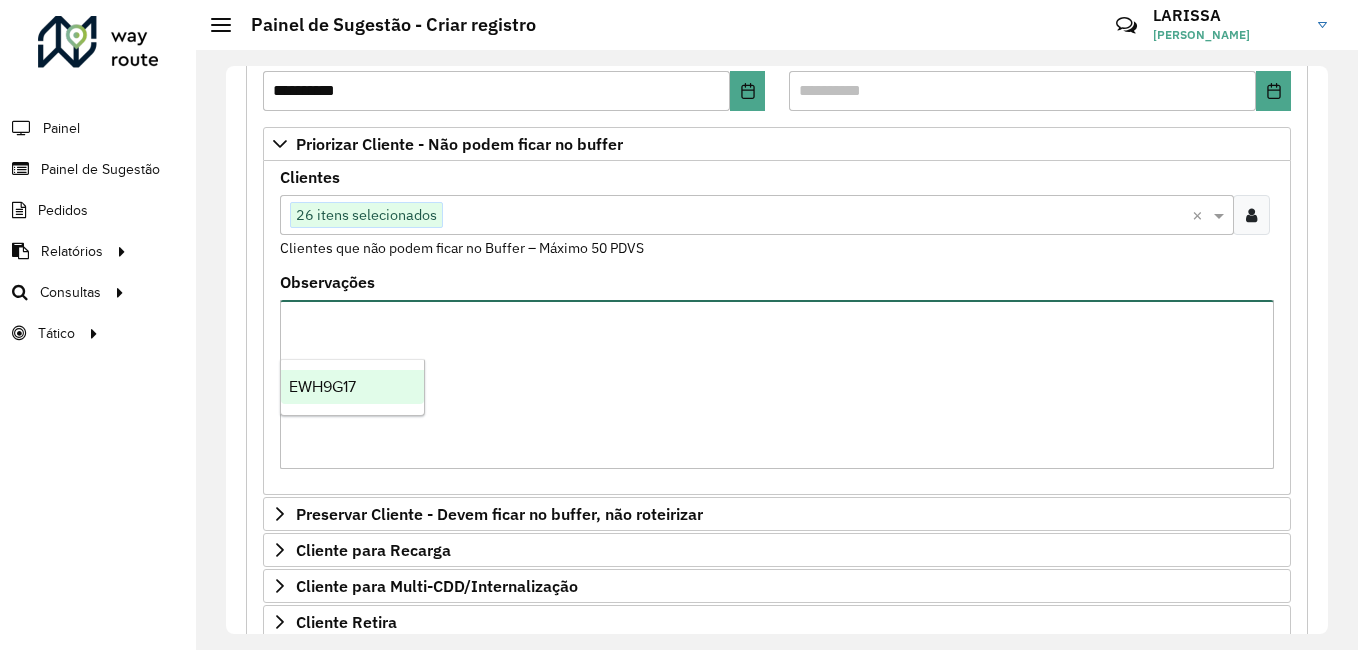 click on "Observações" at bounding box center (777, 384) 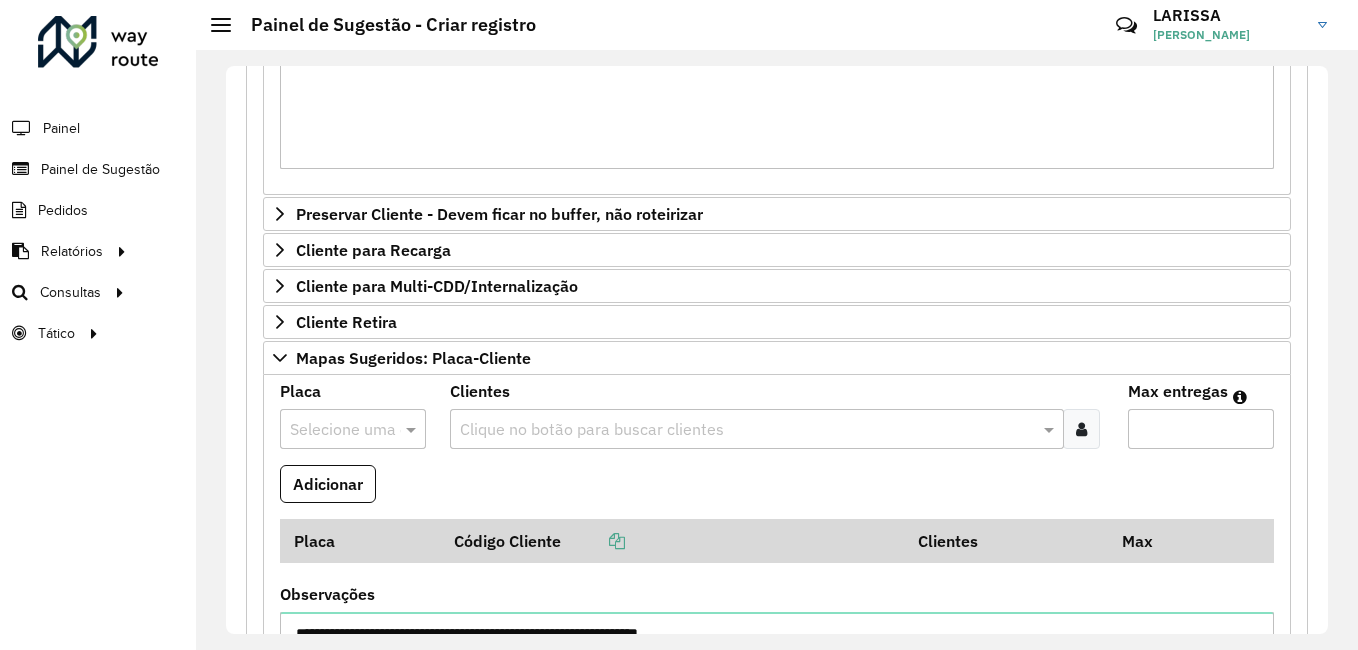 scroll, scrollTop: 800, scrollLeft: 0, axis: vertical 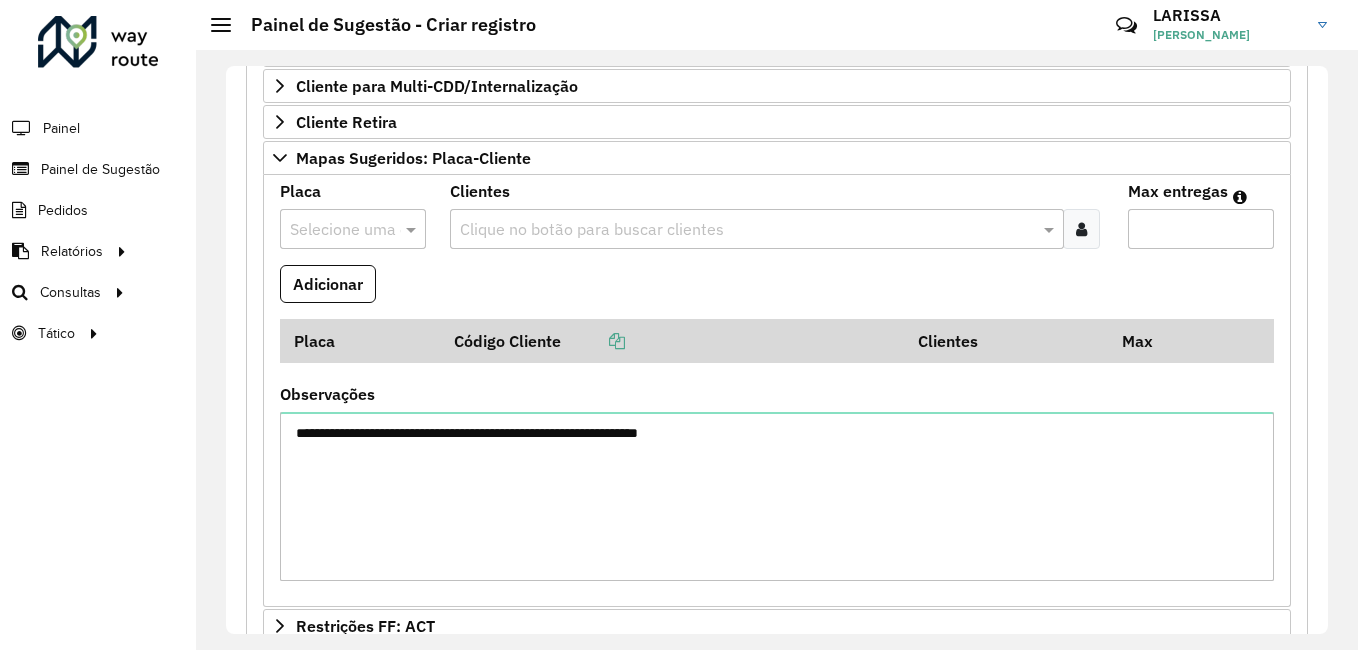 type on "**********" 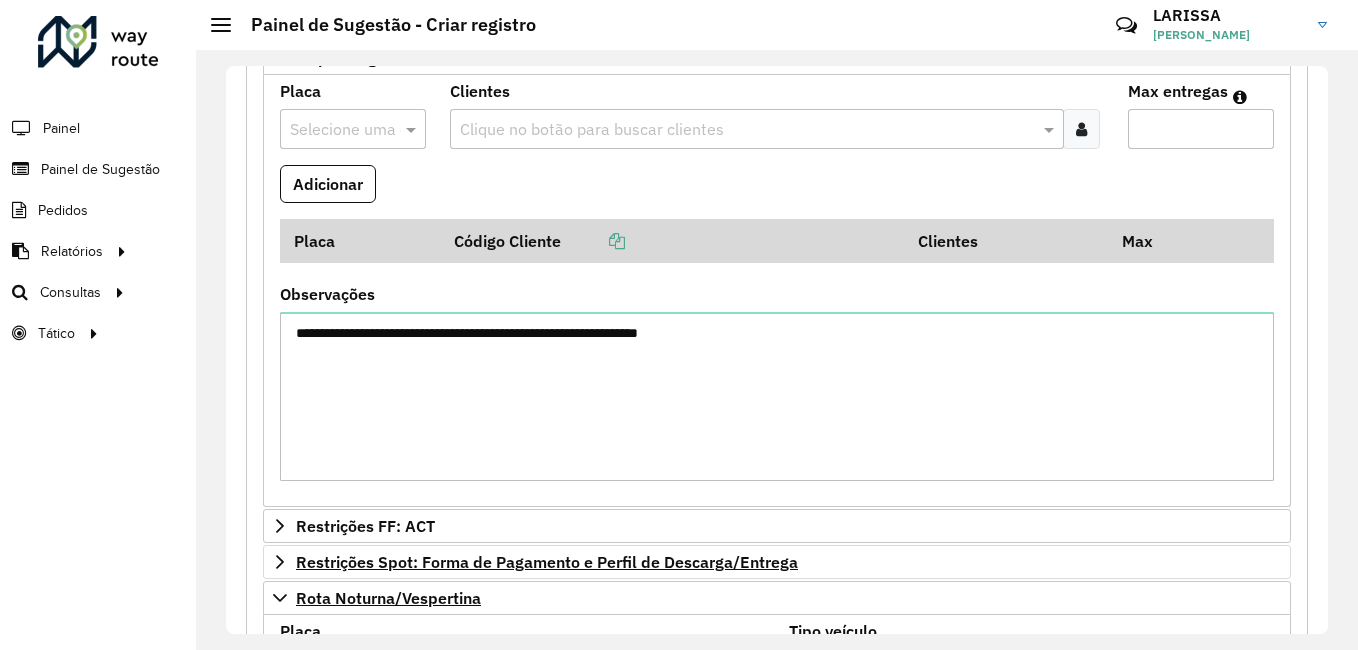 scroll, scrollTop: 800, scrollLeft: 0, axis: vertical 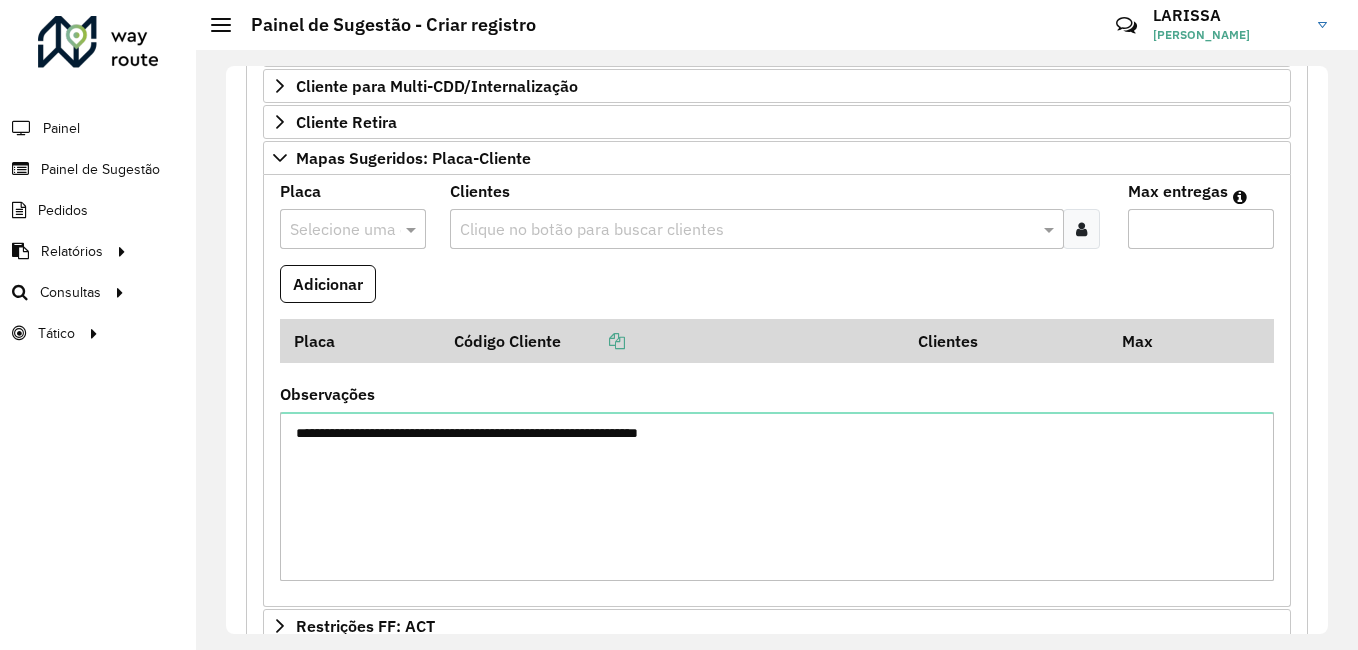 click at bounding box center (333, 230) 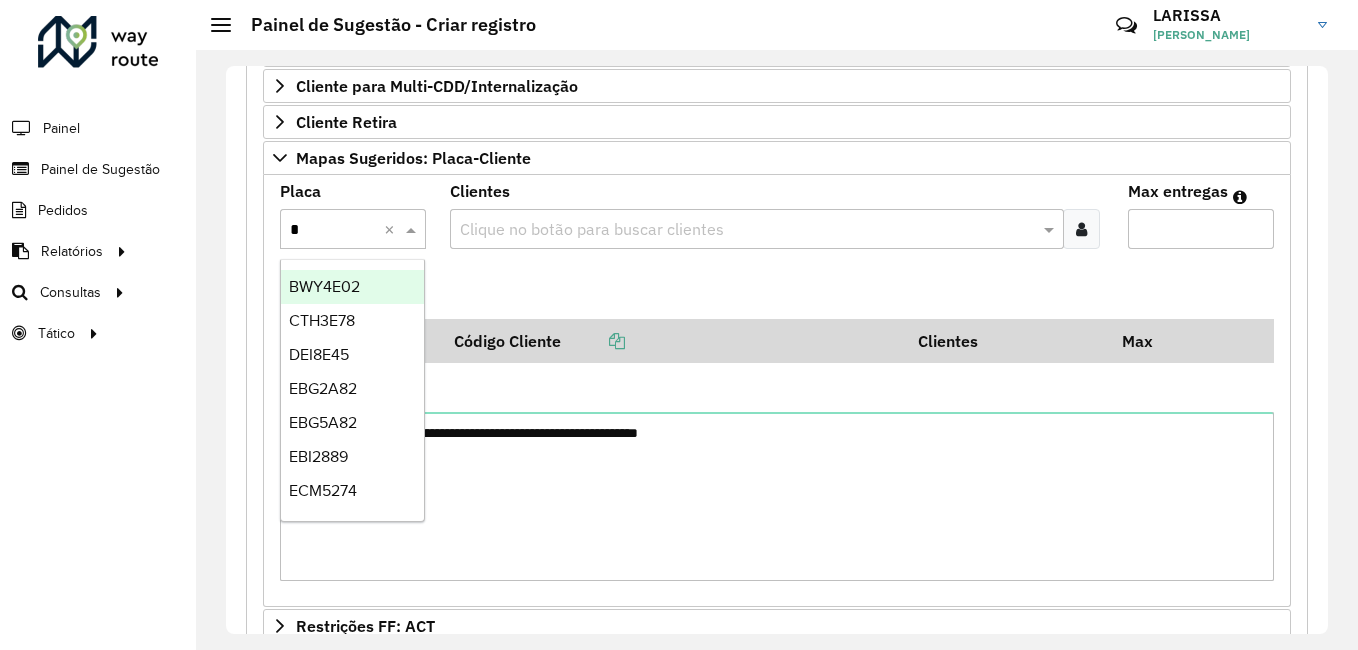 type on "**" 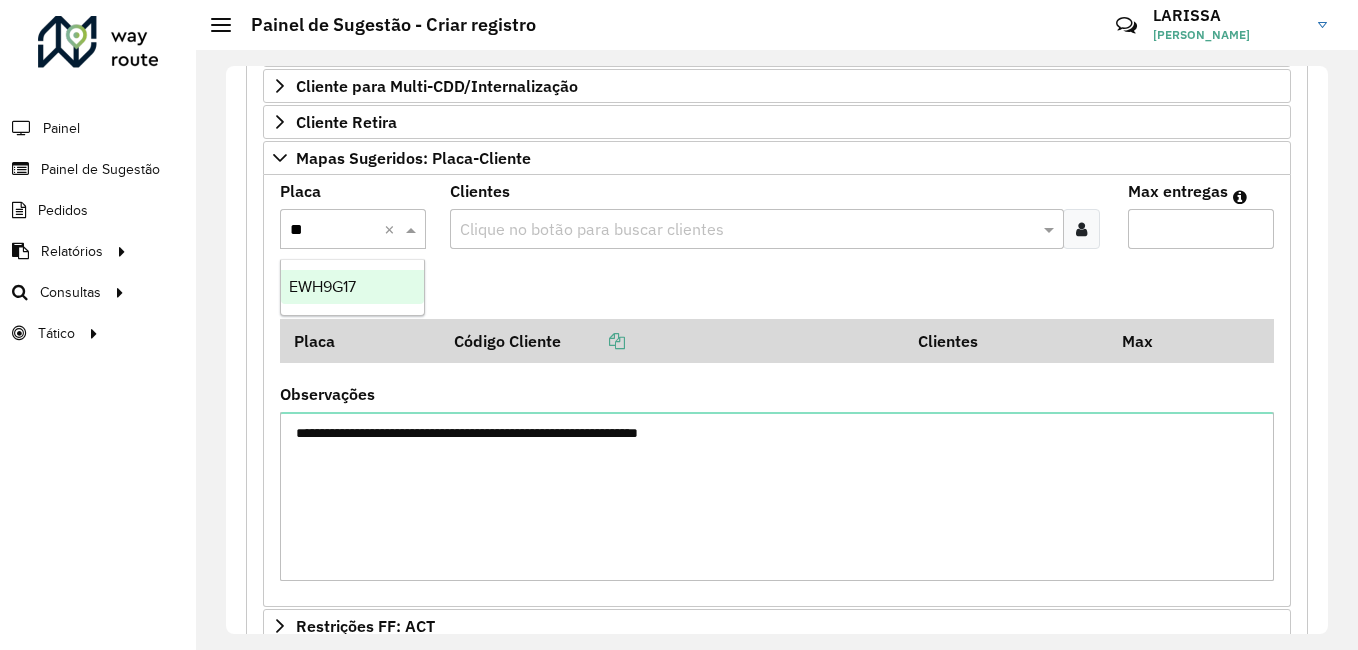 click on "EWH9G17" at bounding box center [352, 287] 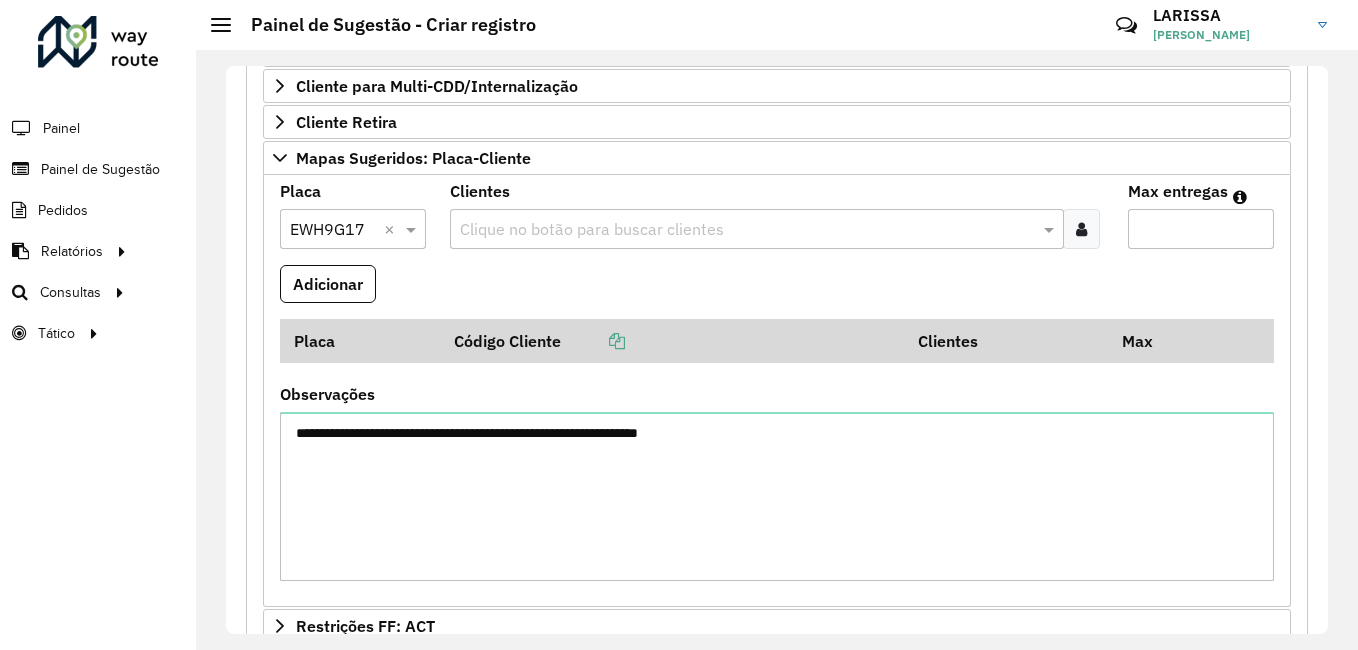 click at bounding box center [1081, 229] 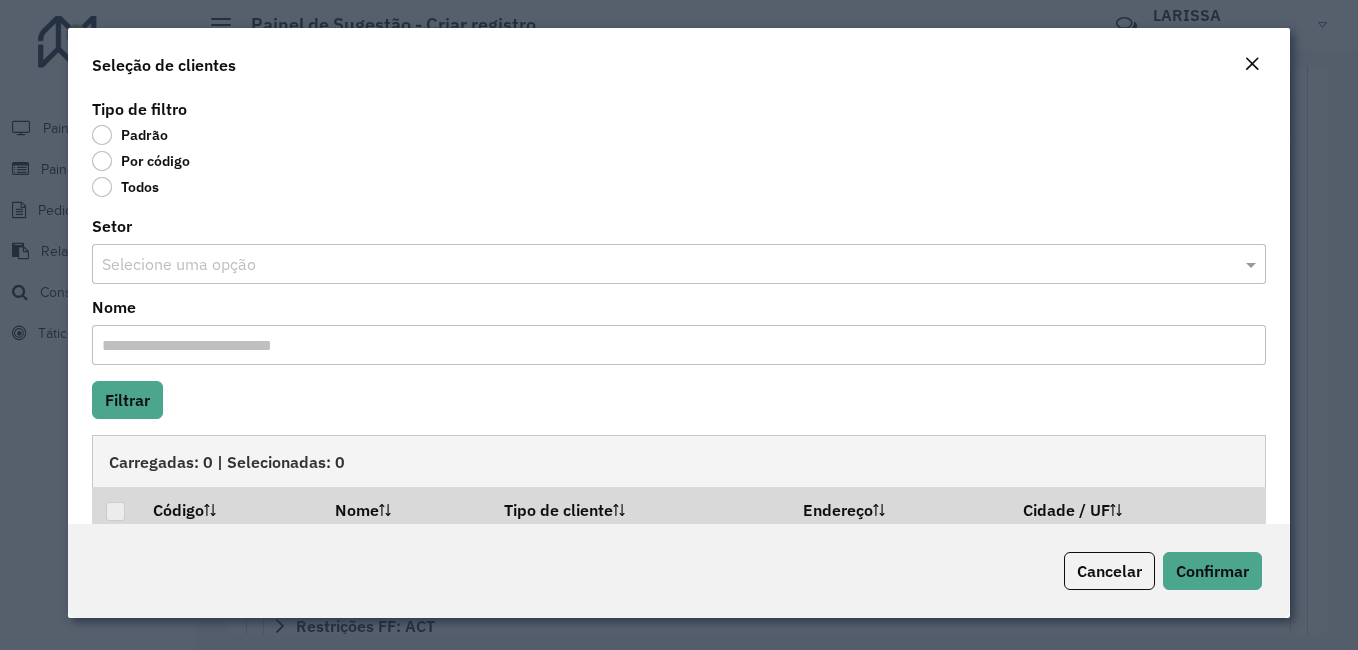 click on "Por código" 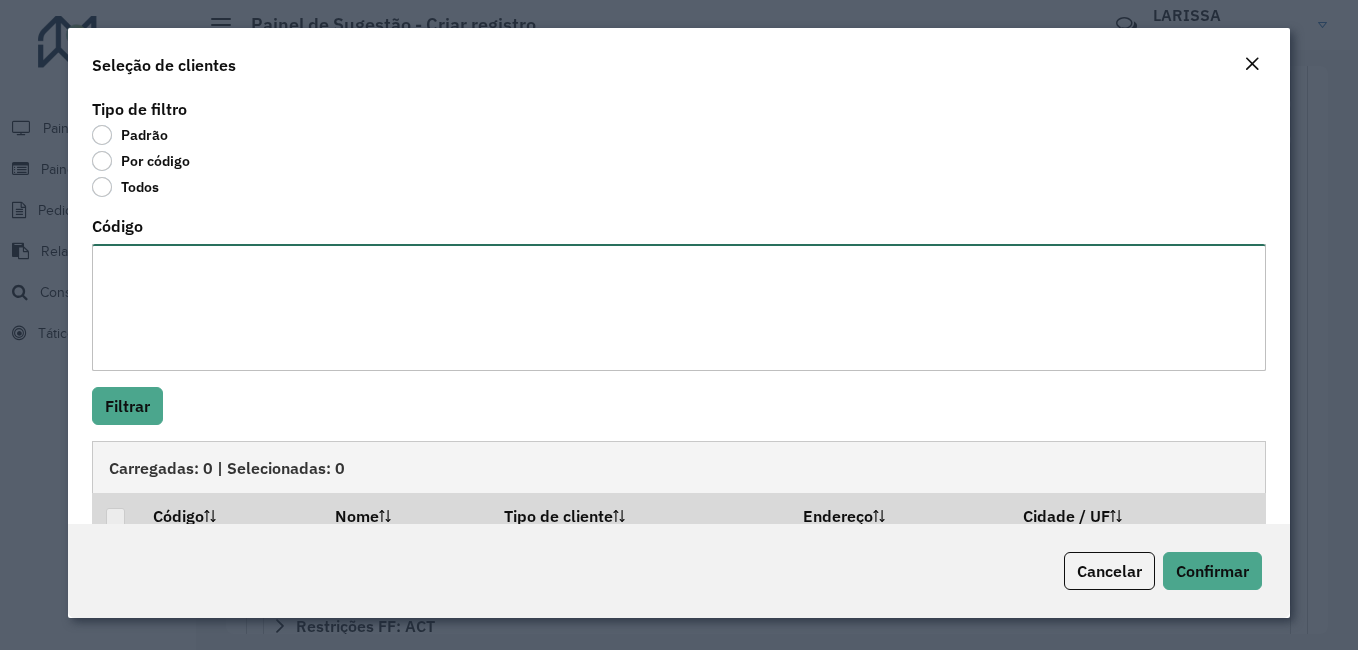 click on "Código" at bounding box center (679, 307) 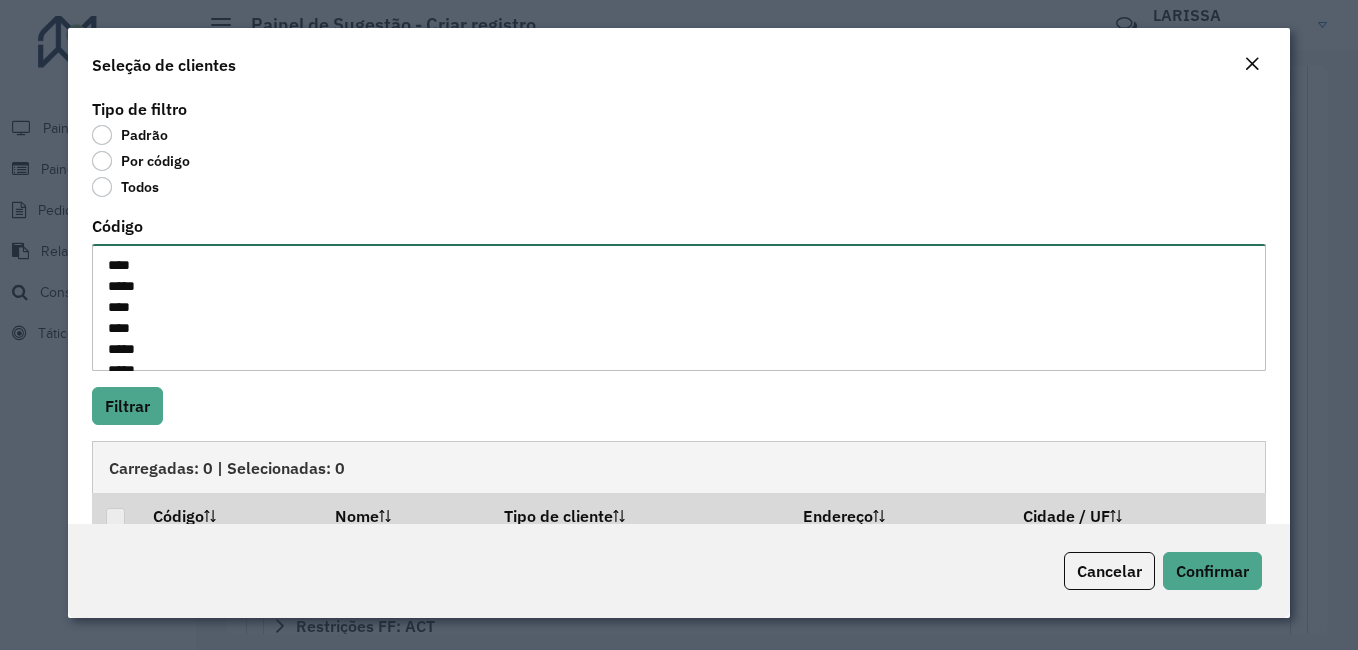 scroll, scrollTop: 134, scrollLeft: 0, axis: vertical 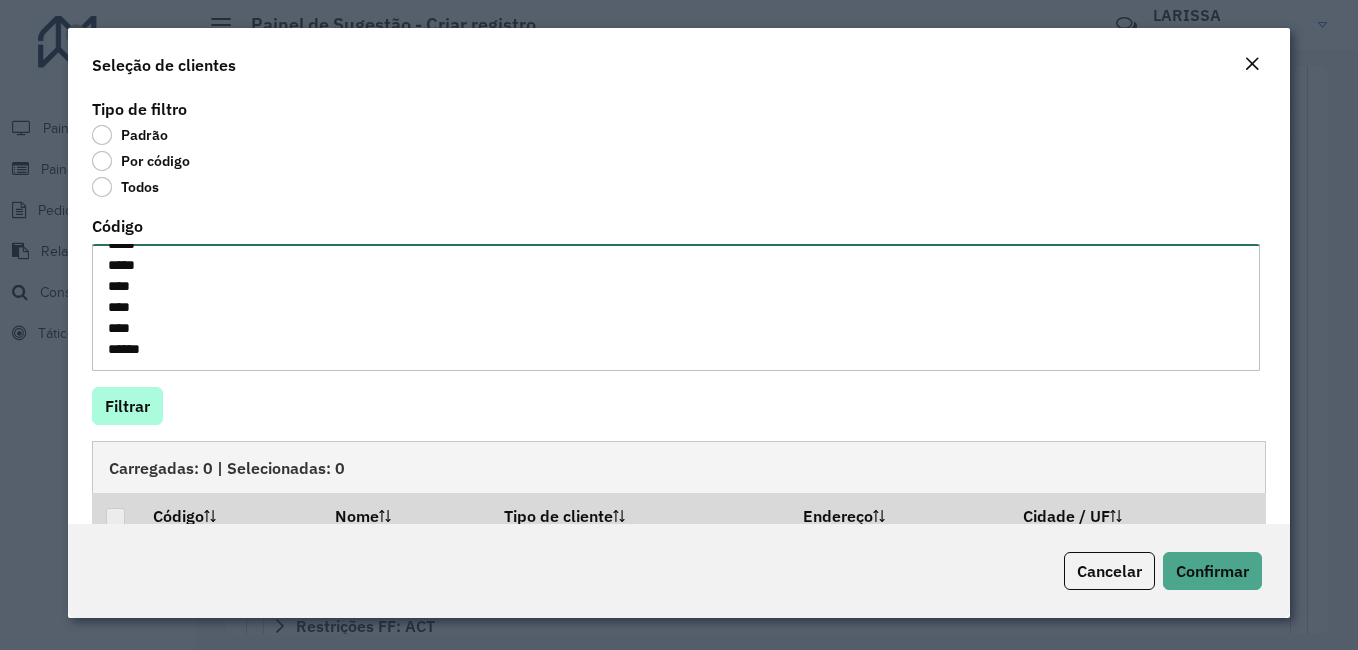 type on "****
*****
****
****
*****
*****
*****
****
****
****
*****" 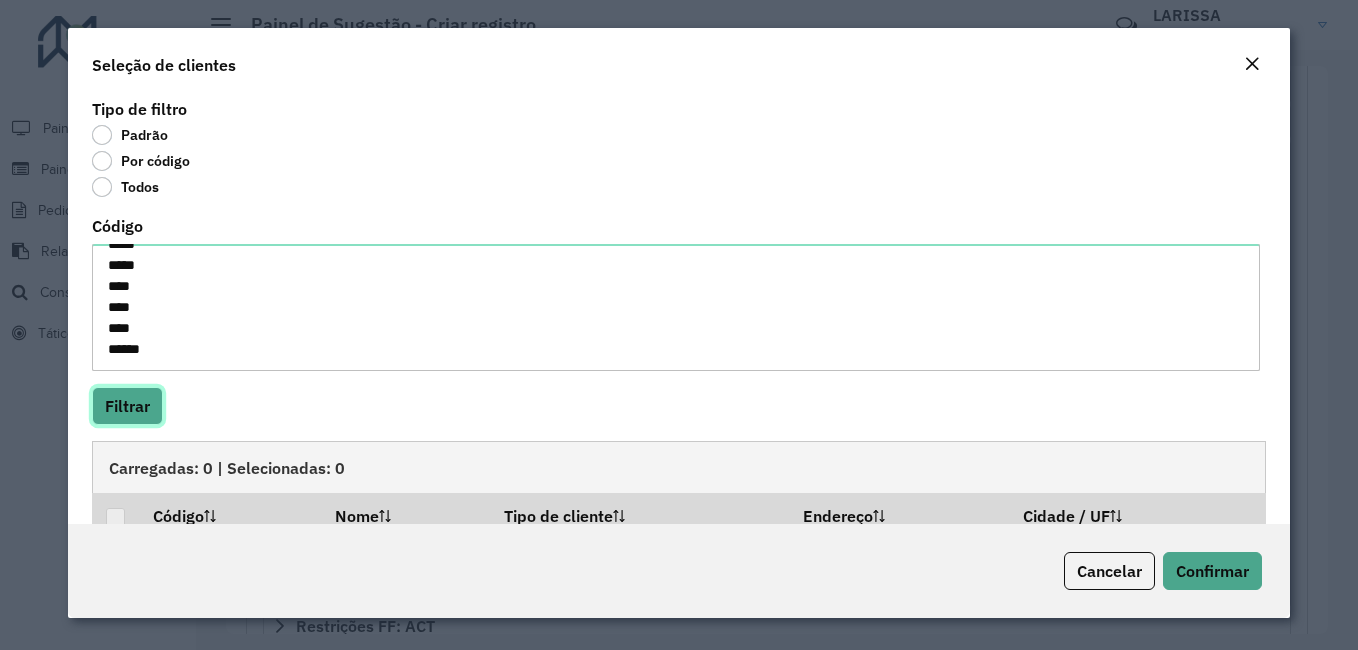 click on "Filtrar" 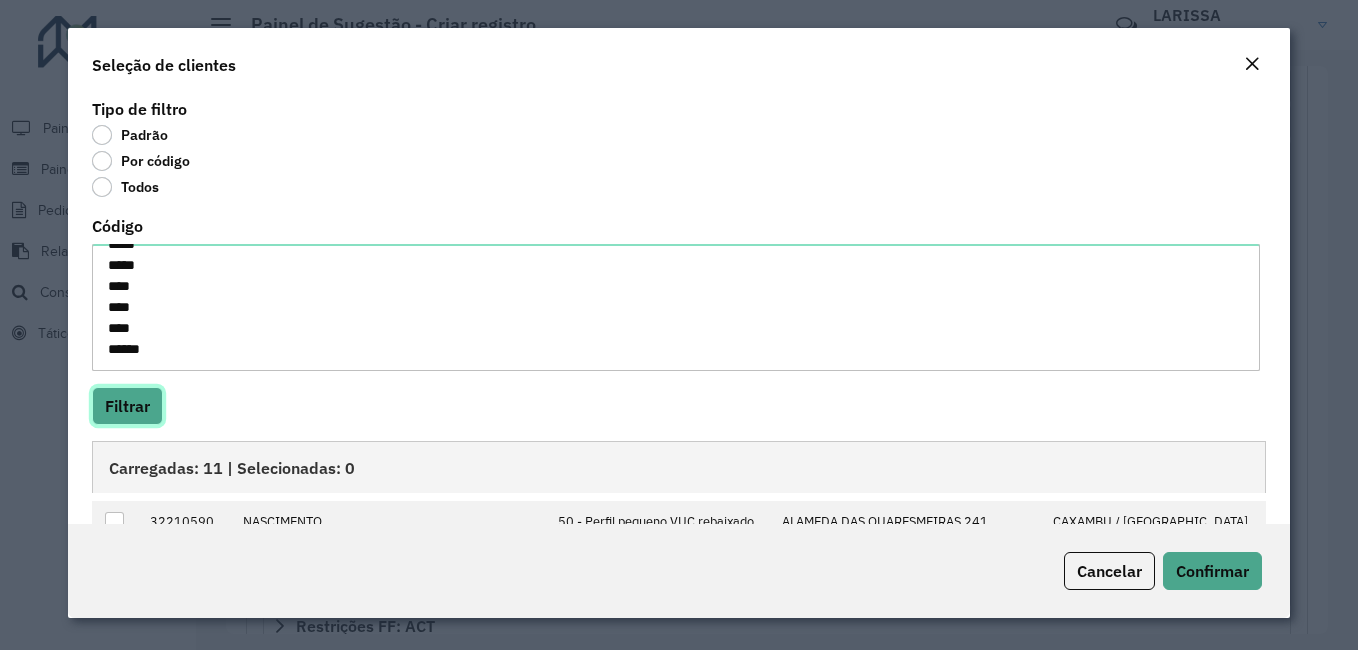 scroll, scrollTop: 204, scrollLeft: 0, axis: vertical 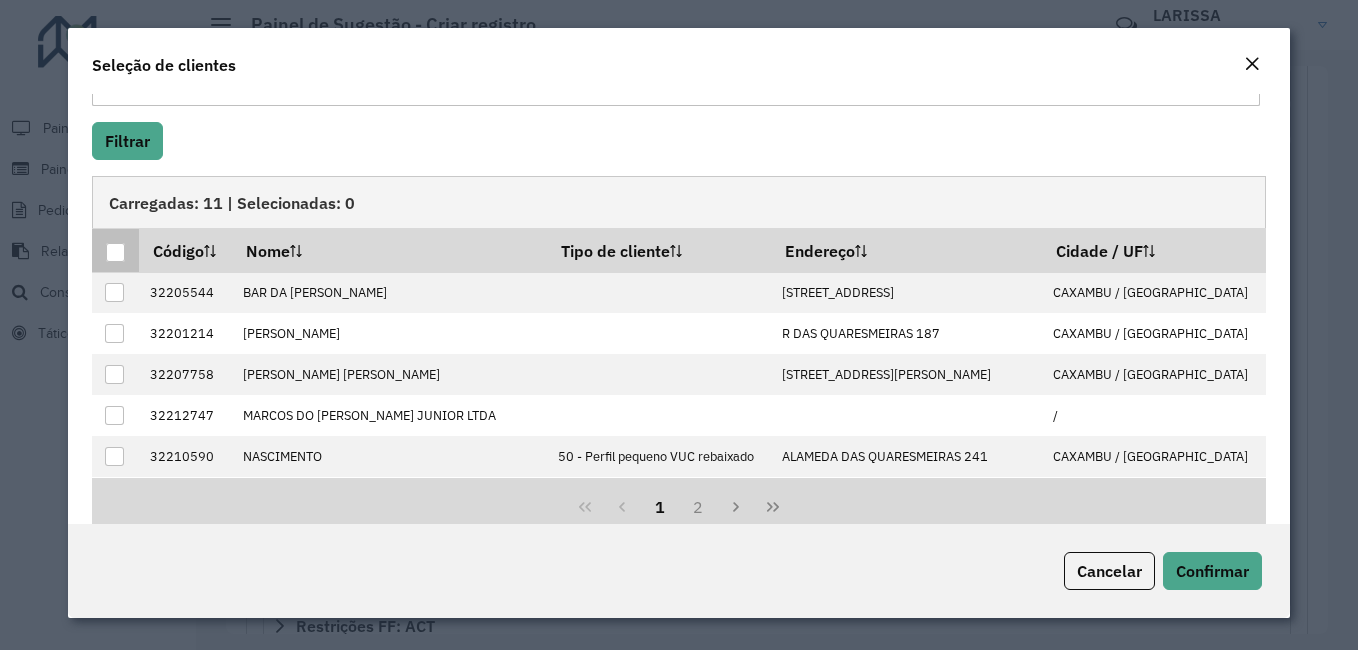 click at bounding box center [115, 252] 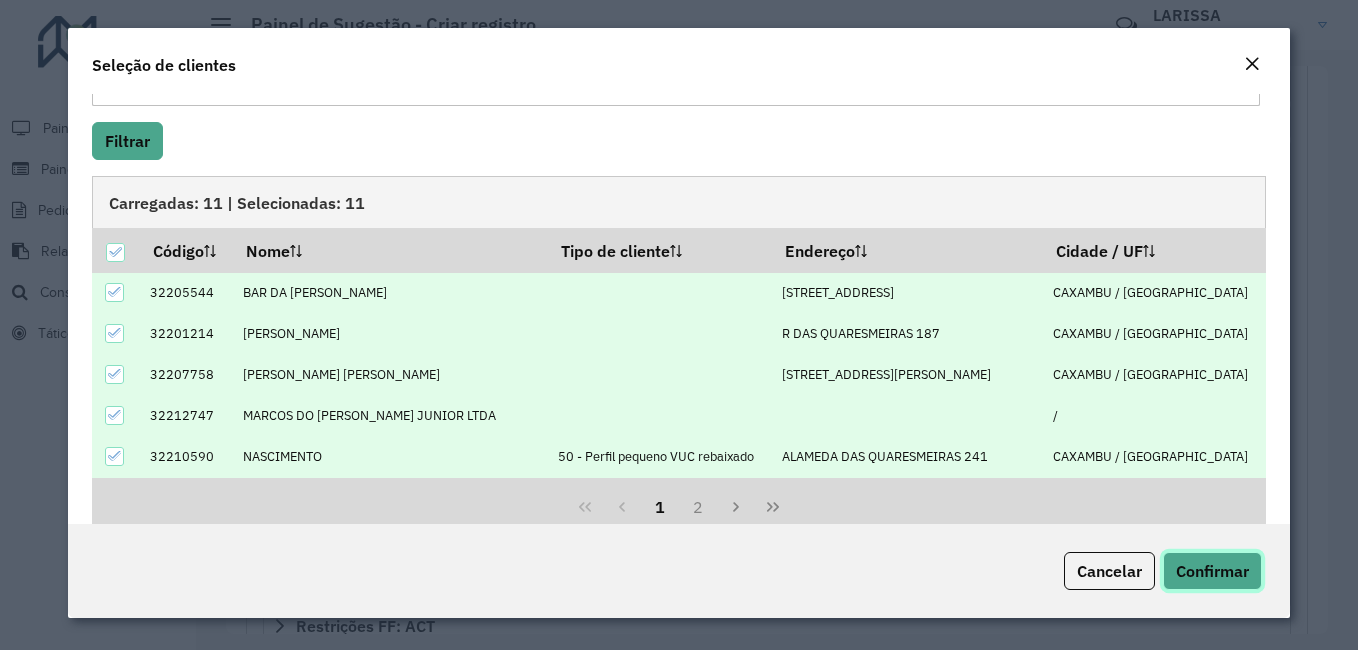 click on "Confirmar" 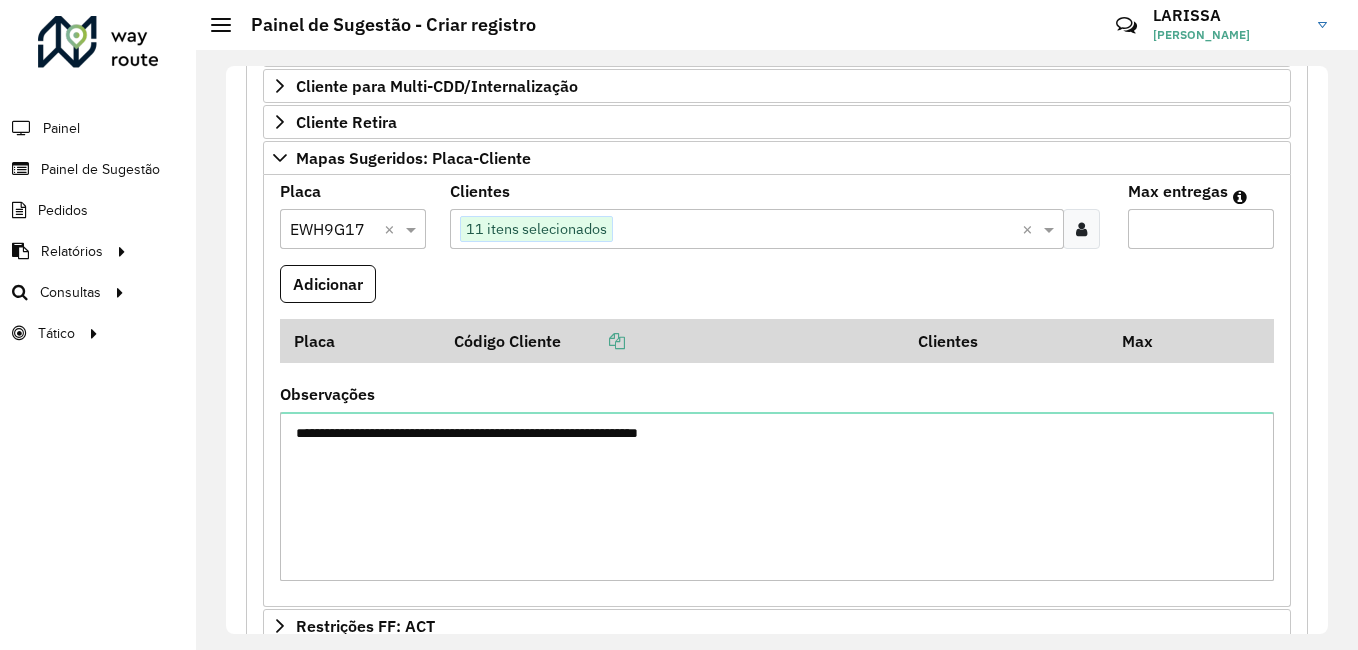 click on "Max entregas" at bounding box center [1201, 229] 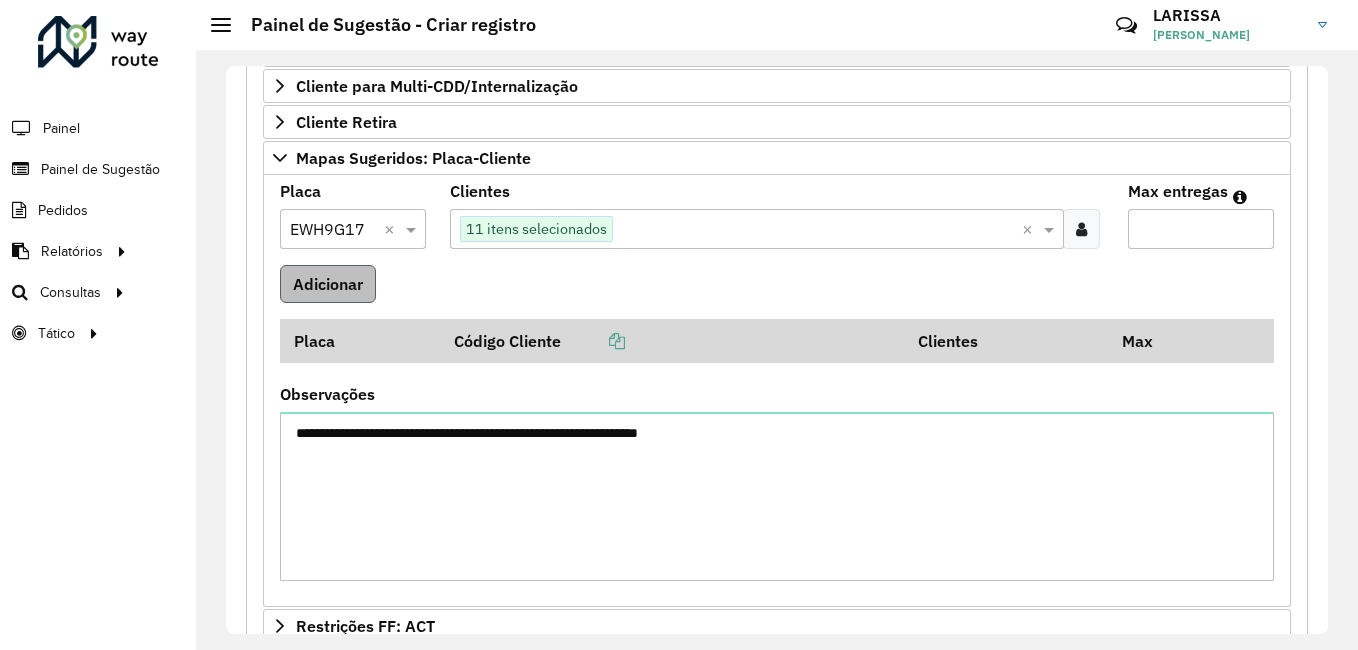 type on "**" 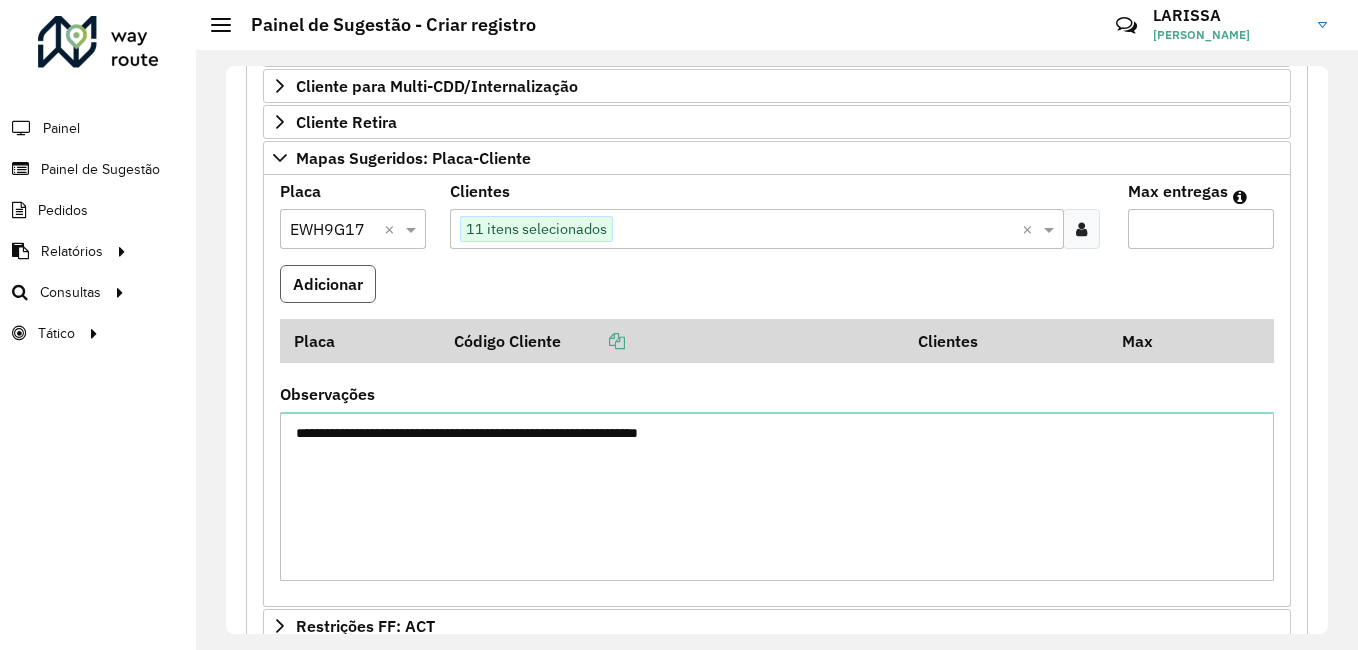 click on "Adicionar" at bounding box center (328, 284) 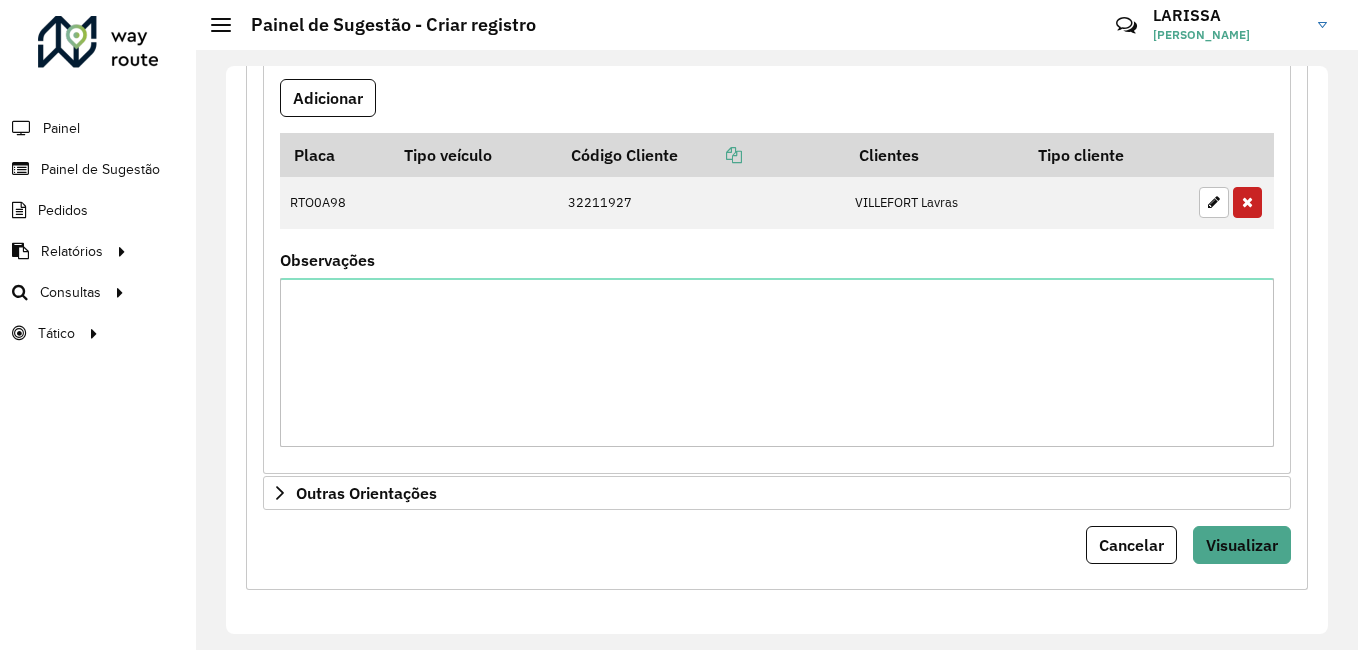 scroll, scrollTop: 2176, scrollLeft: 0, axis: vertical 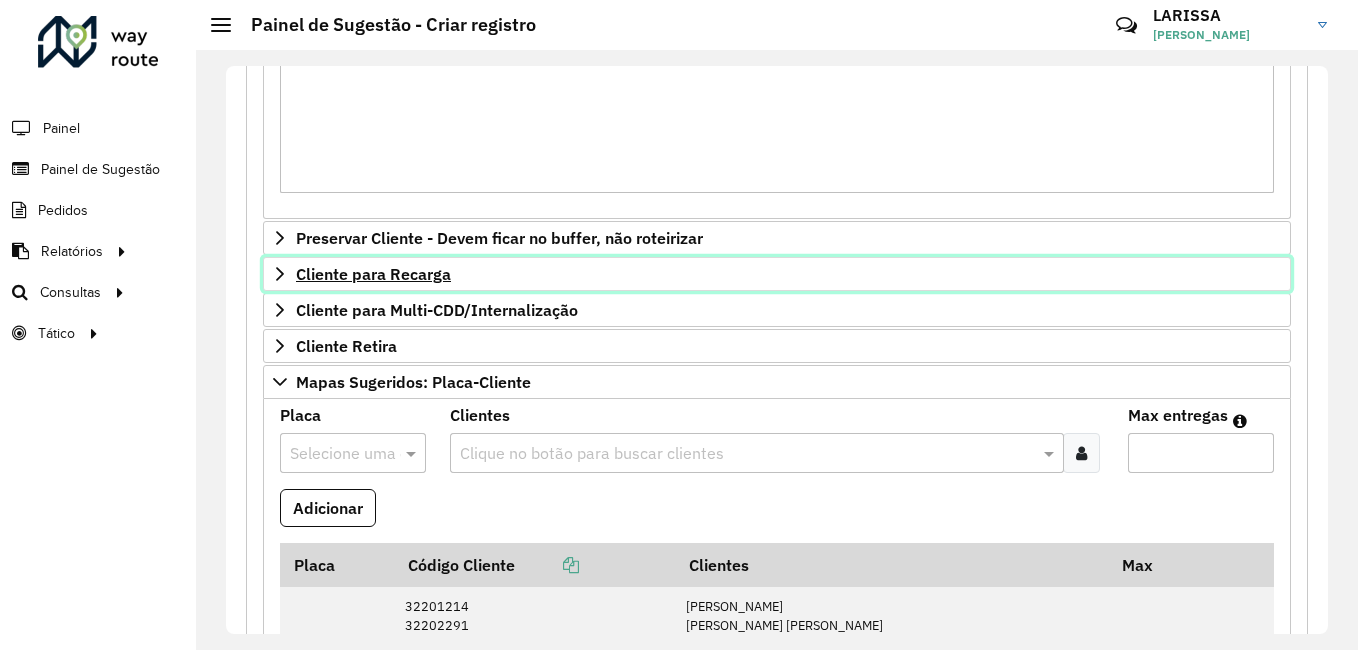 click on "Cliente para Recarga" at bounding box center [777, 274] 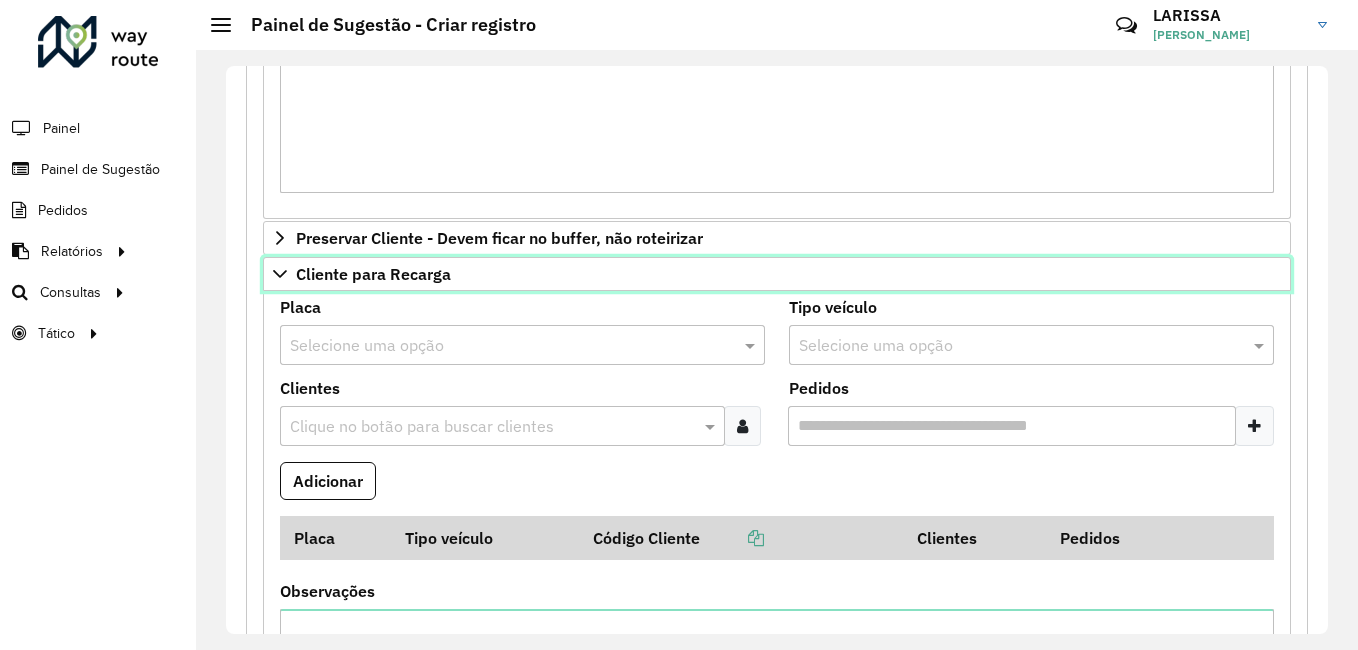 scroll, scrollTop: 676, scrollLeft: 0, axis: vertical 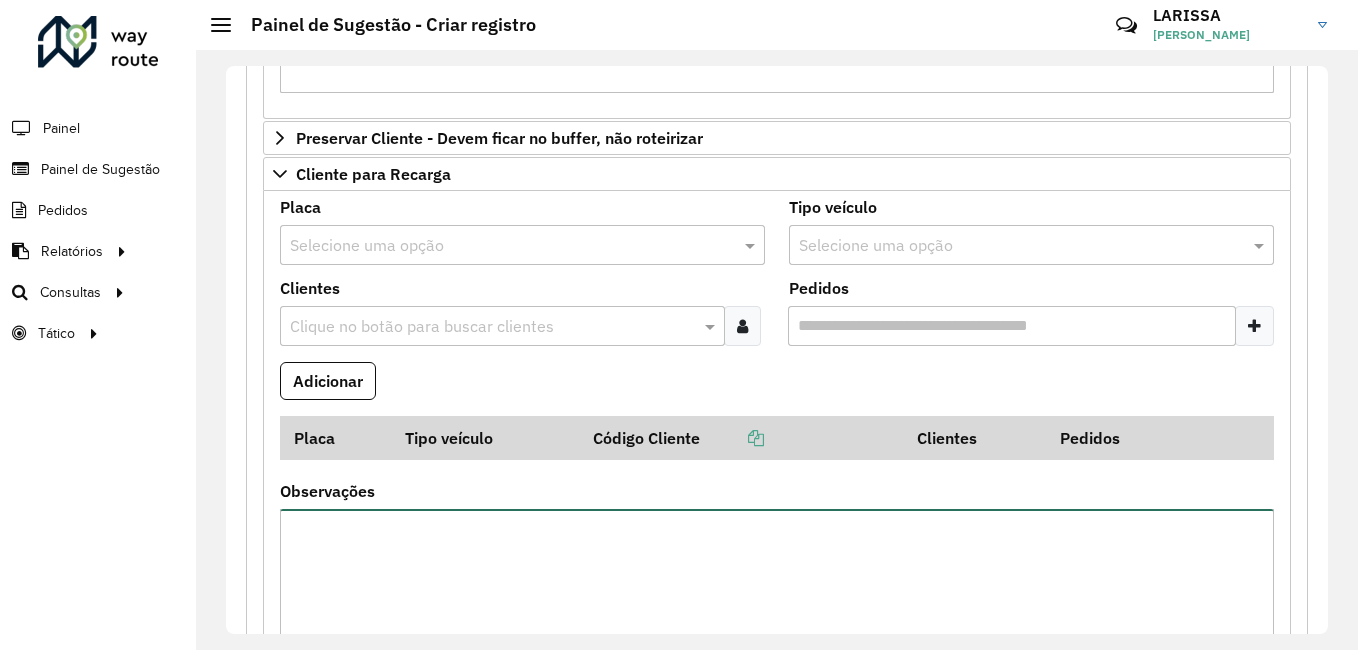 click on "Observações" at bounding box center (777, 593) 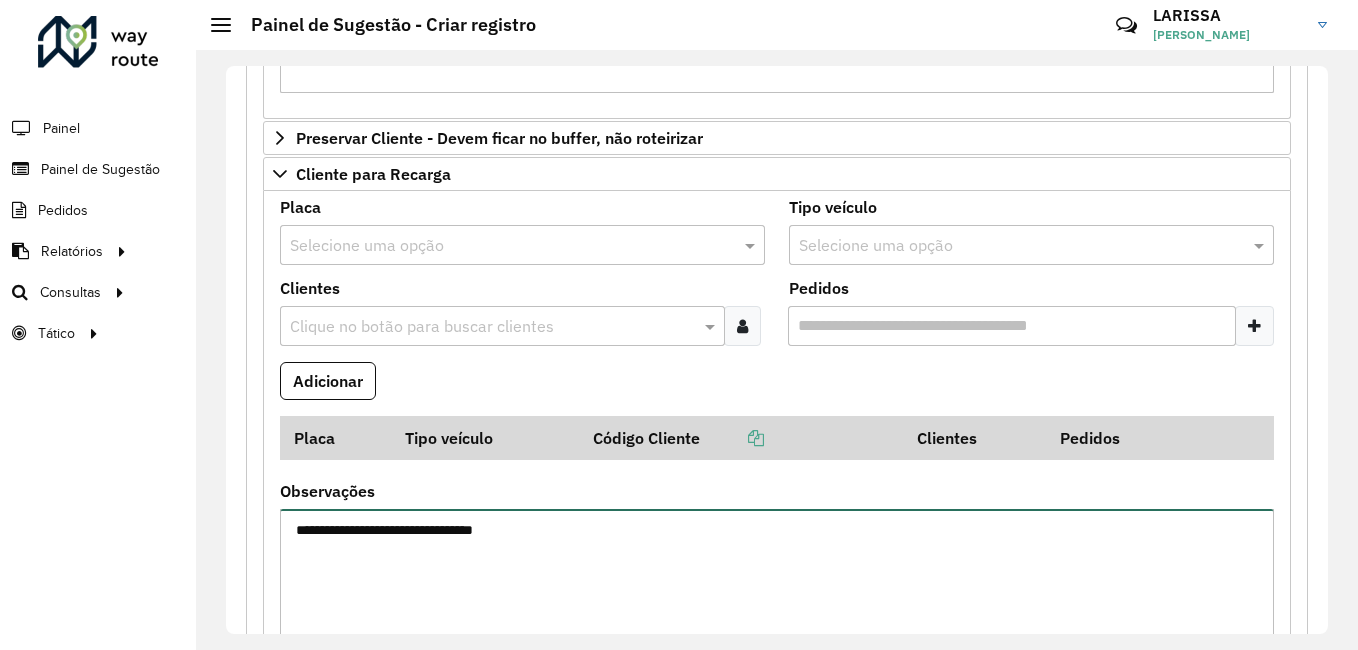 type on "**********" 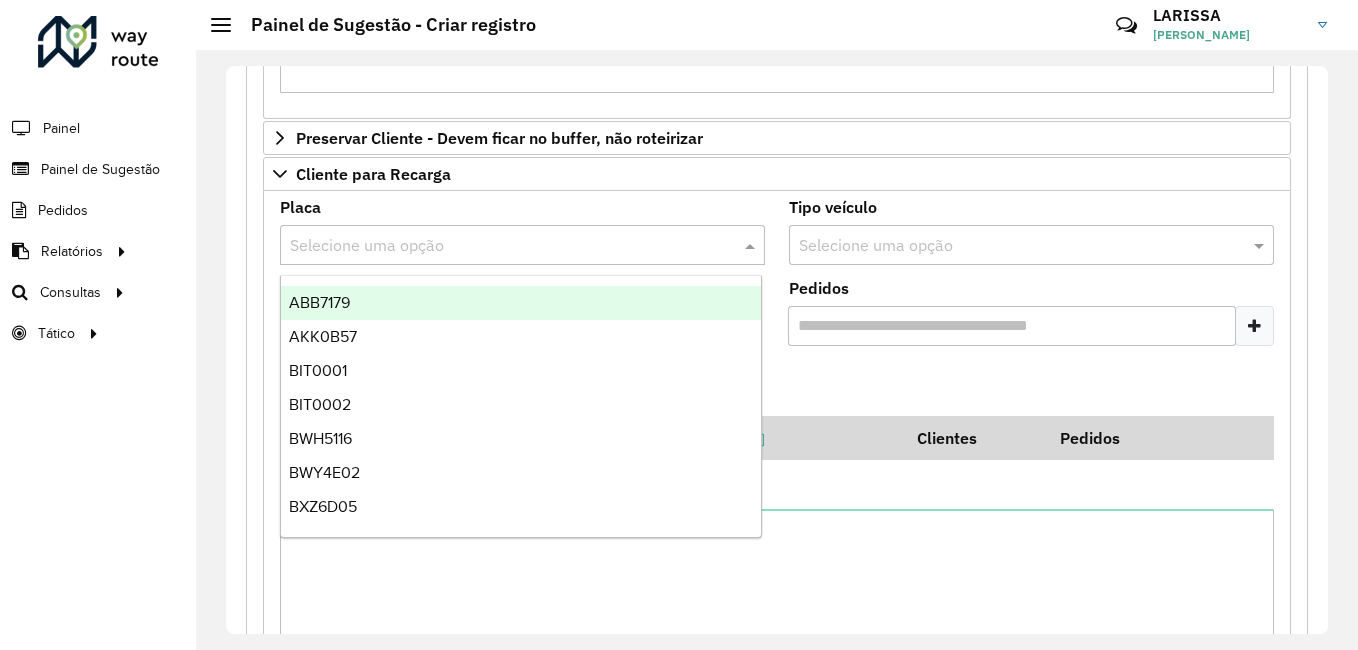 click on "Selecione uma opção" at bounding box center (522, 245) 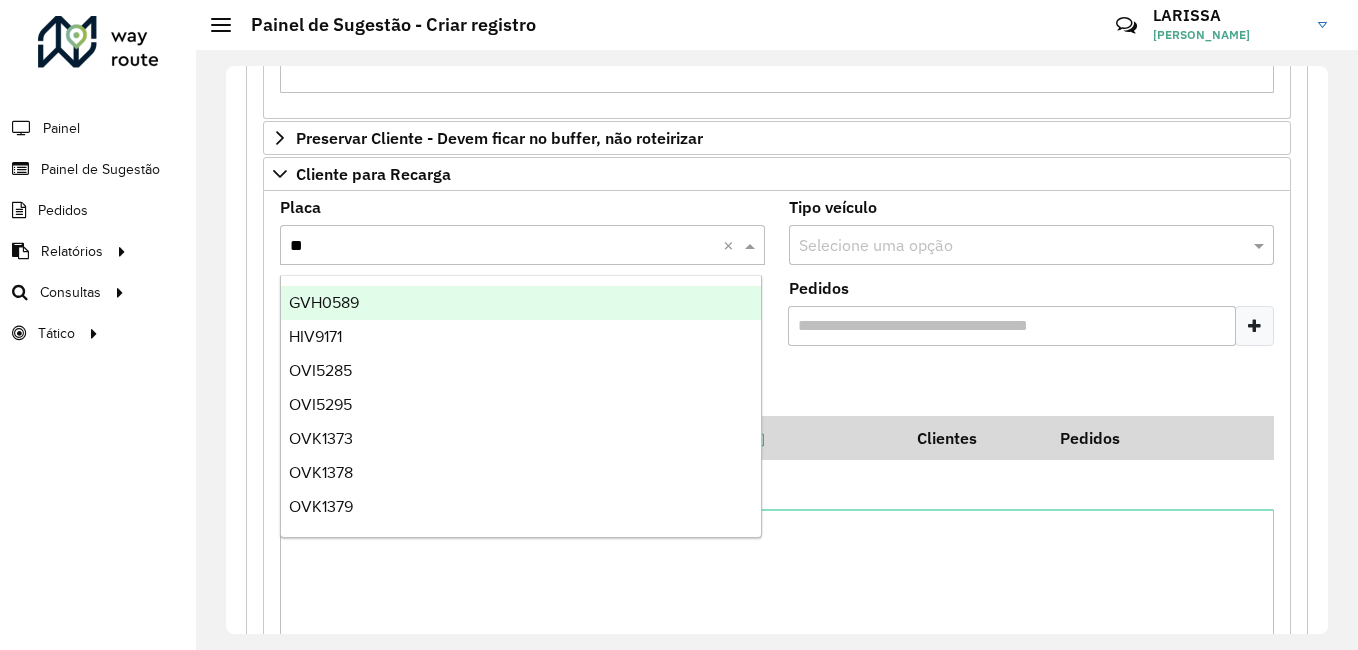 type on "***" 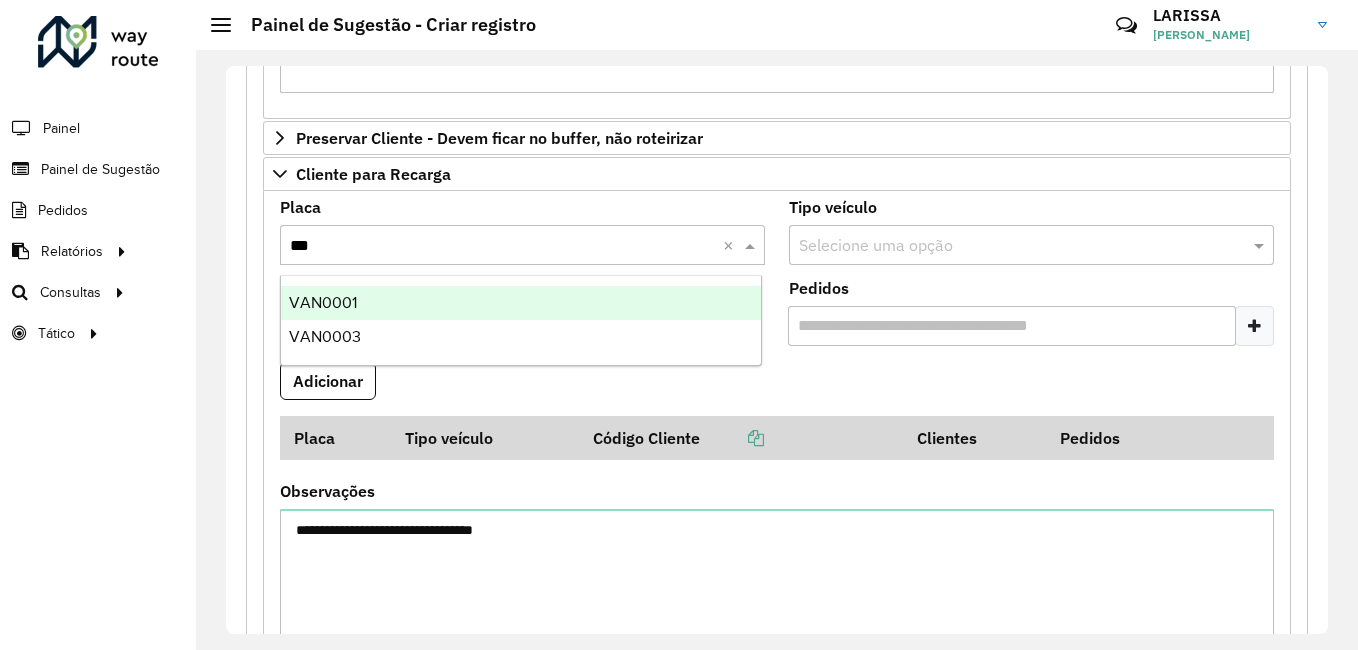 click on "VAN0001" at bounding box center [521, 303] 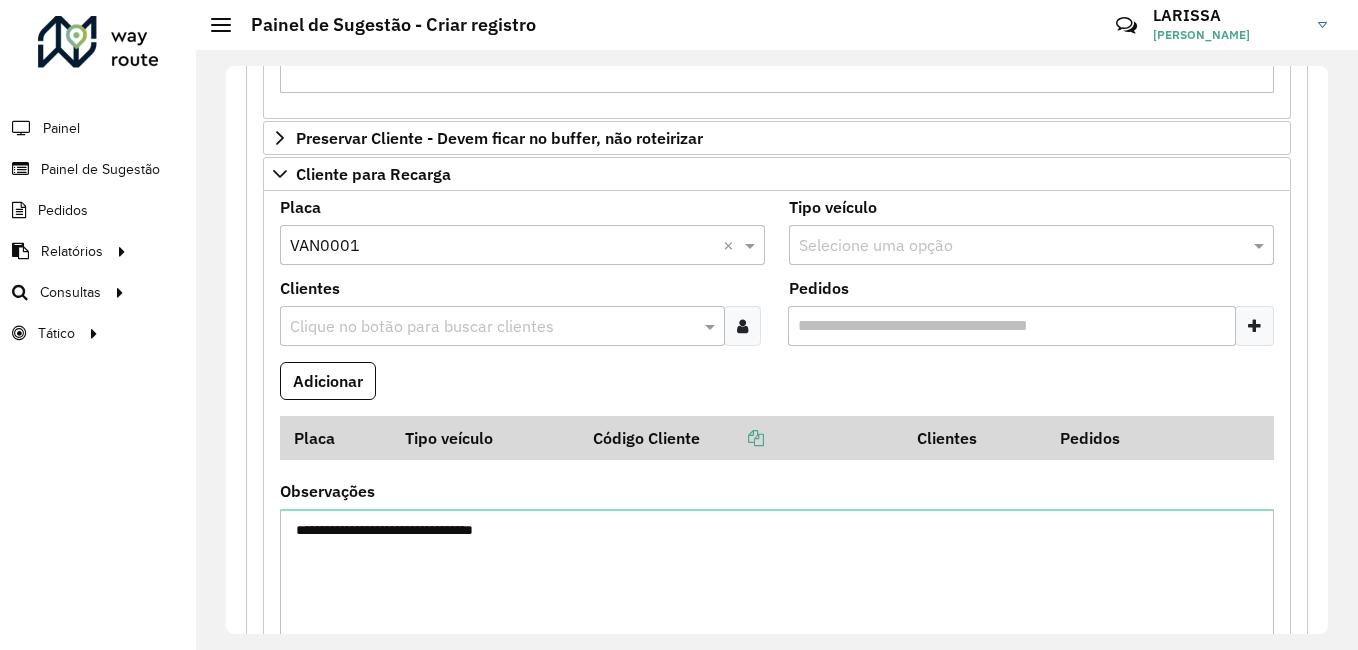 click at bounding box center [742, 326] 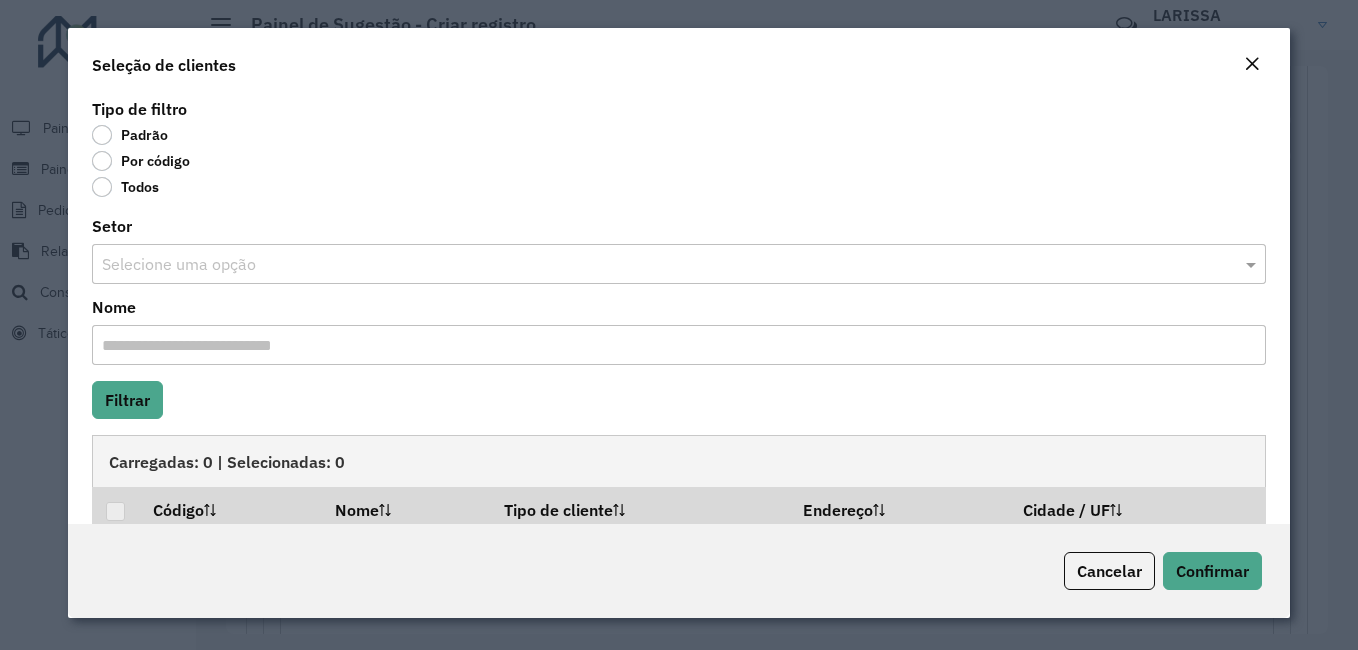click on "Por código" 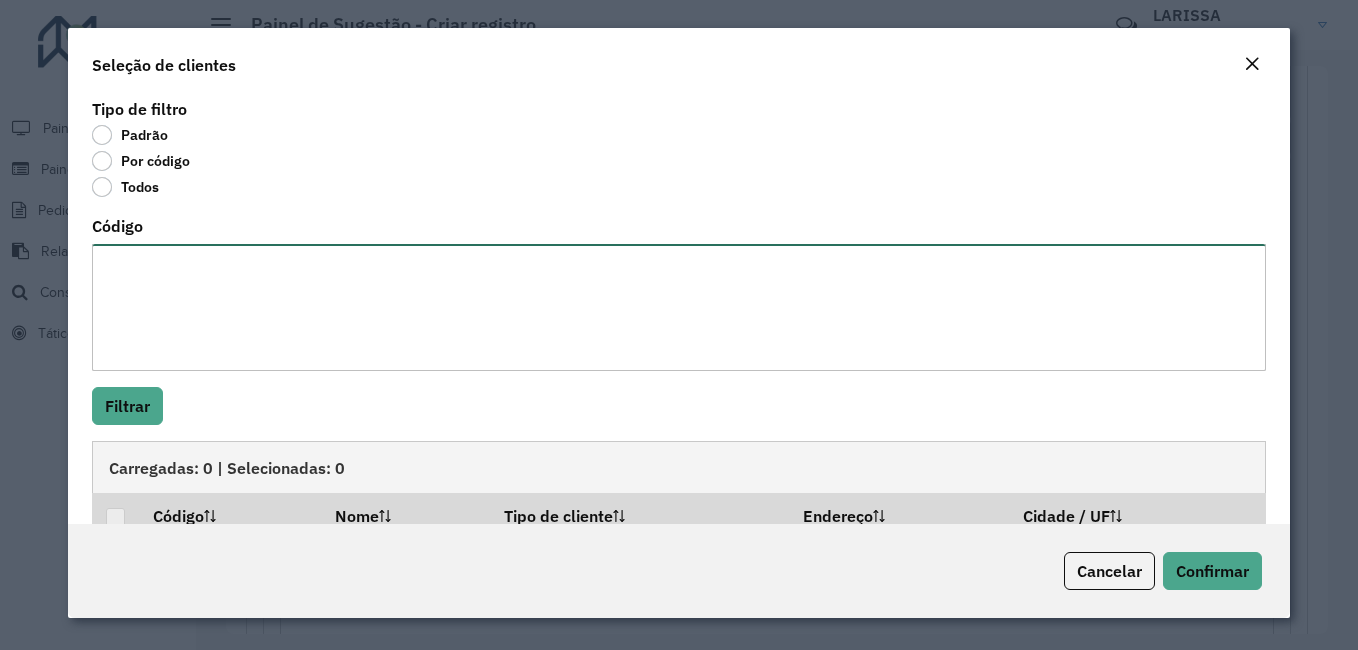 click on "Código" at bounding box center (679, 307) 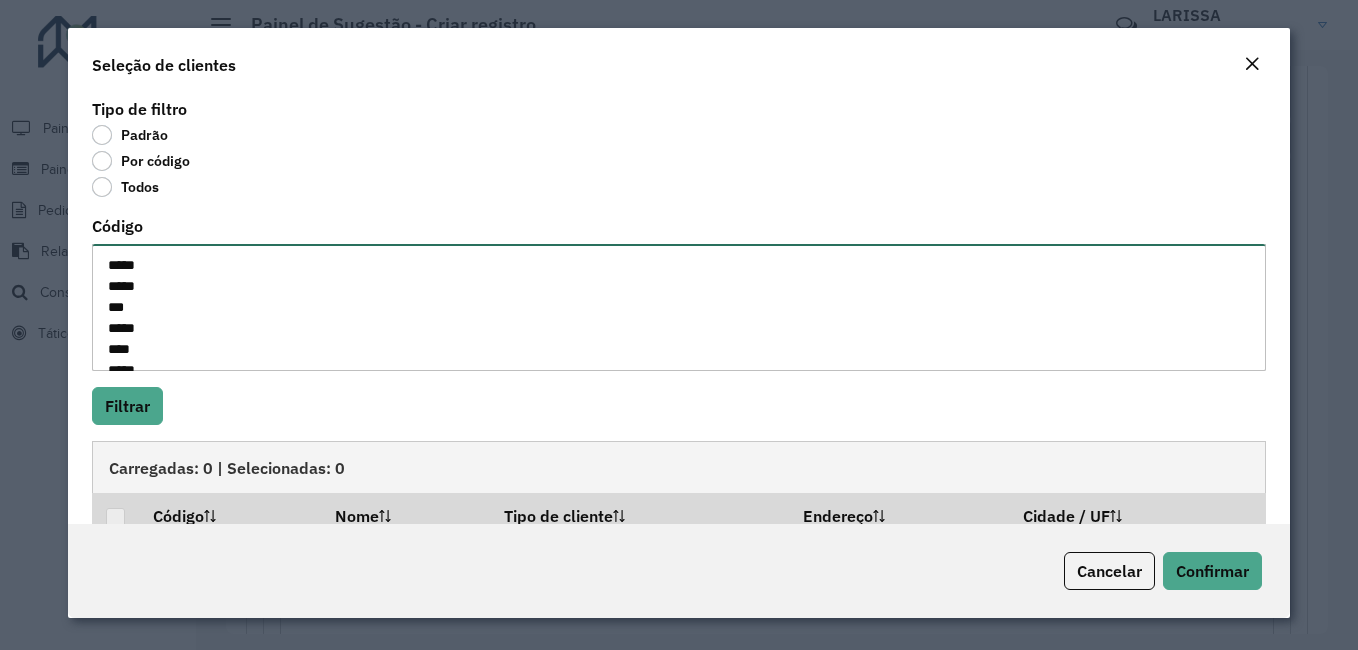 scroll, scrollTop: 302, scrollLeft: 0, axis: vertical 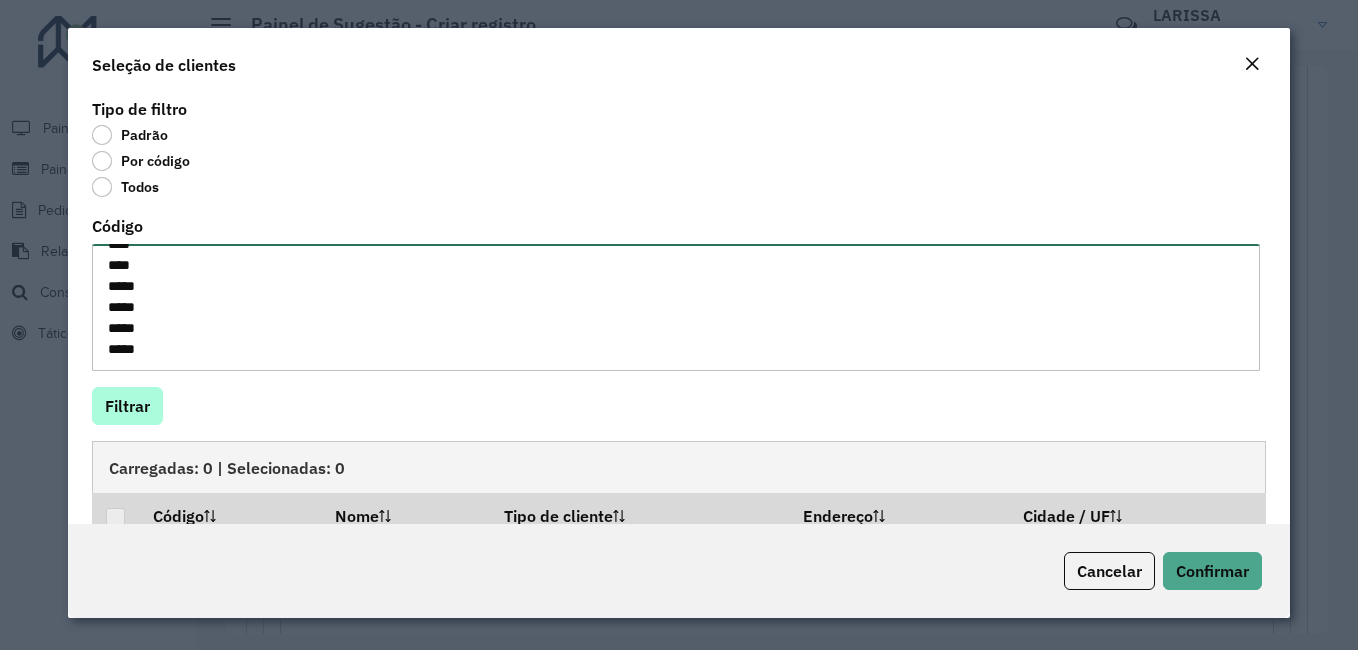 type on "*****
*****
***
*****
****
*****
*****
*****
*****
****
****
****
*****
****
****
*****
*****
*****
****" 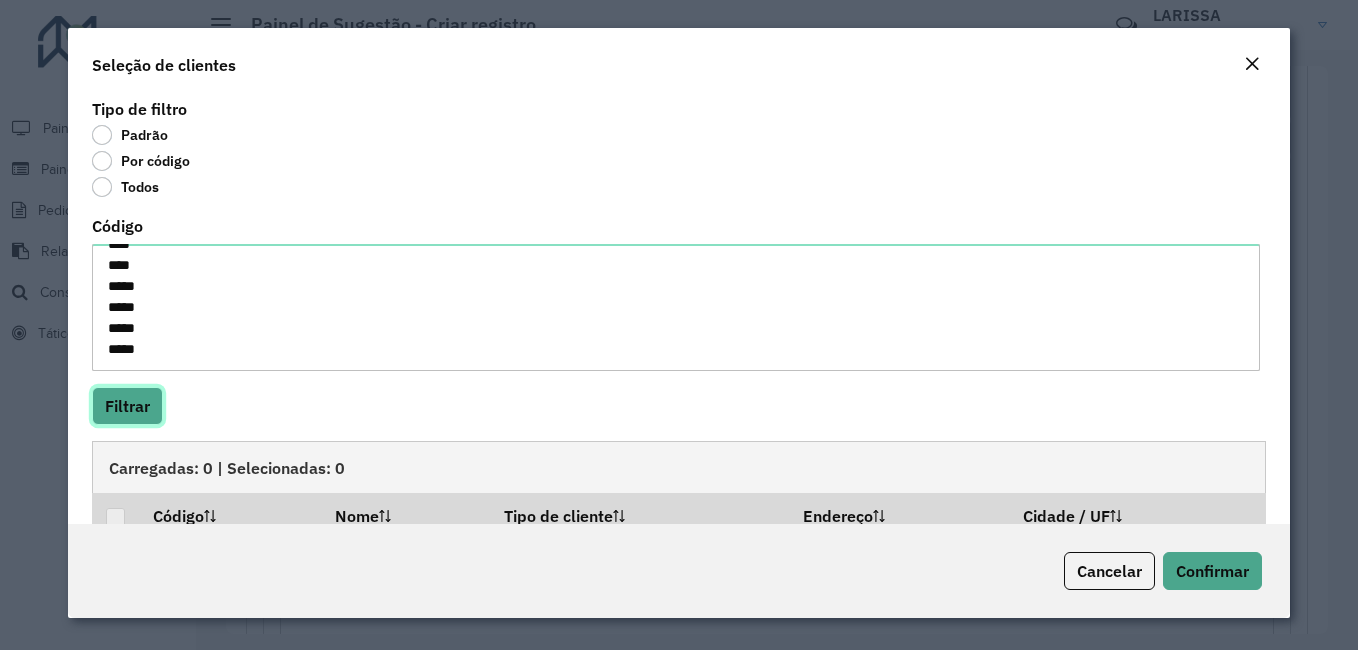 click on "Filtrar" 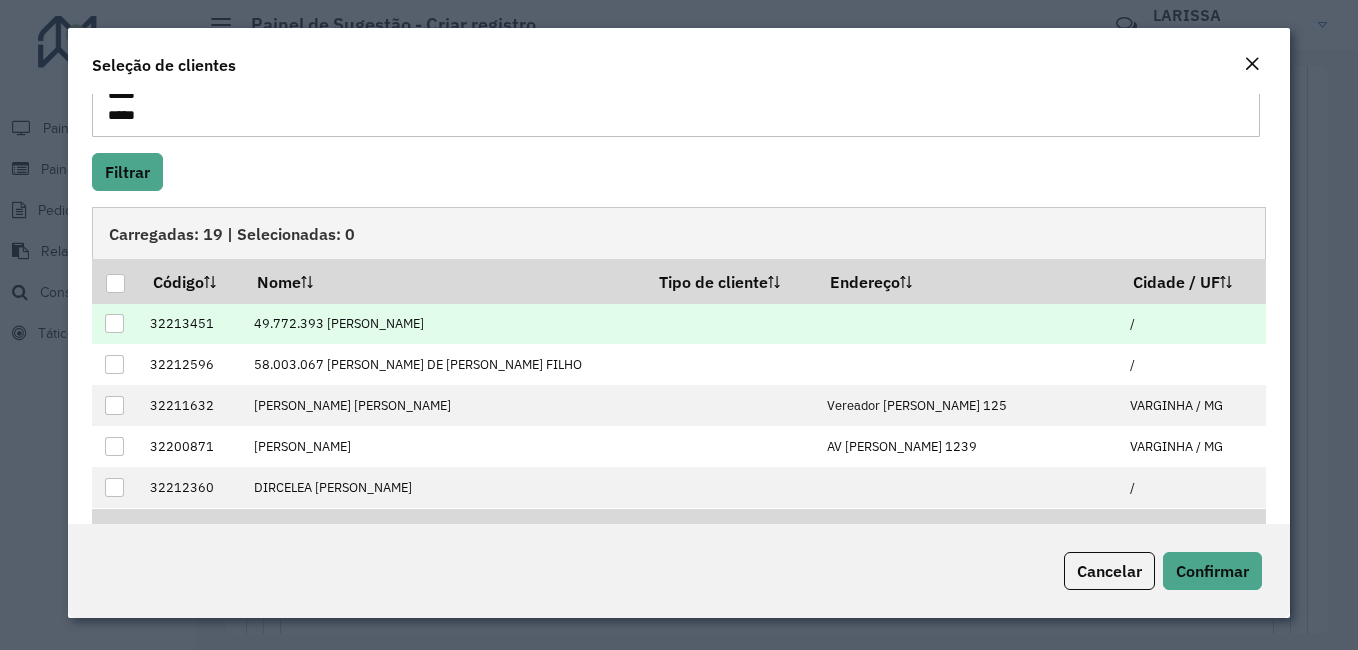scroll, scrollTop: 34, scrollLeft: 0, axis: vertical 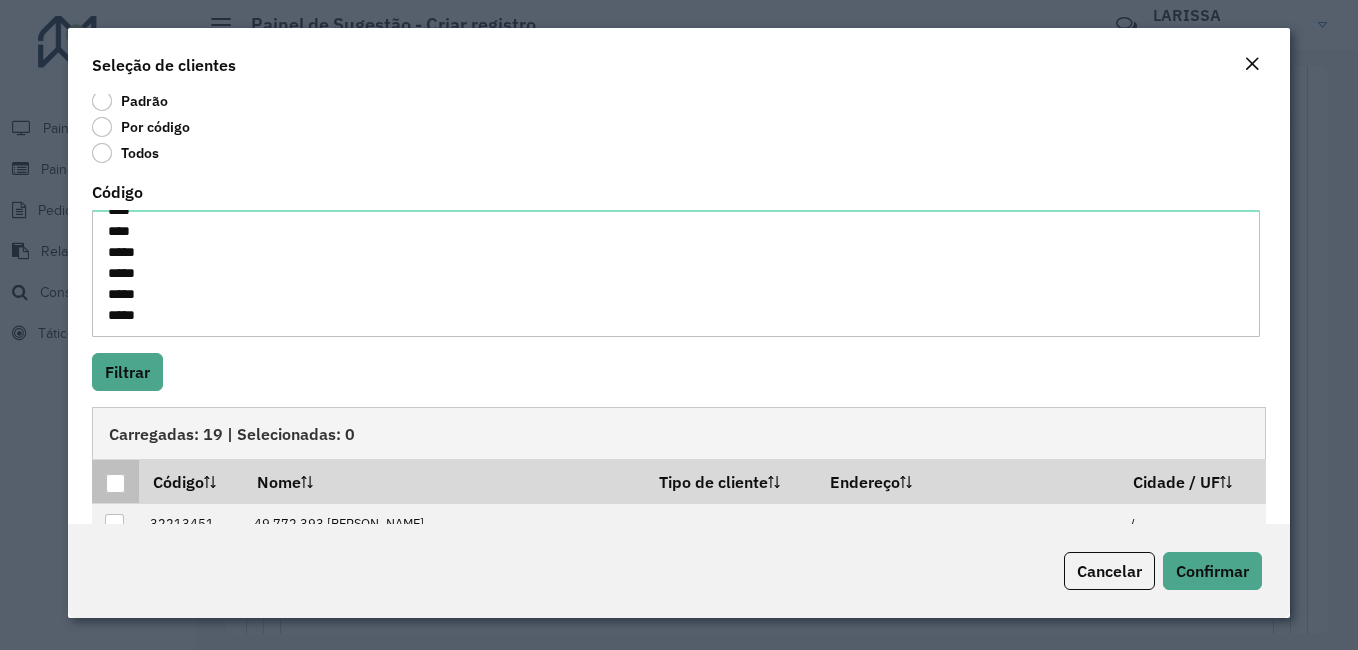 click at bounding box center [115, 483] 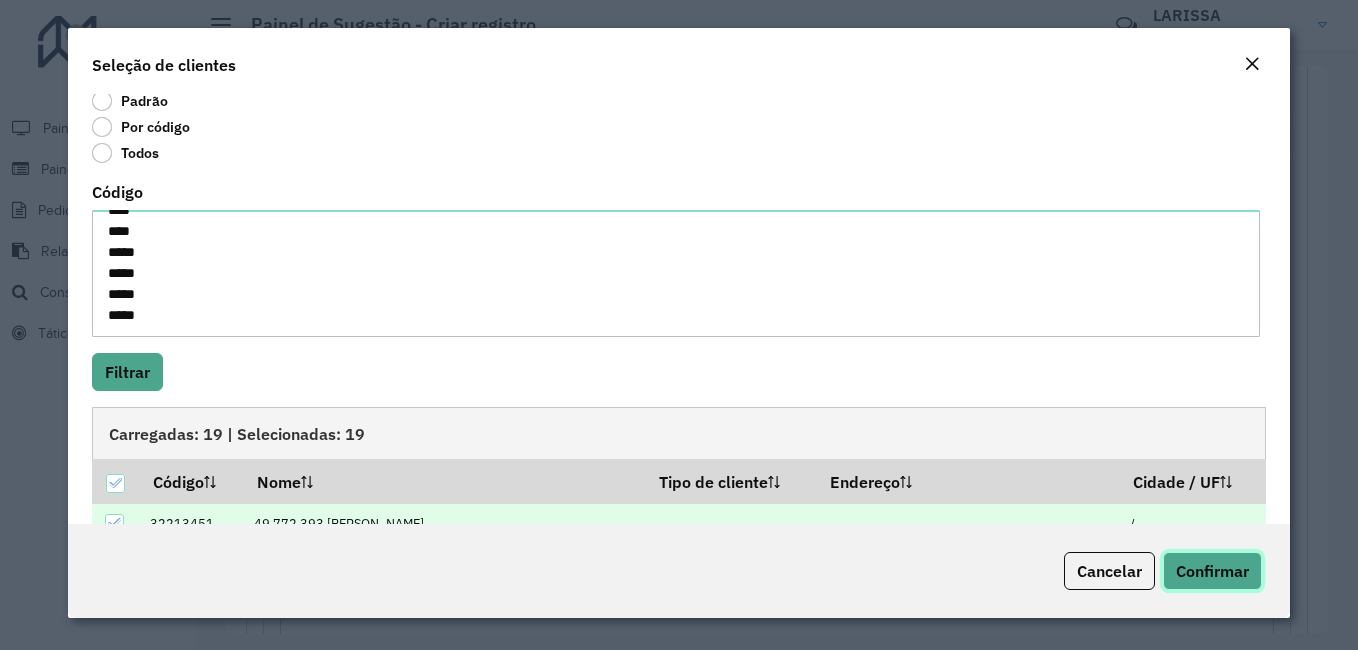 click on "Confirmar" 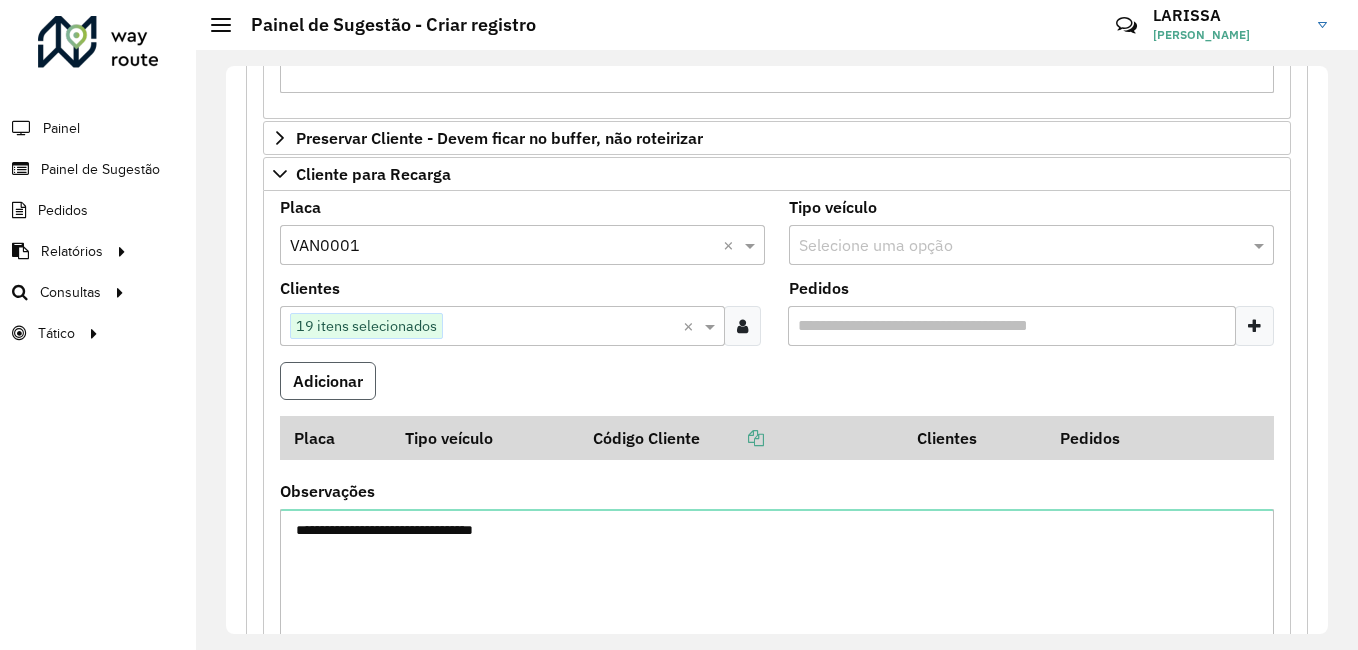 click on "Adicionar" at bounding box center [328, 381] 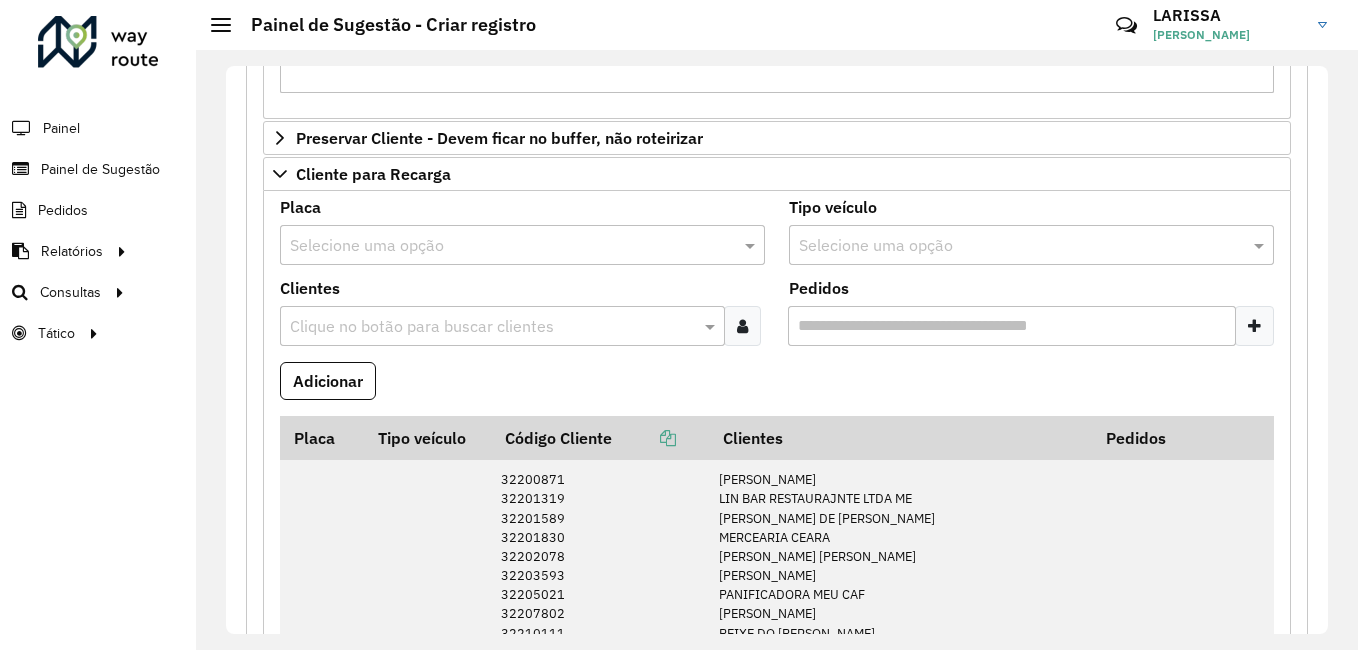 scroll, scrollTop: 1076, scrollLeft: 0, axis: vertical 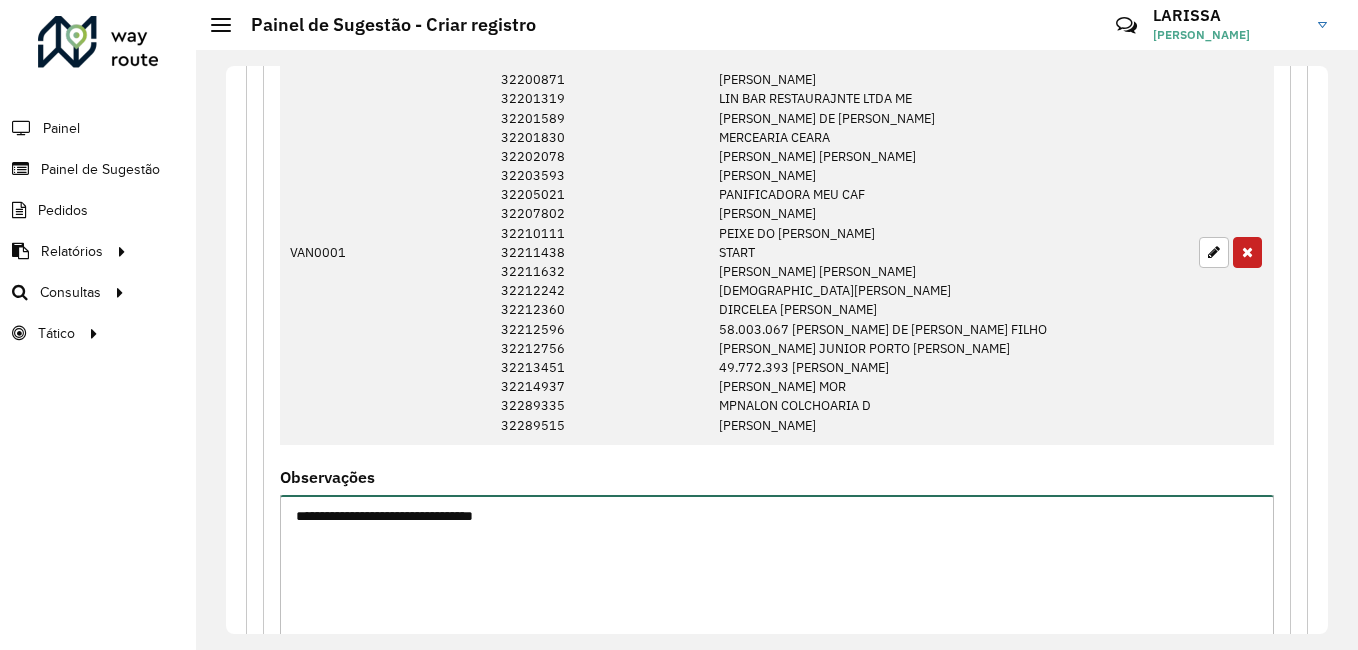 click on "**********" at bounding box center [777, 579] 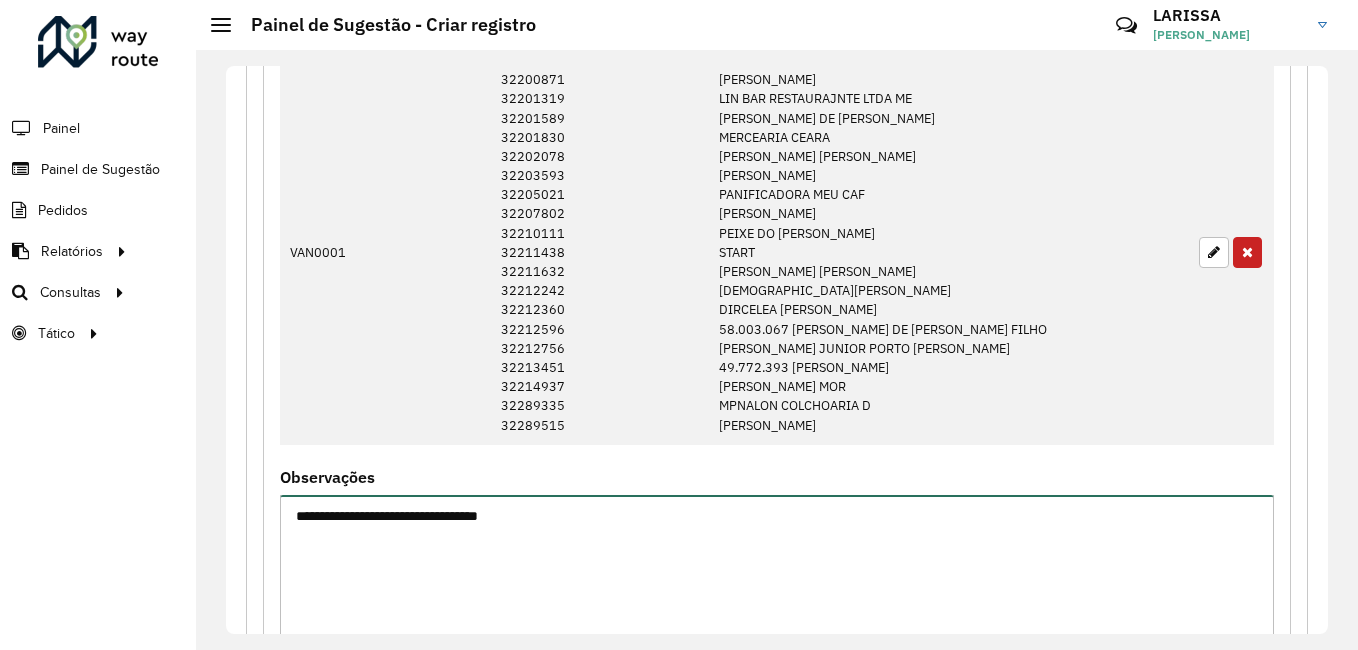 type on "**********" 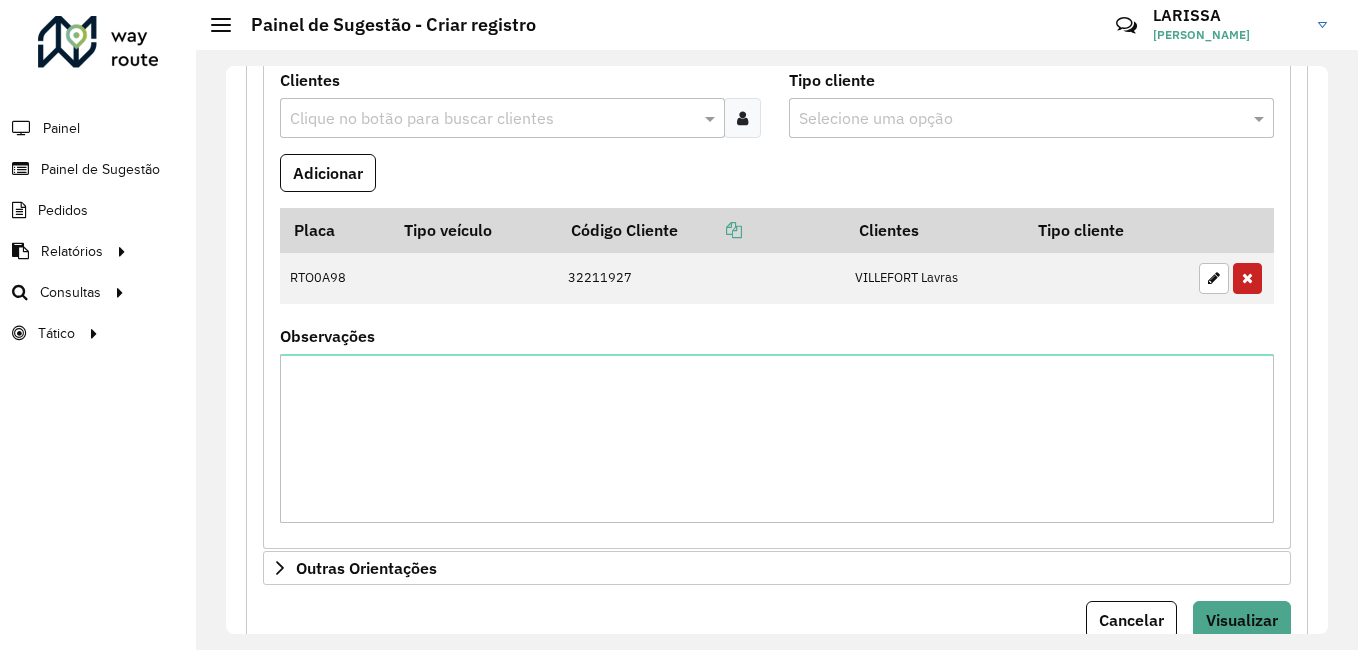 scroll, scrollTop: 3575, scrollLeft: 0, axis: vertical 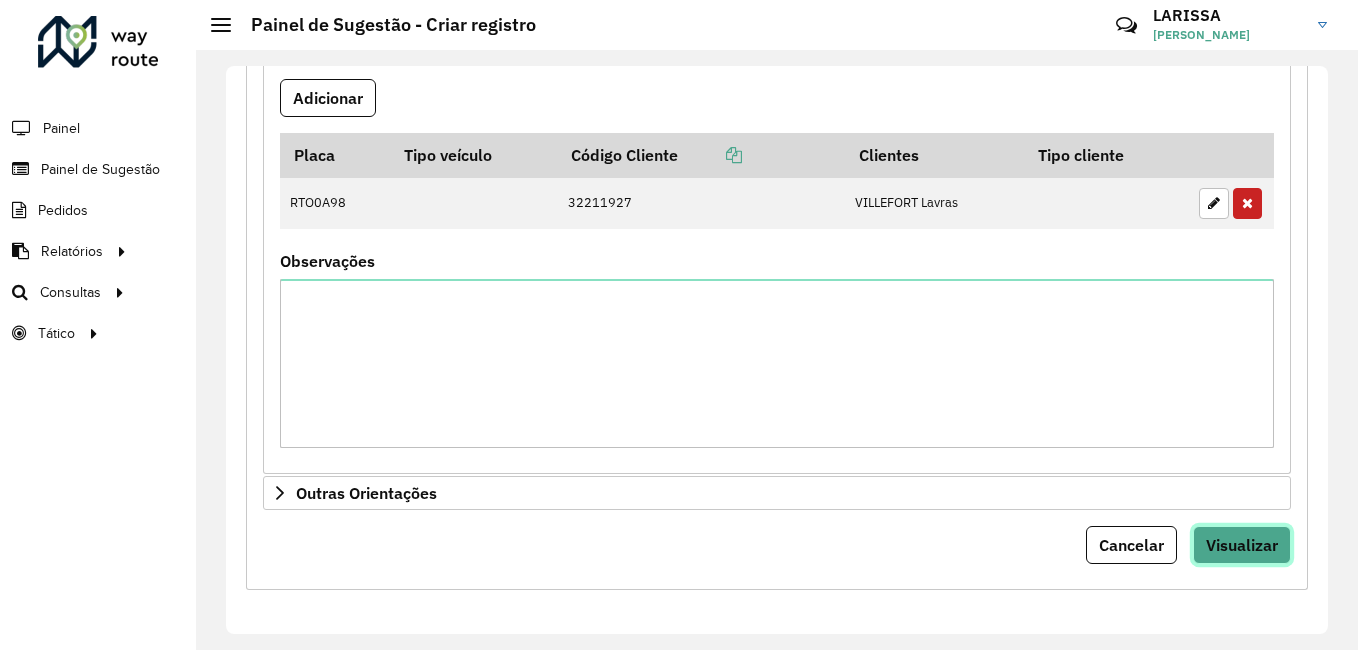 click on "Visualizar" at bounding box center (1242, 545) 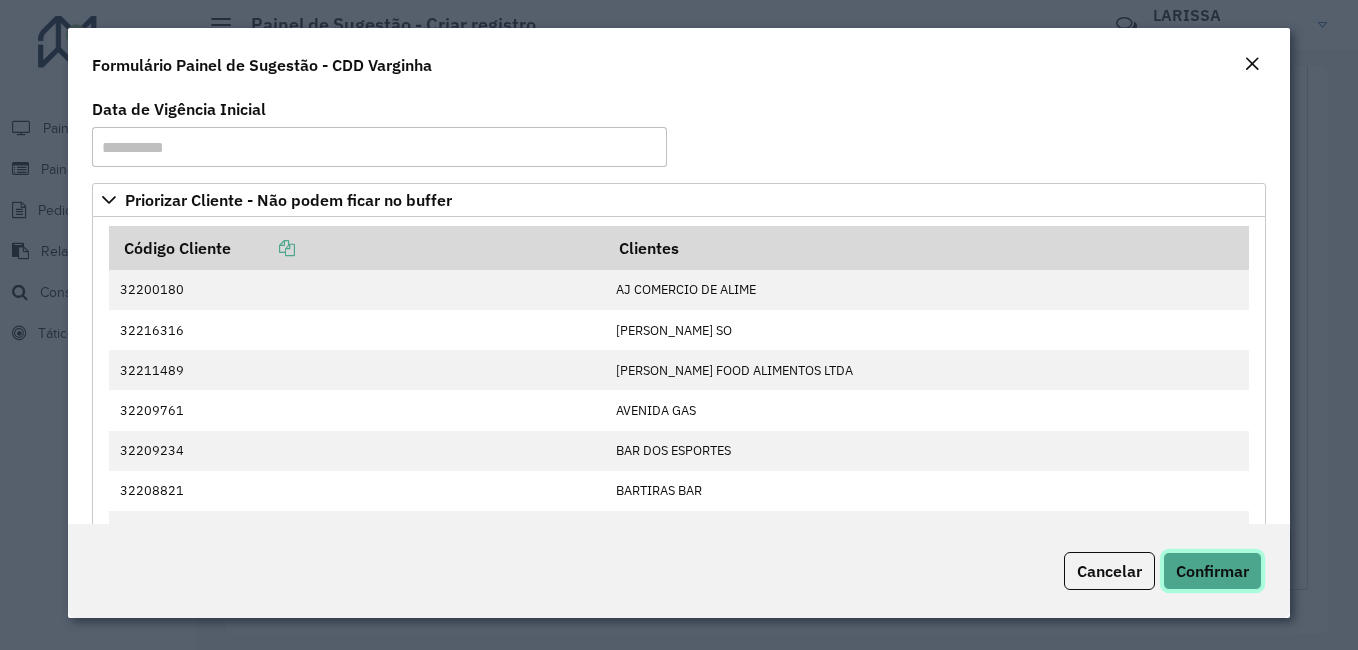 click on "Confirmar" 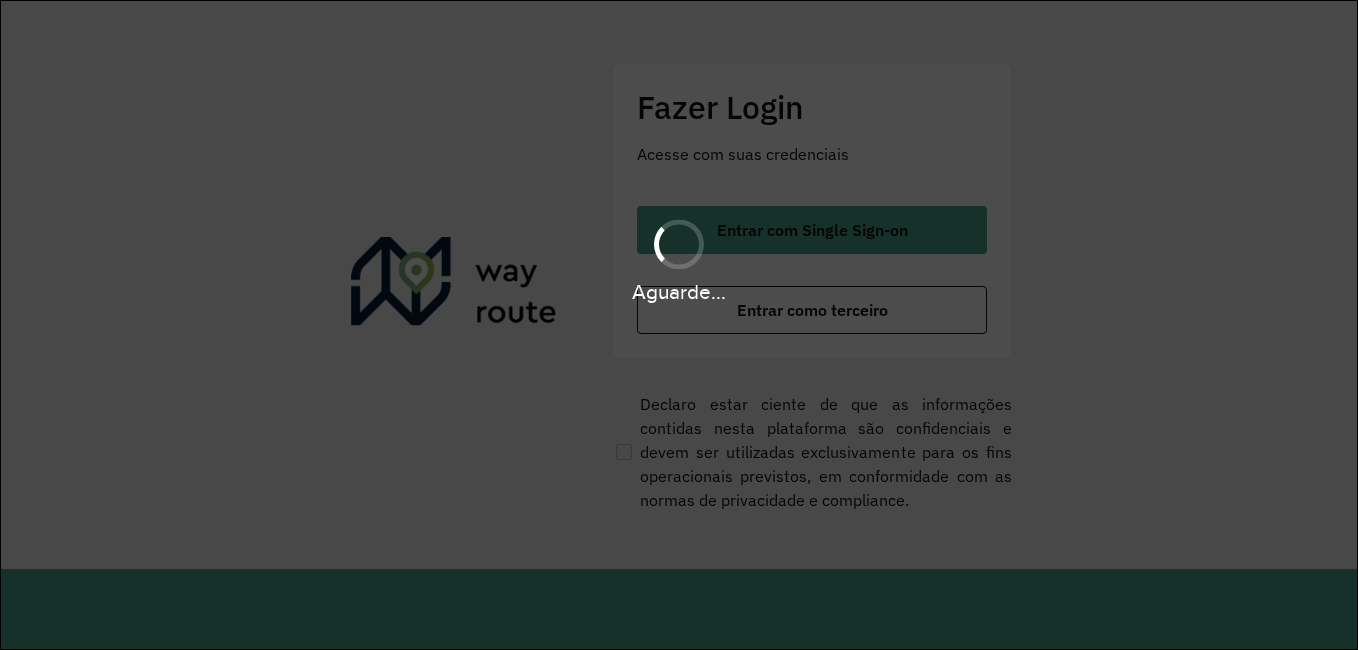 scroll, scrollTop: 0, scrollLeft: 0, axis: both 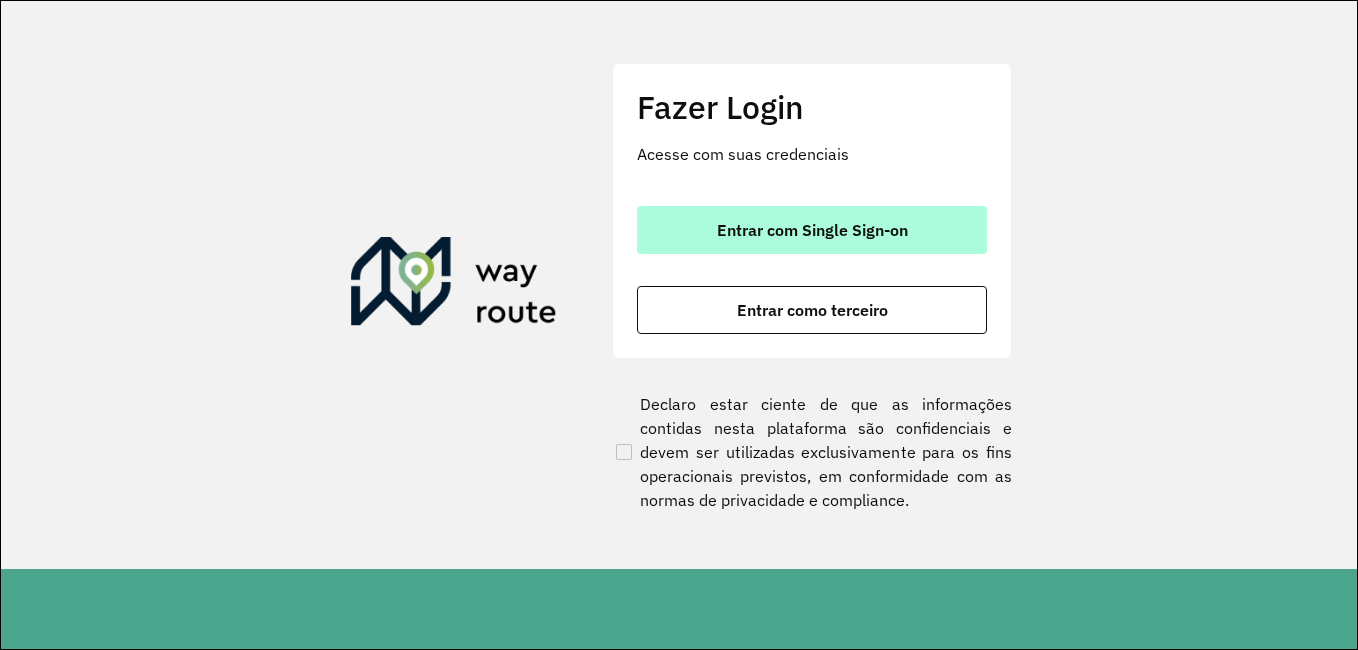 click on "Entrar com Single Sign-on" at bounding box center [812, 230] 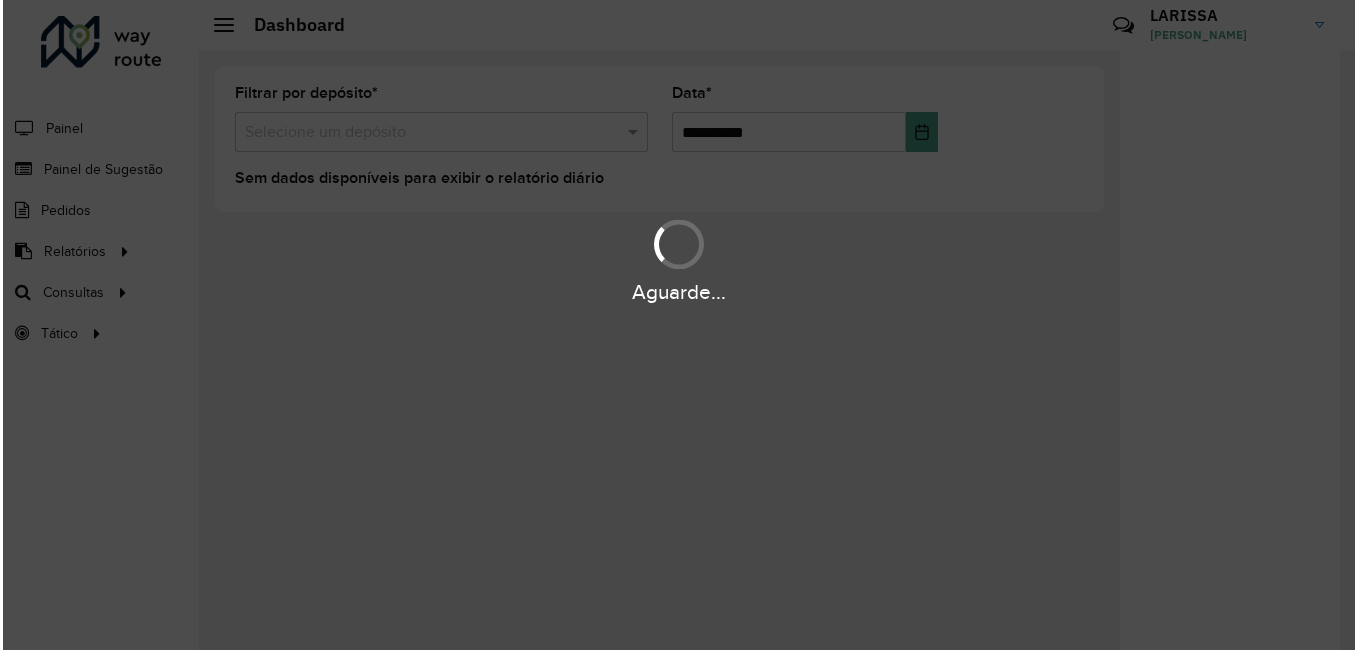 scroll, scrollTop: 0, scrollLeft: 0, axis: both 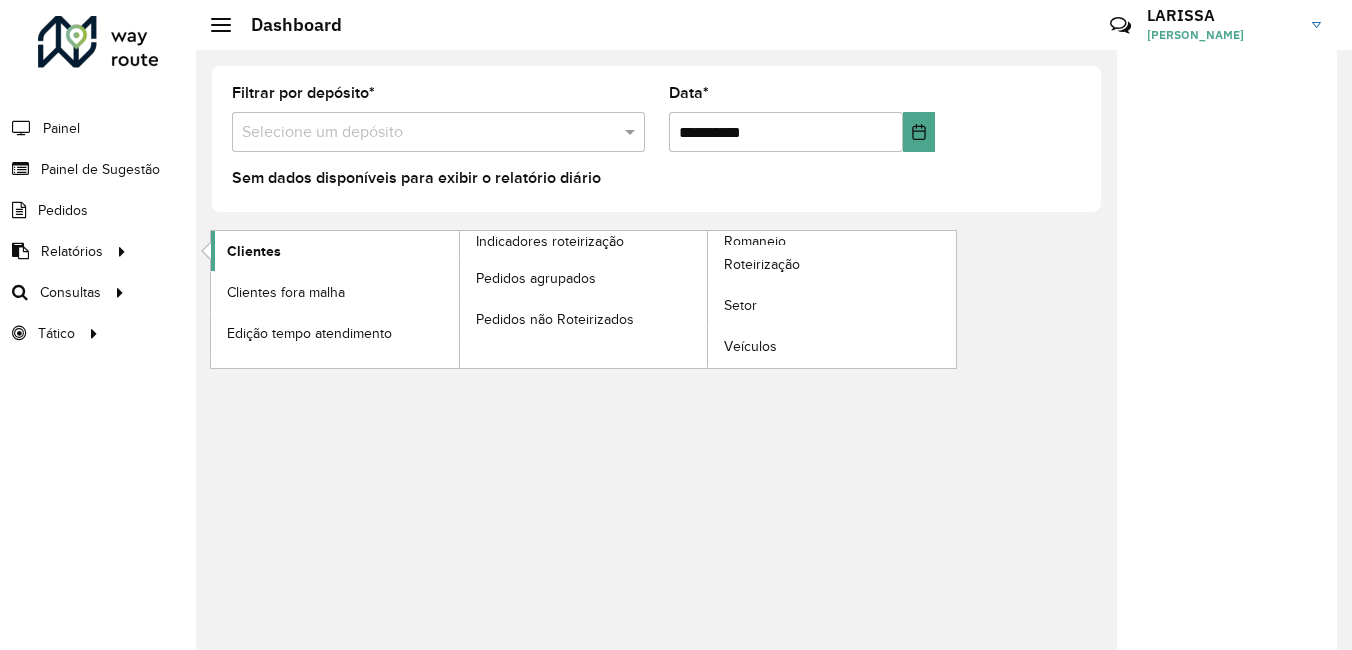 click on "Clientes" 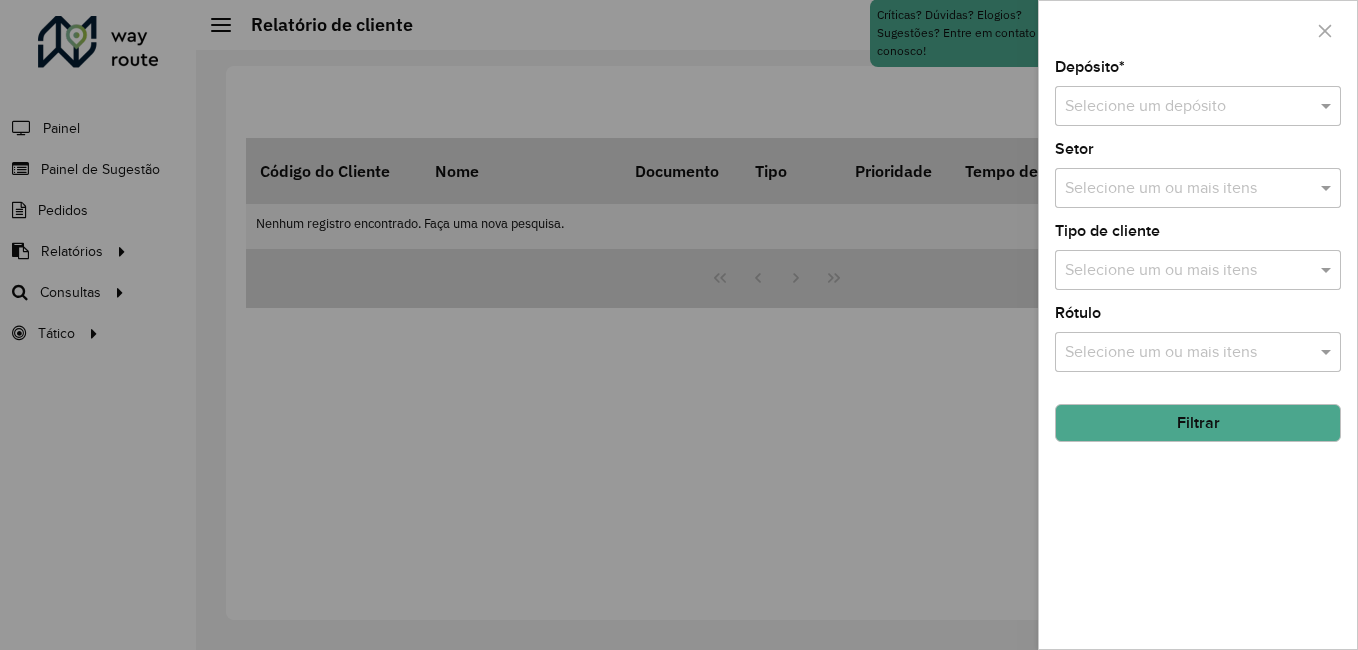 click on "Selecione um depósito" at bounding box center [1198, 106] 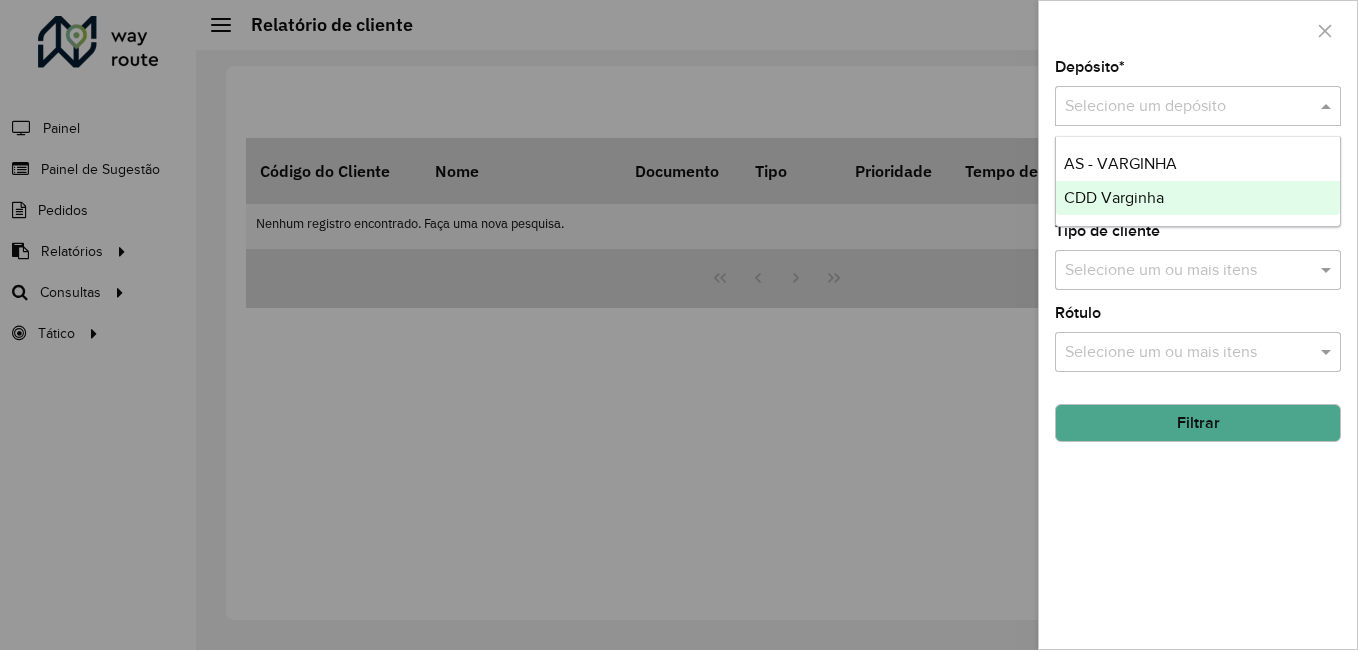 click on "CDD Varginha" at bounding box center (1114, 197) 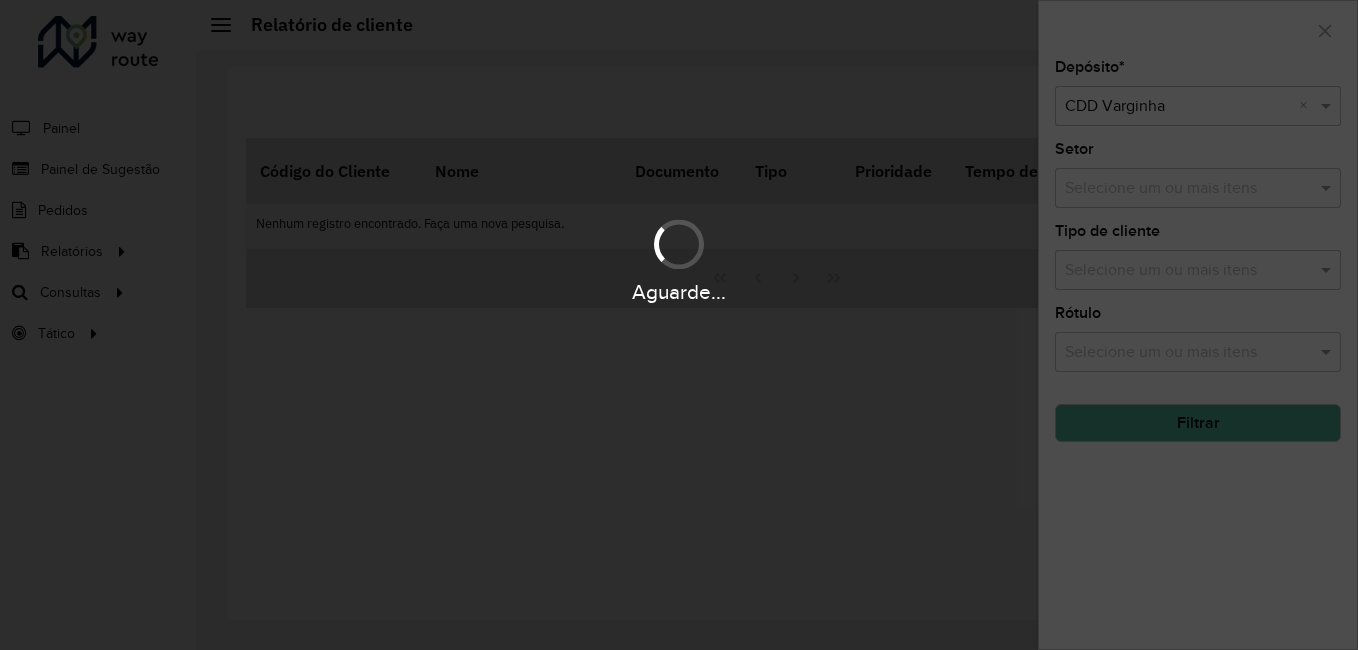 click on "Depósito  * Selecione um depósito × CDD Varginha ×  Setor  Selecione um ou mais itens  Tipo de cliente  Selecione um ou mais itens  Rótulo  Selecione um ou mais itens Filtrar" 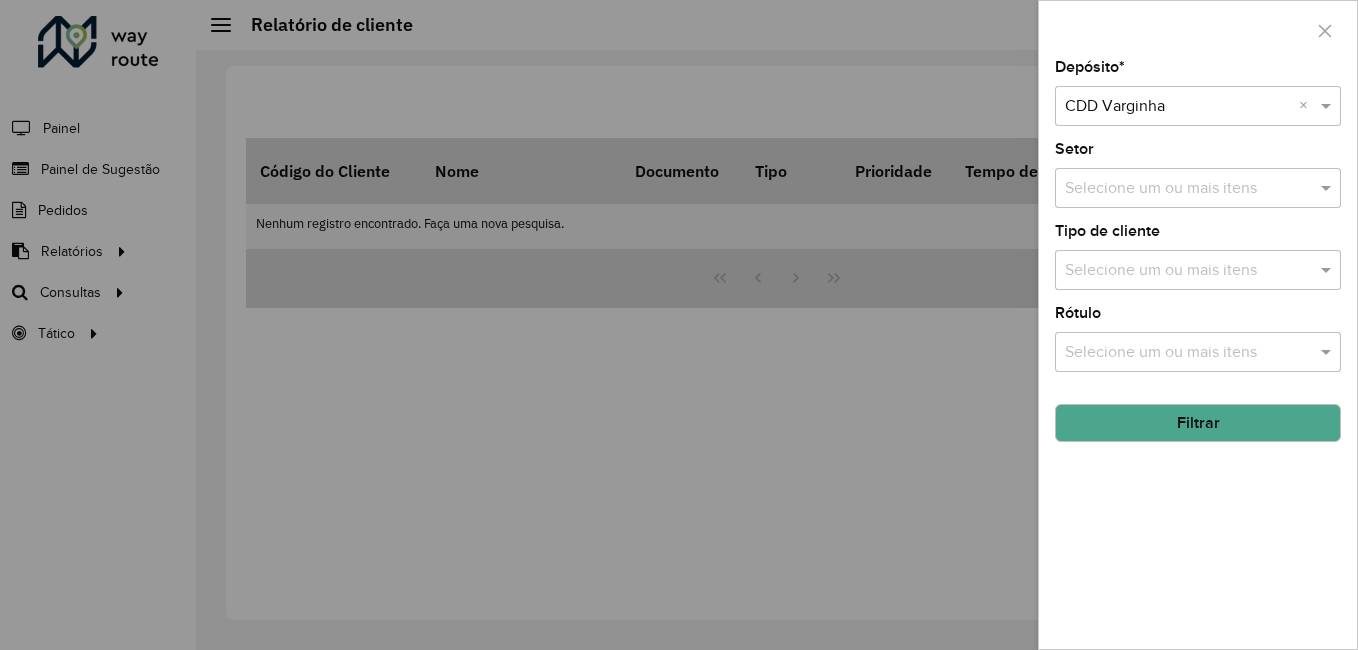 click on "Filtrar" 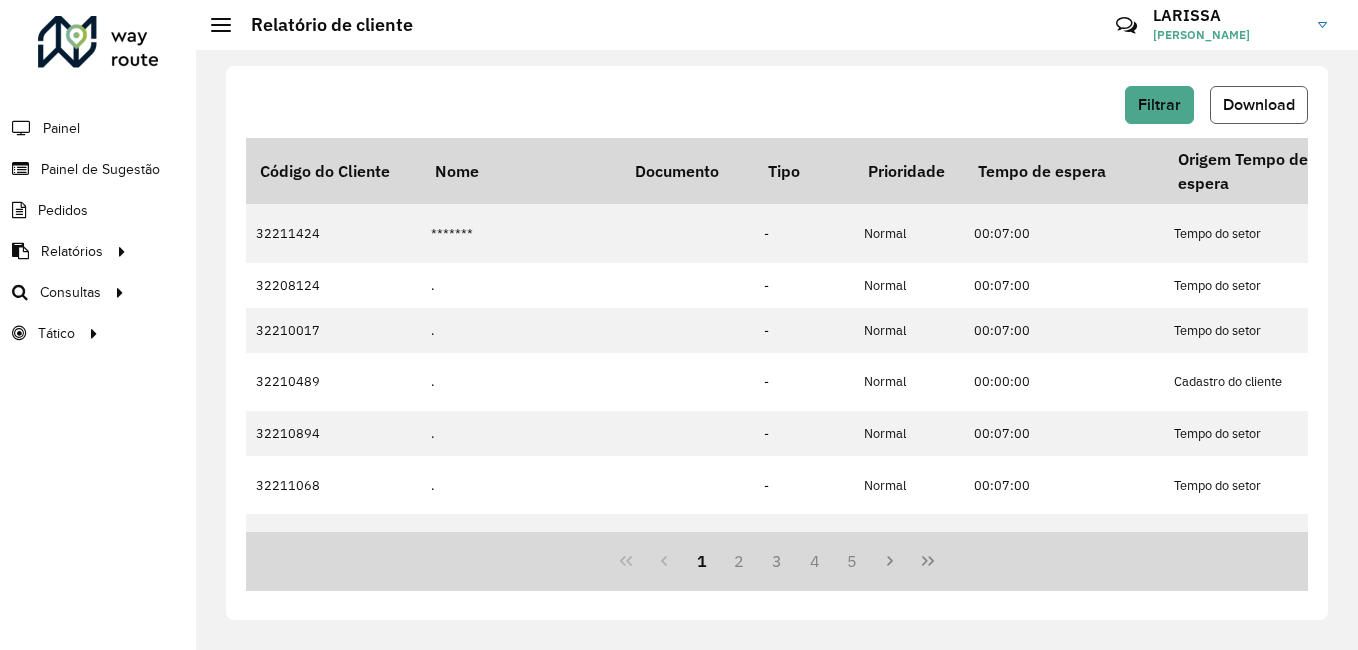 click on "Download" 